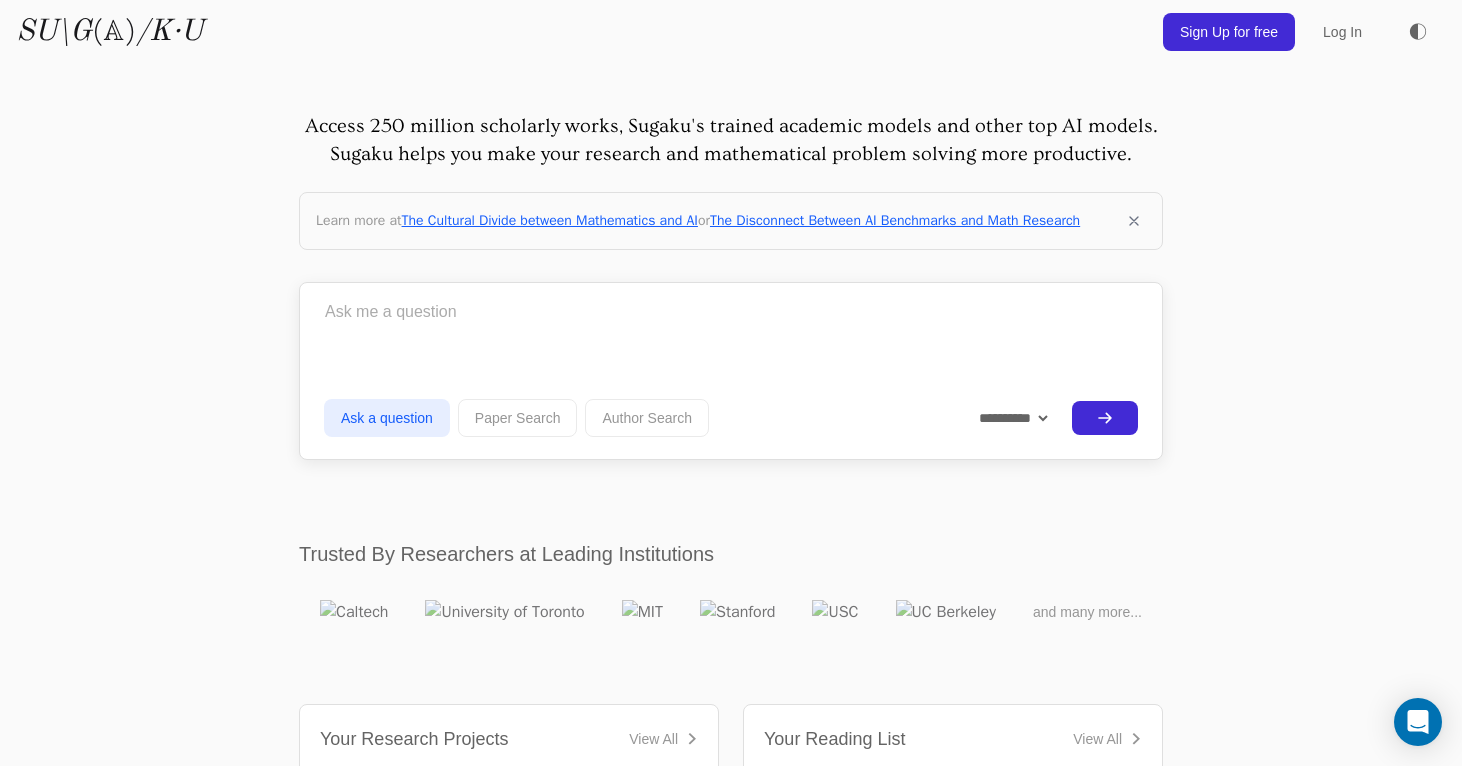 scroll, scrollTop: 0, scrollLeft: 0, axis: both 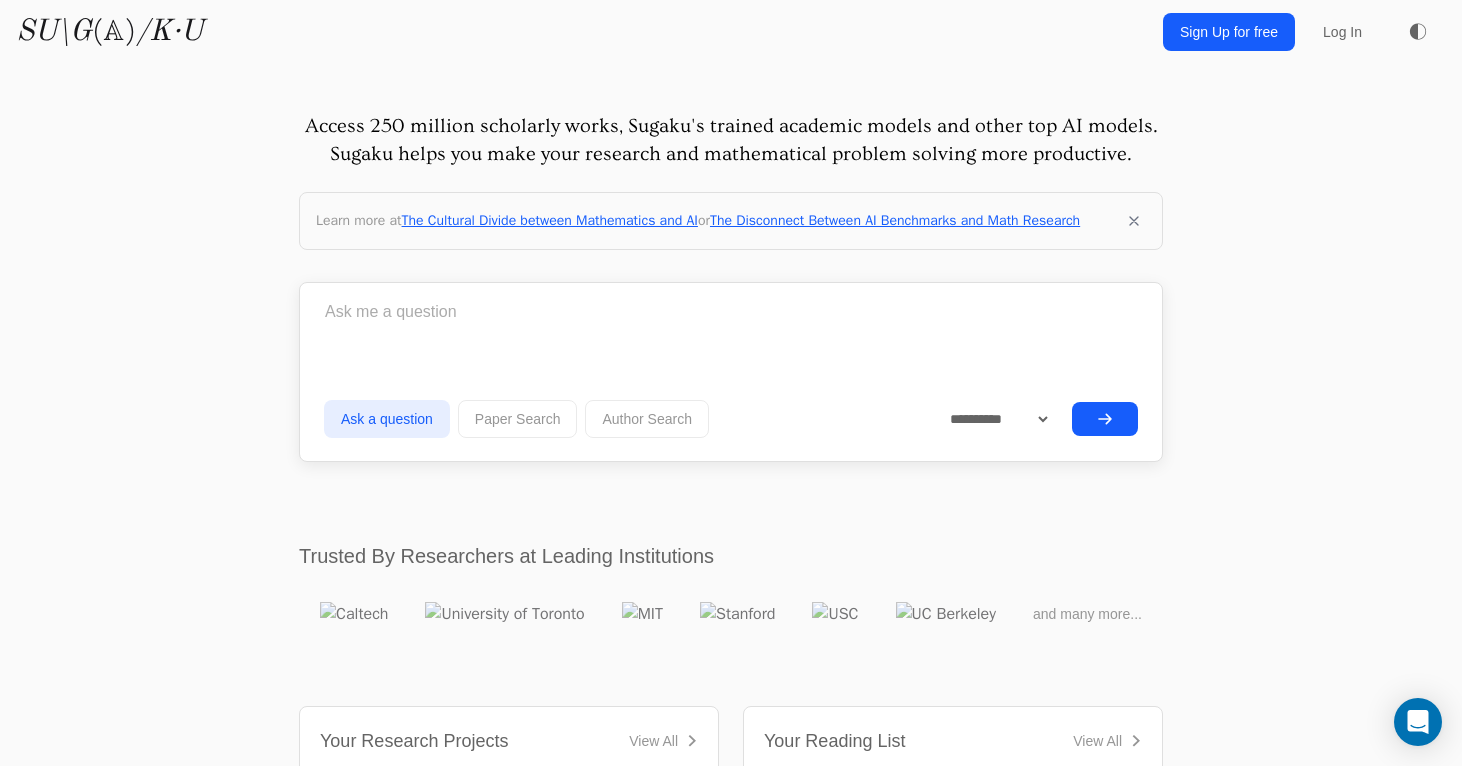 click 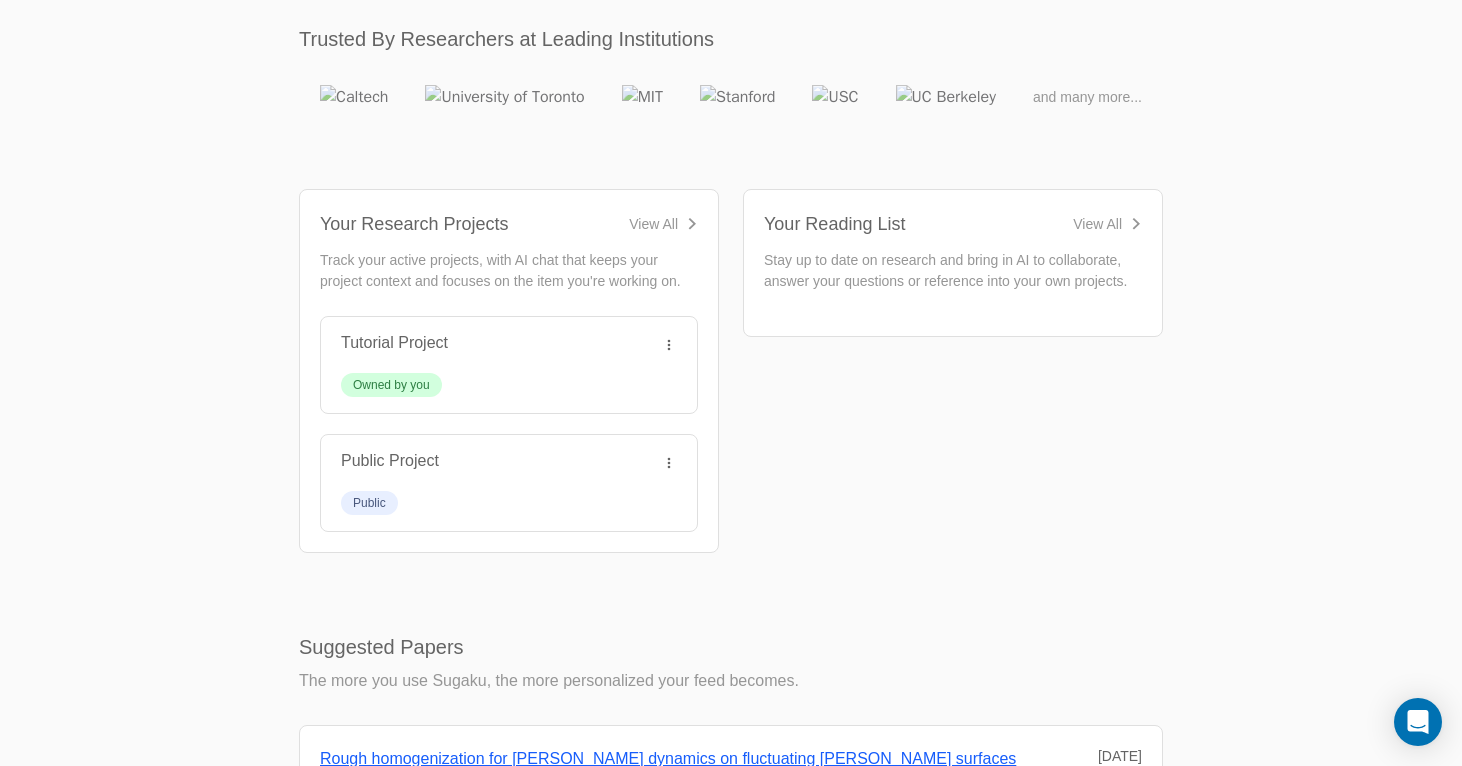 scroll, scrollTop: 531, scrollLeft: 0, axis: vertical 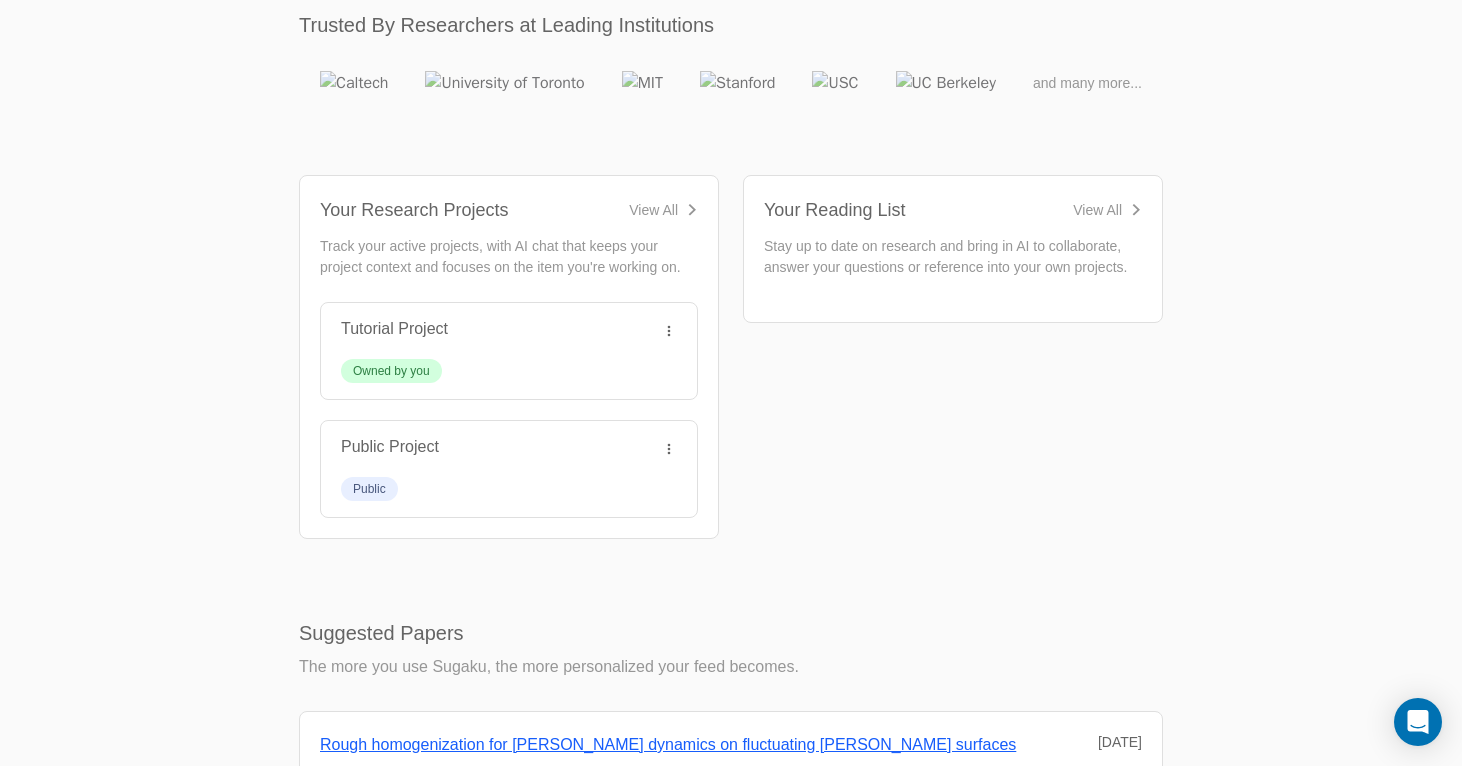 click on "View All" at bounding box center [653, 210] 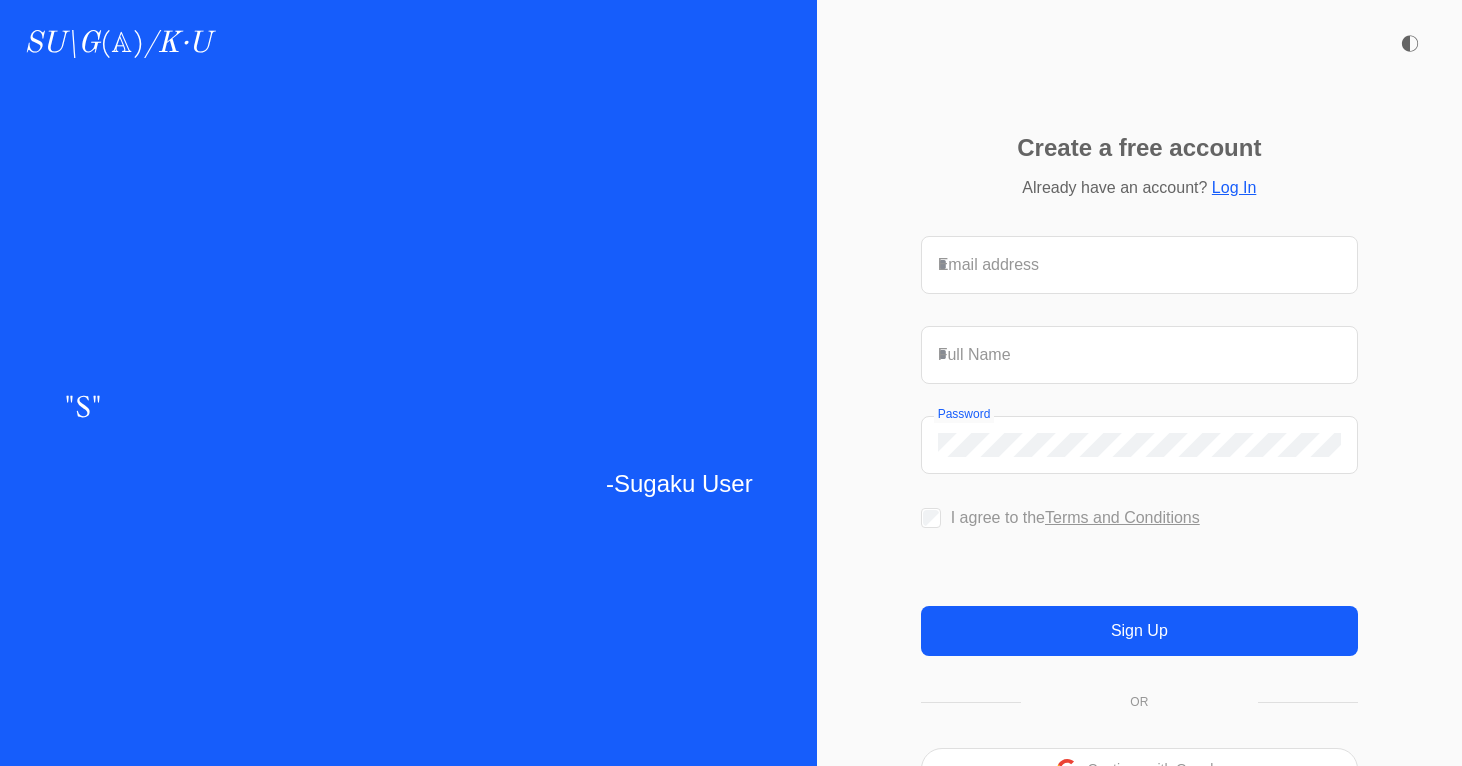 scroll, scrollTop: 0, scrollLeft: 0, axis: both 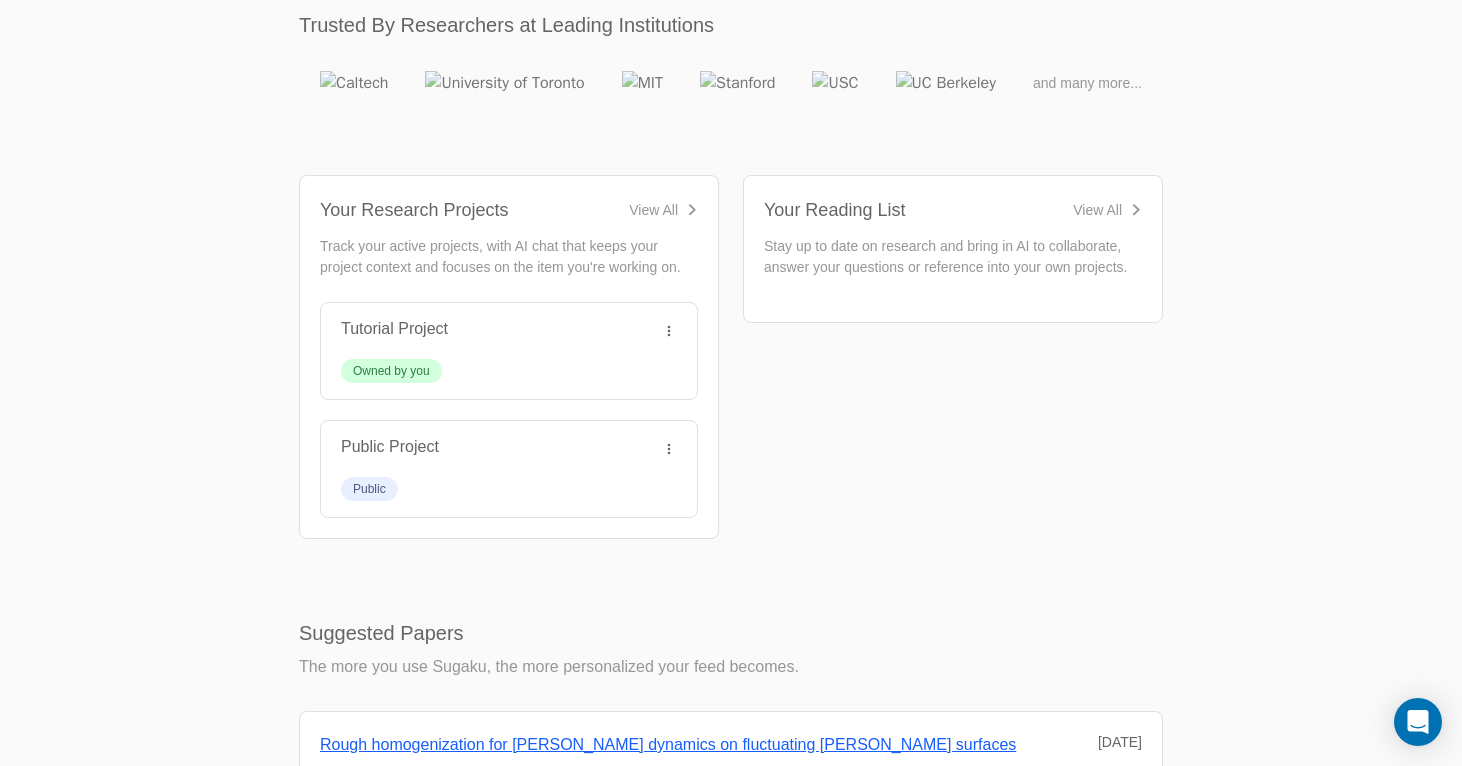 click on "View All" at bounding box center (1097, 210) 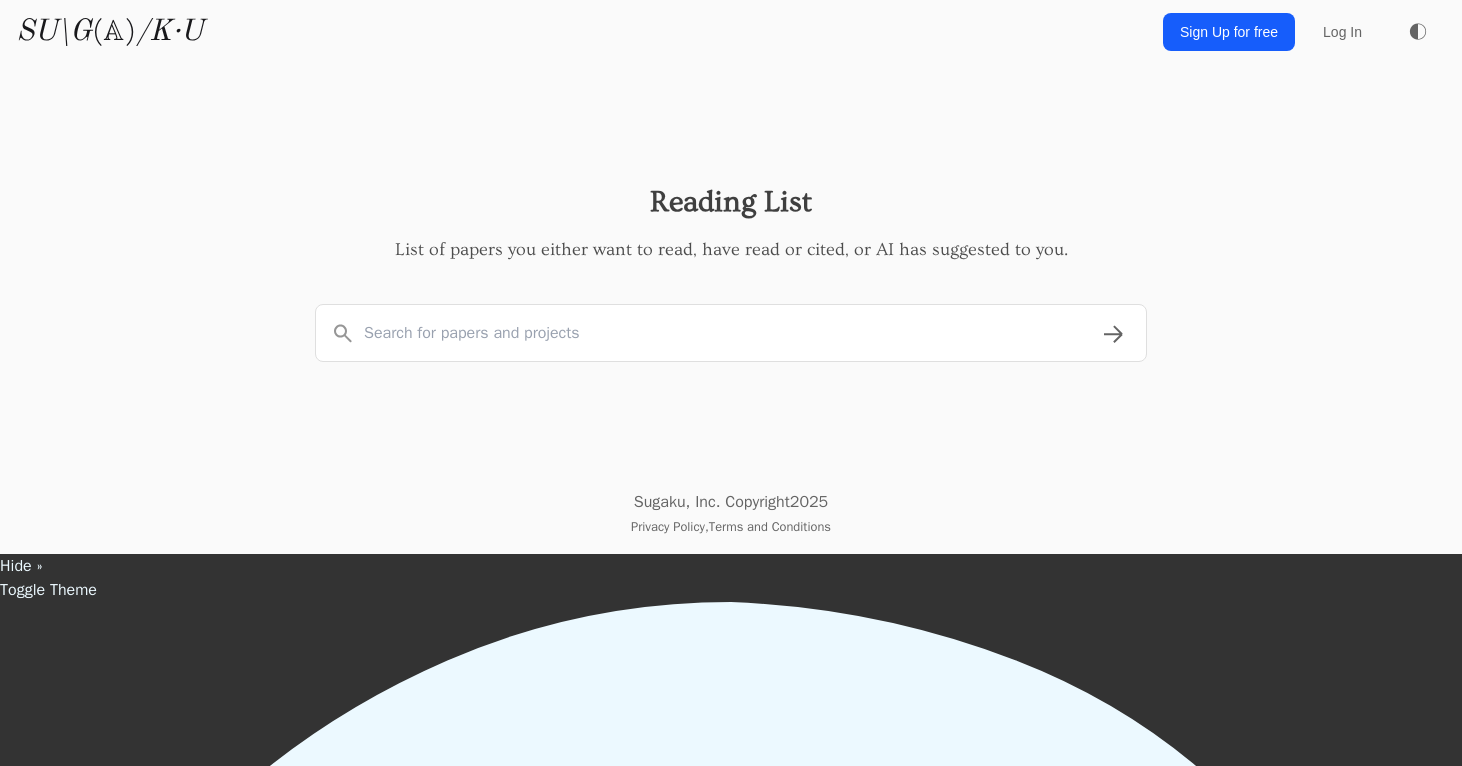 scroll, scrollTop: 0, scrollLeft: 0, axis: both 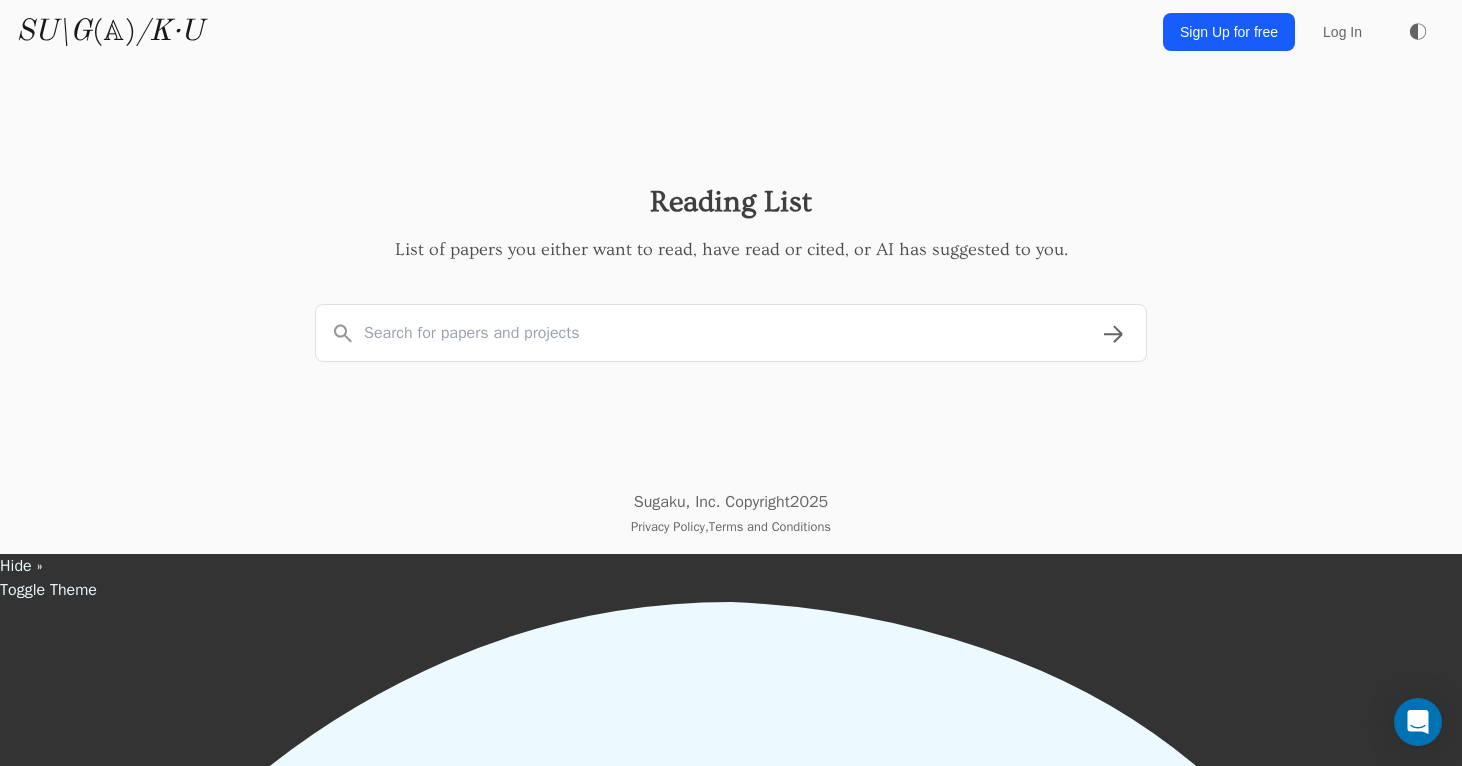 click at bounding box center [731, 333] 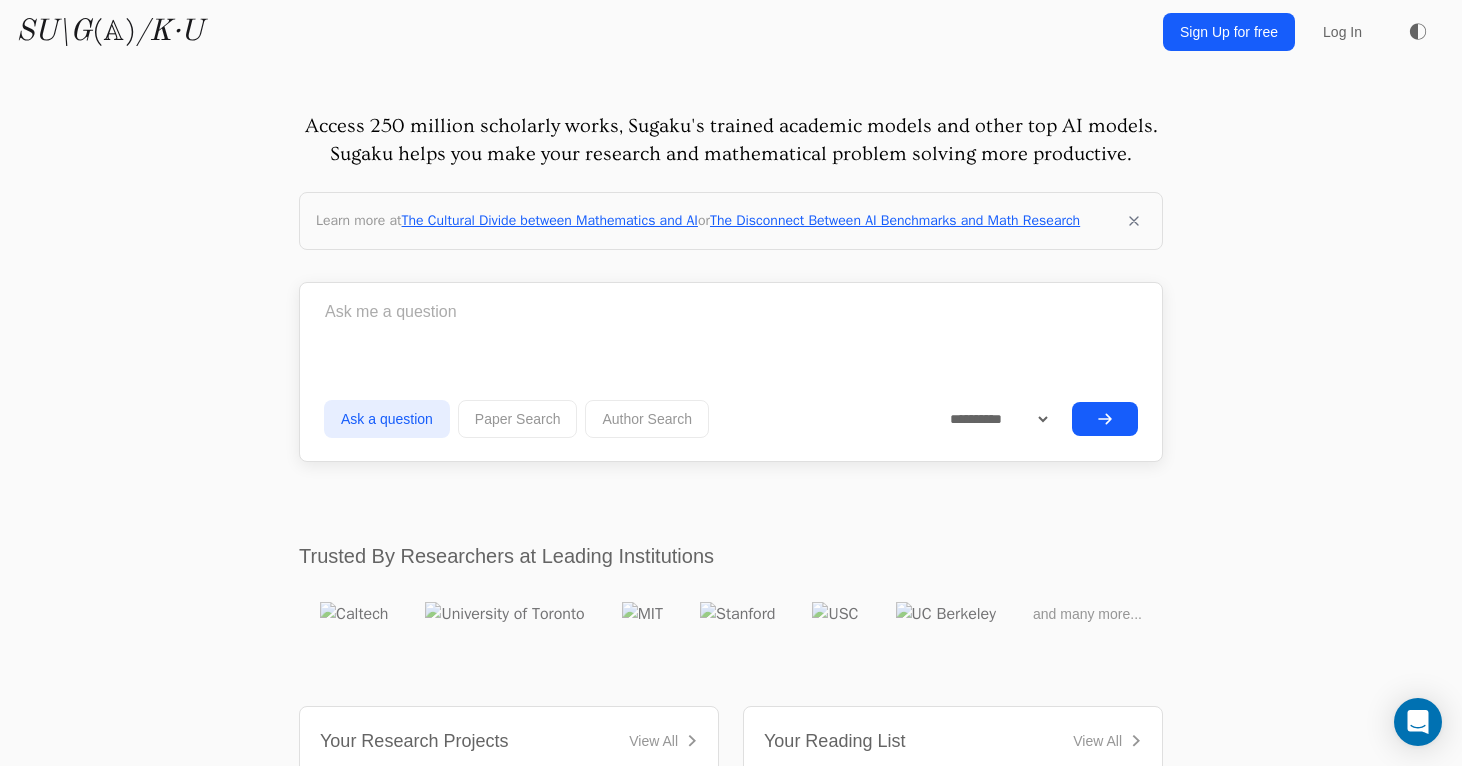 scroll, scrollTop: 327, scrollLeft: 0, axis: vertical 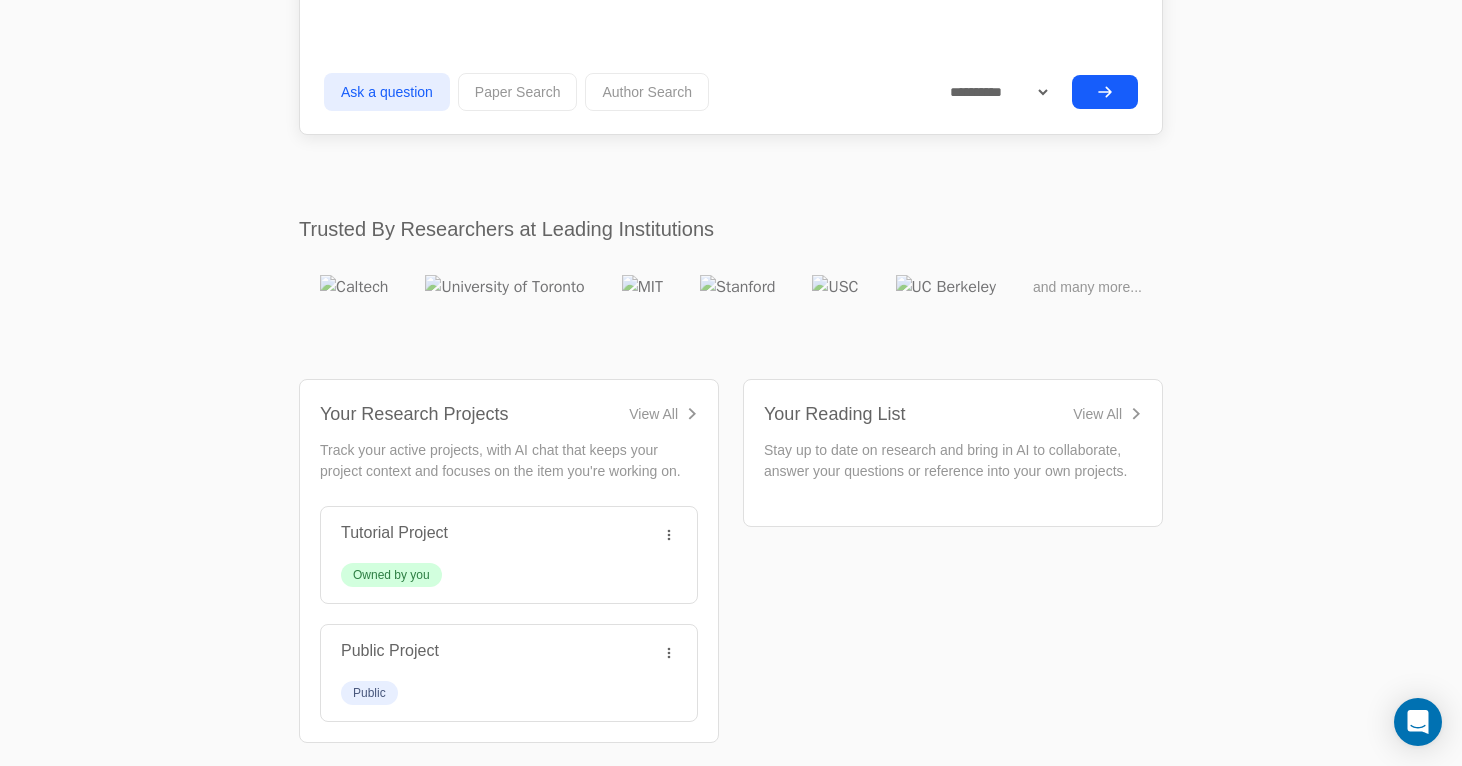 click on "View All" at bounding box center [653, 414] 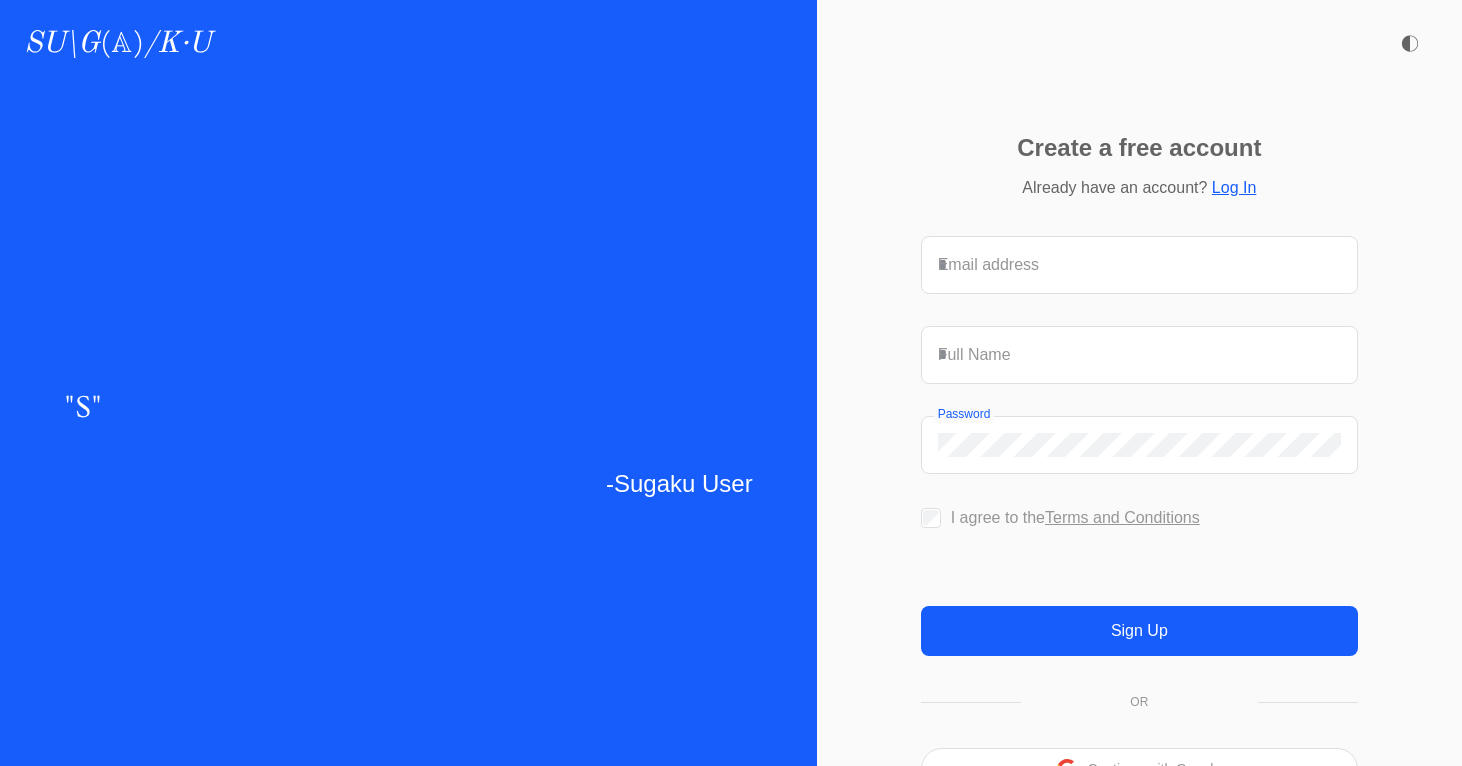 scroll, scrollTop: 0, scrollLeft: 0, axis: both 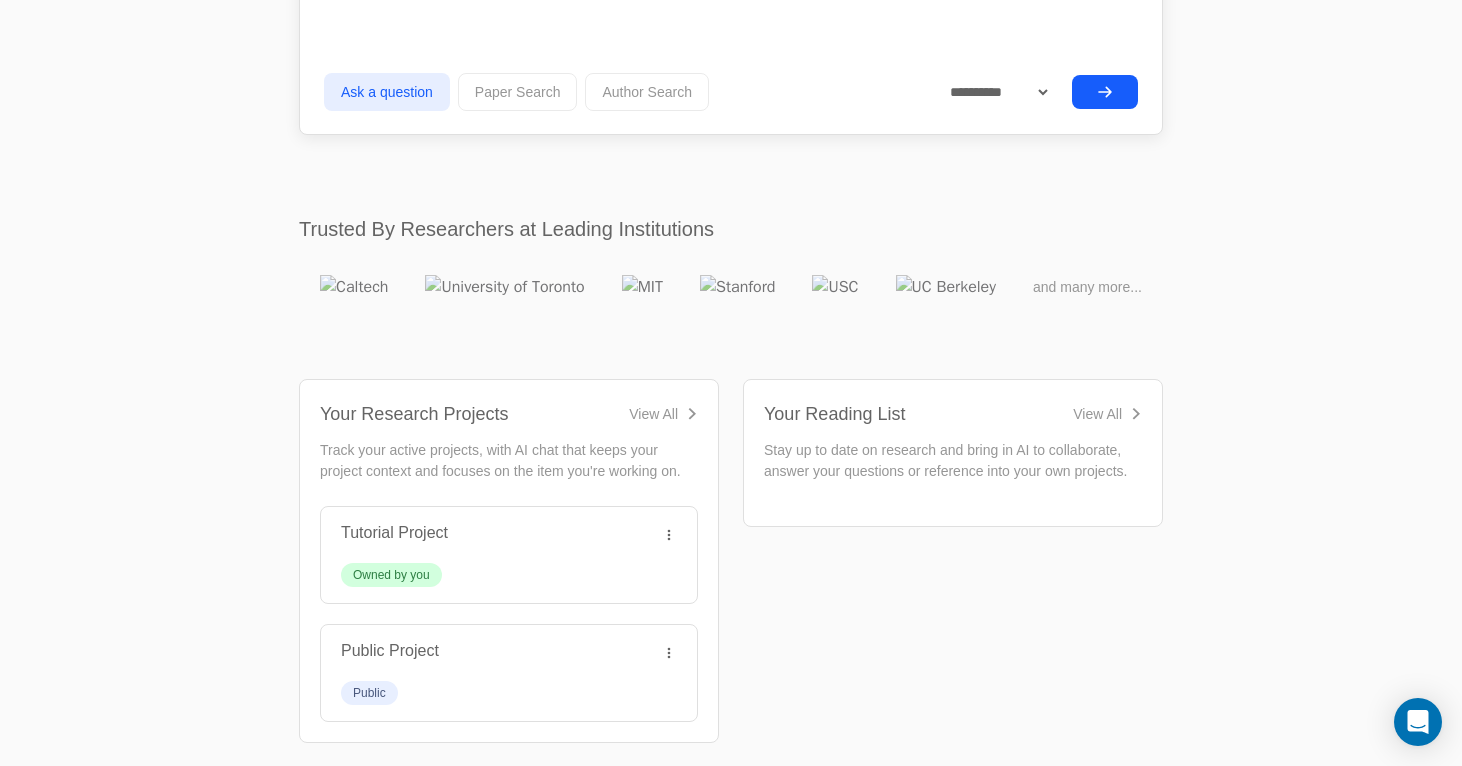 click on "View All" at bounding box center (1097, 414) 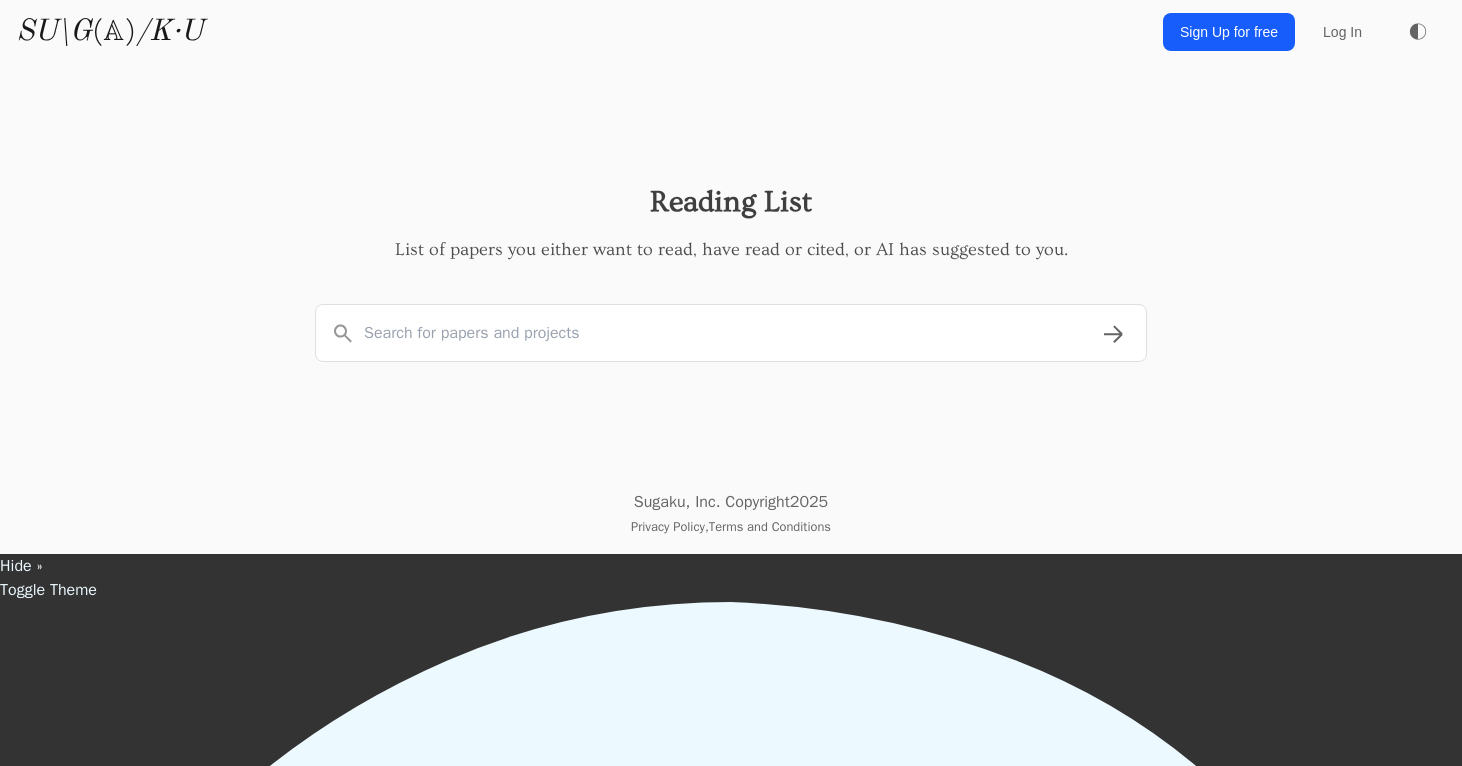 scroll, scrollTop: 0, scrollLeft: 0, axis: both 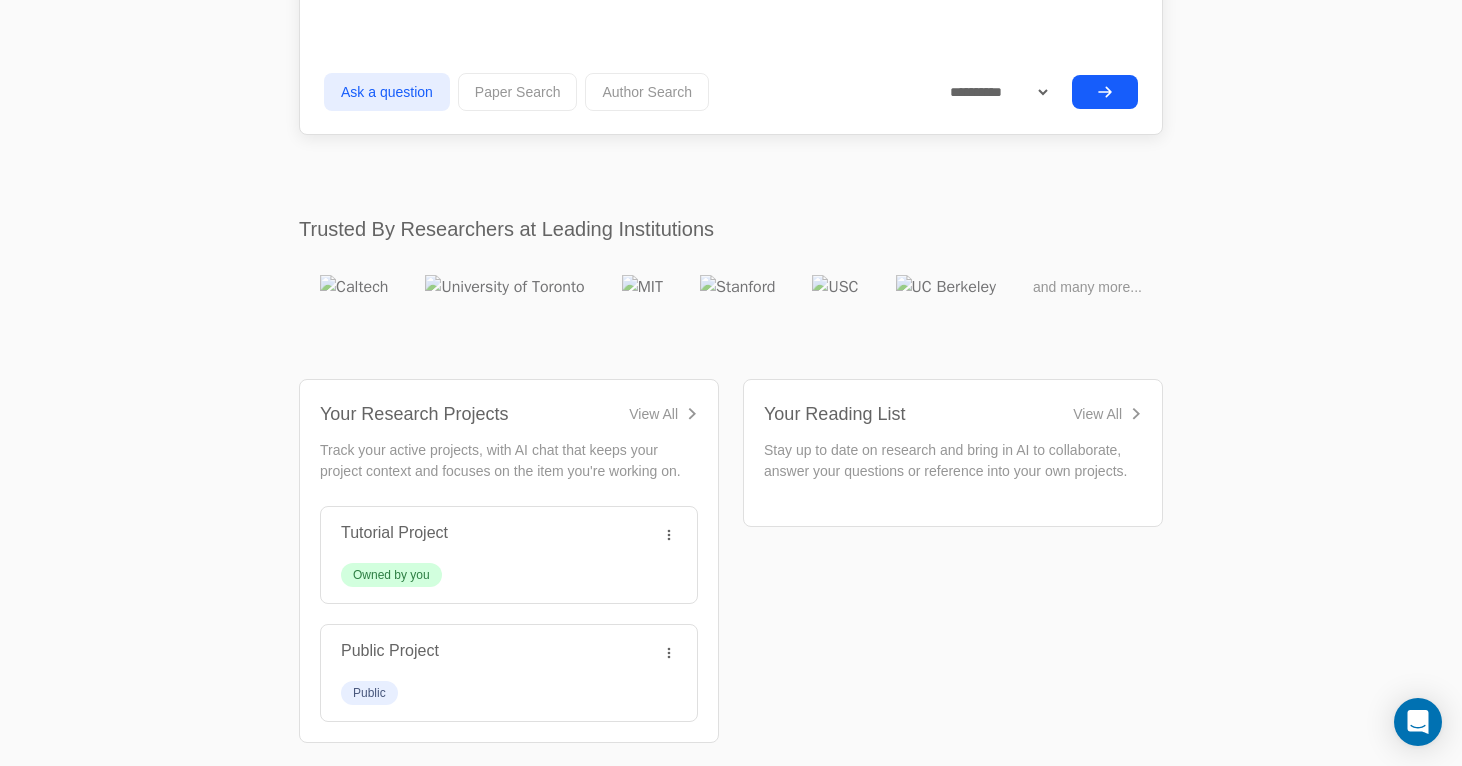 click on "View All" at bounding box center (653, 414) 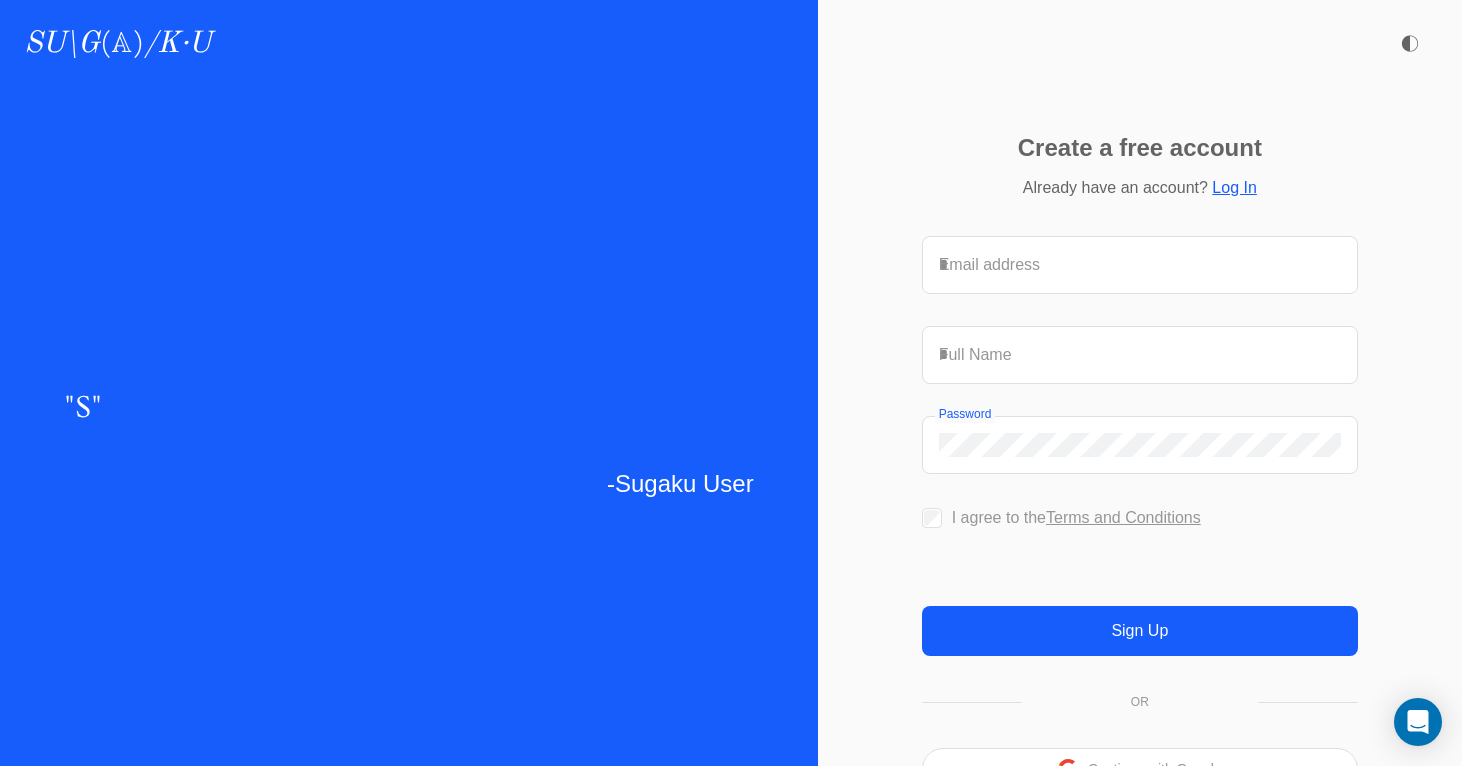 scroll, scrollTop: 0, scrollLeft: 0, axis: both 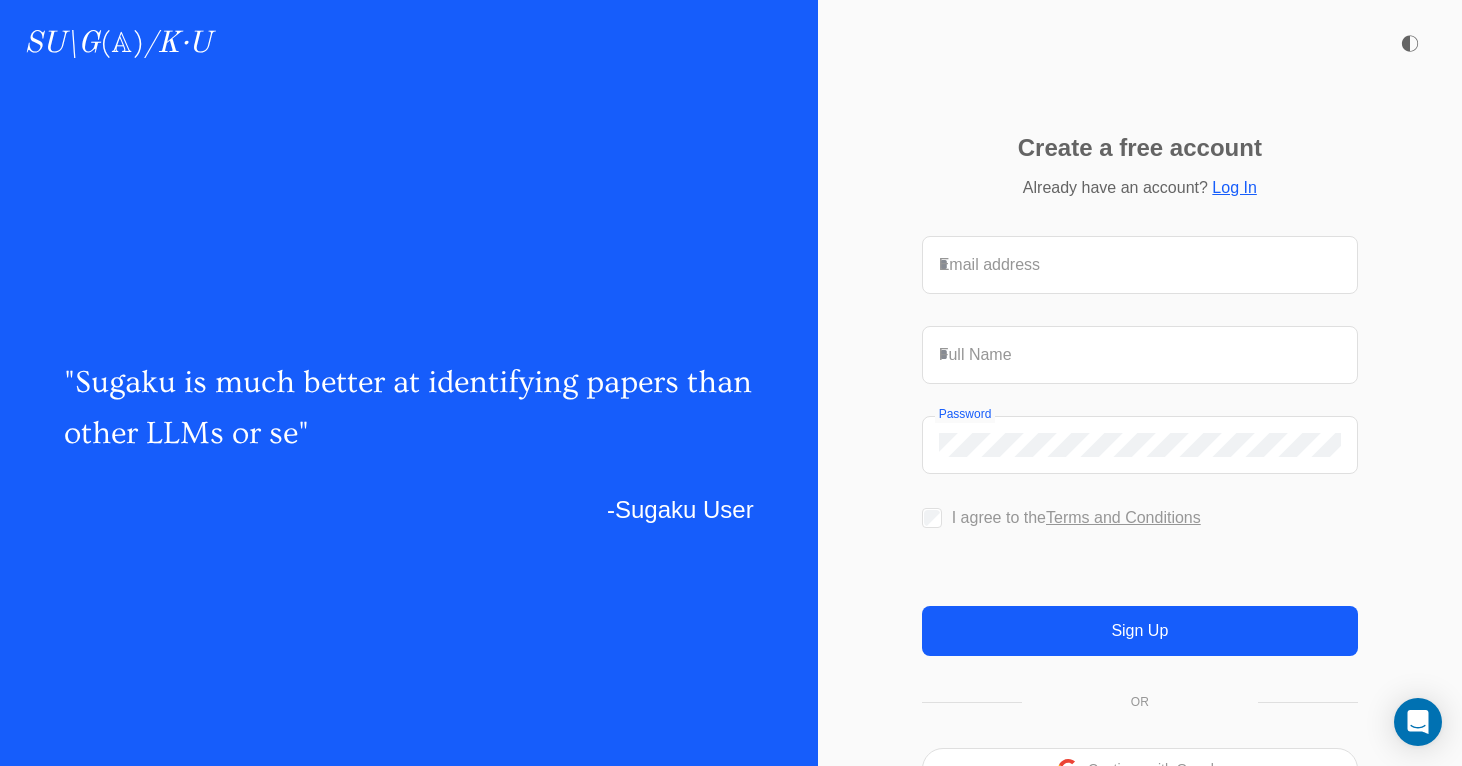 click on "SU\G" at bounding box center [62, 44] 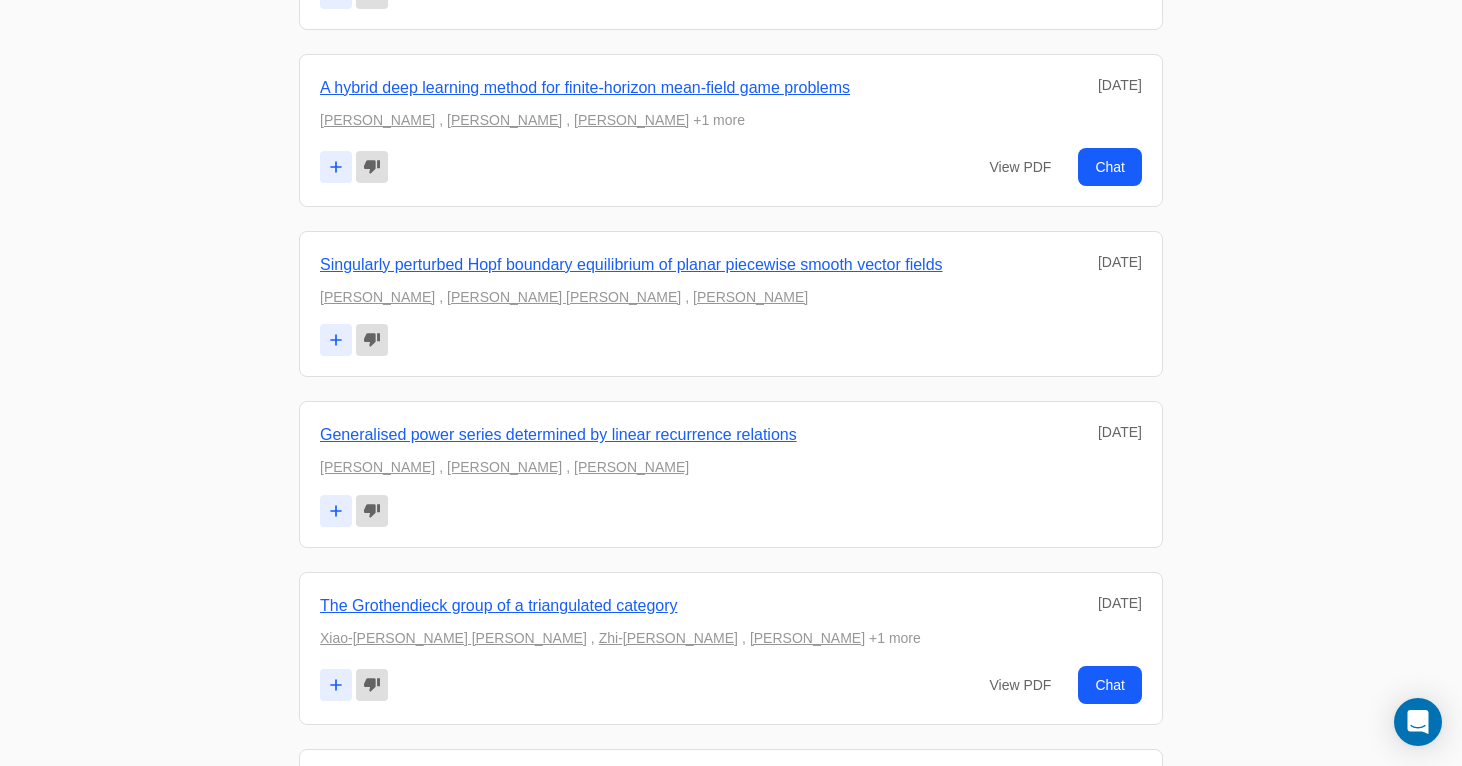 scroll, scrollTop: 2230, scrollLeft: 0, axis: vertical 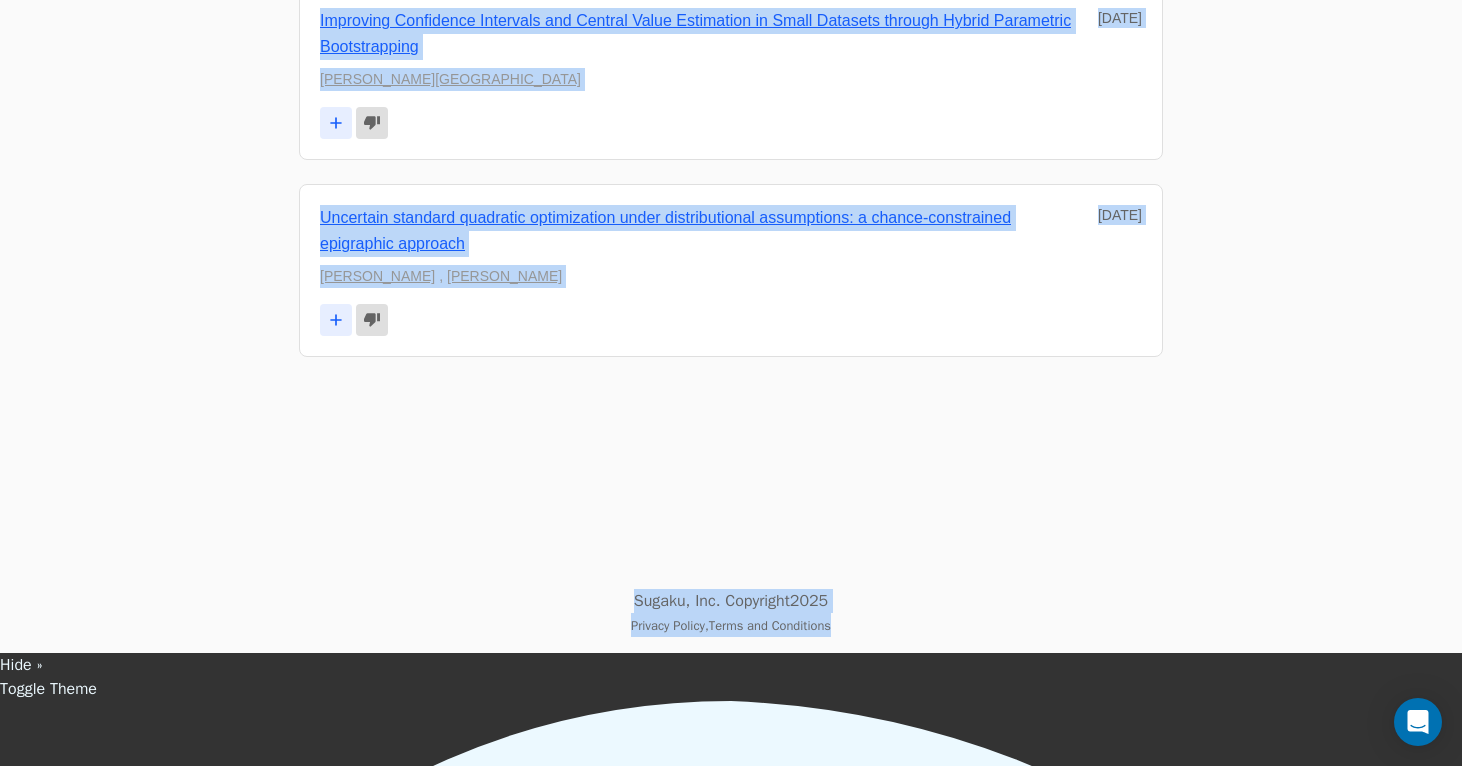 drag, startPoint x: 287, startPoint y: 419, endPoint x: 894, endPoint y: 745, distance: 689.0029 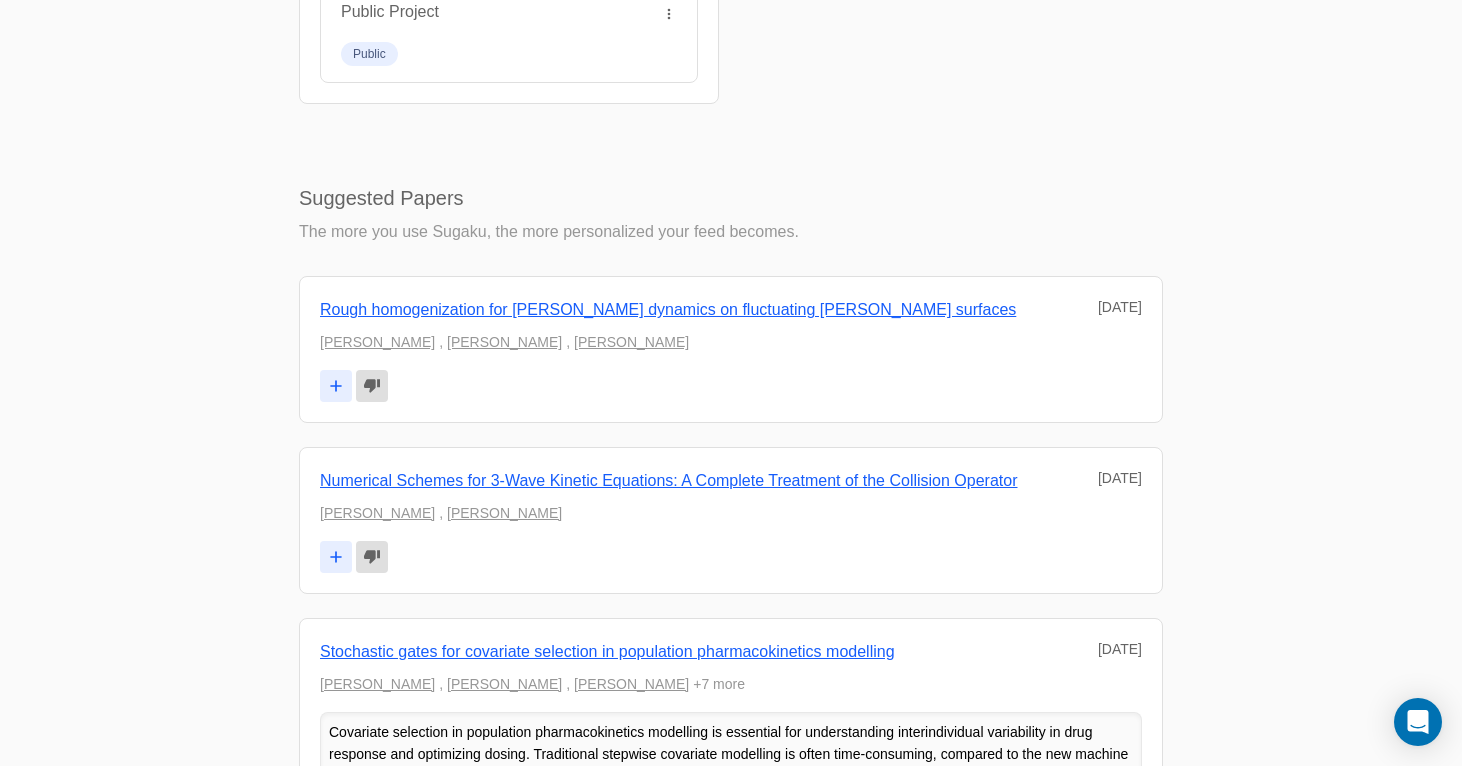 scroll, scrollTop: 0, scrollLeft: 0, axis: both 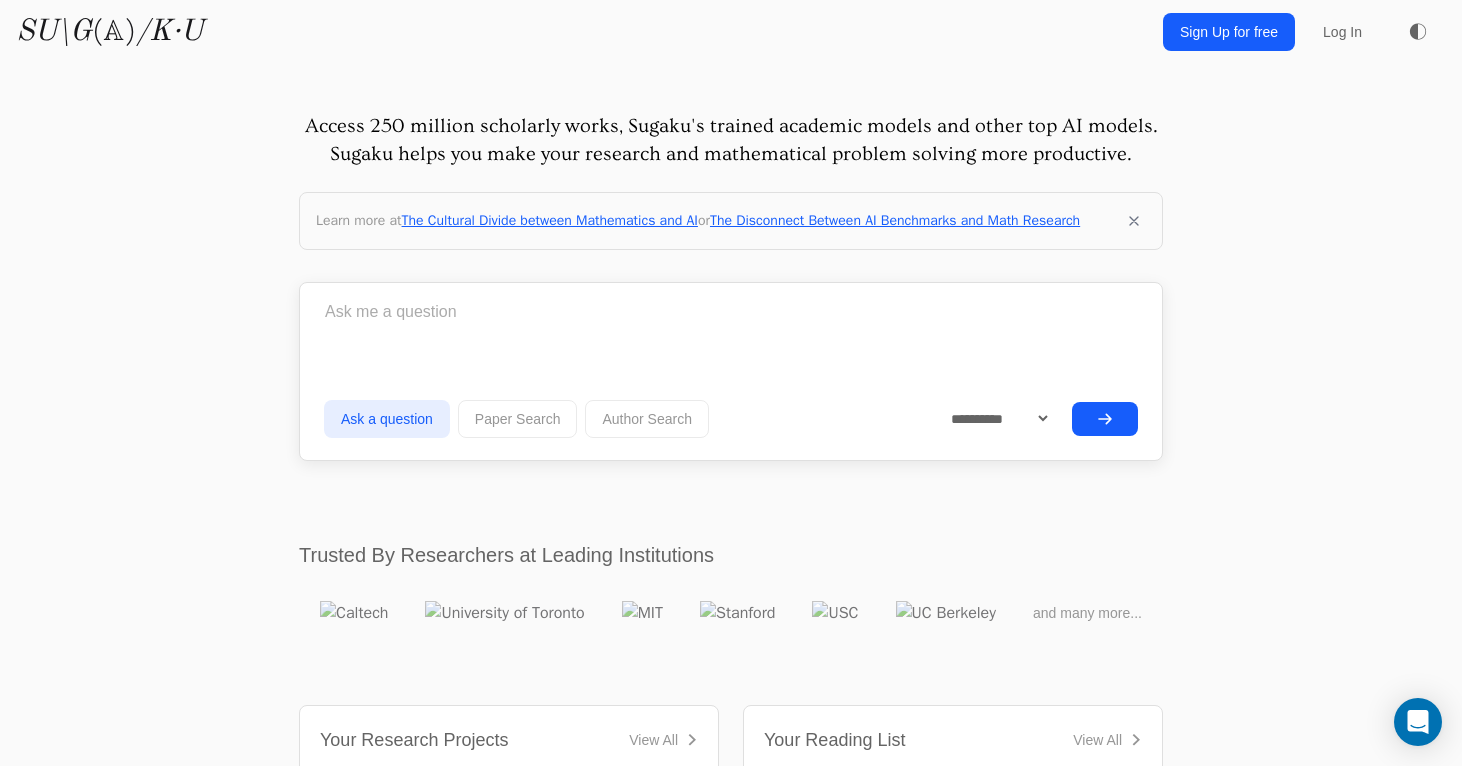 click 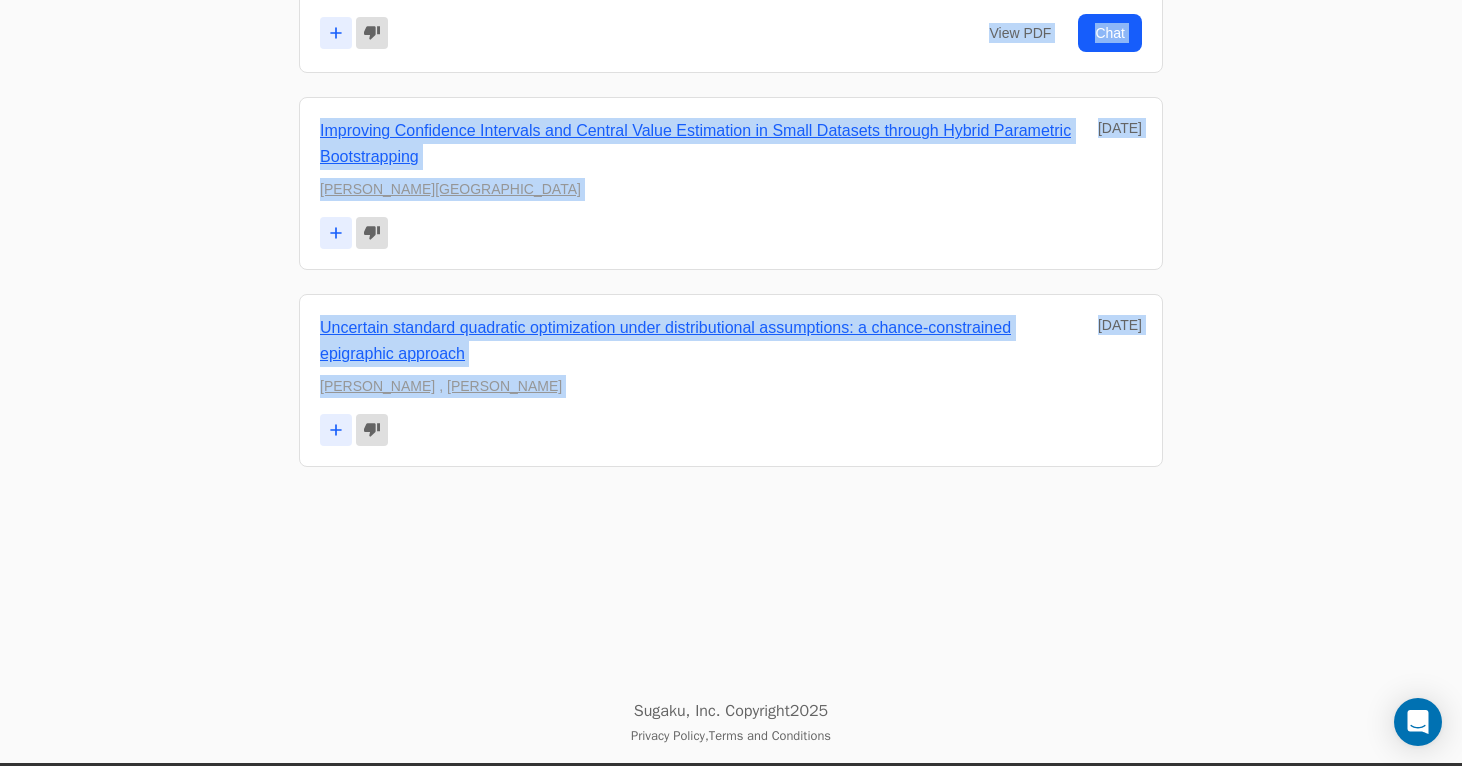scroll, scrollTop: 9018, scrollLeft: 0, axis: vertical 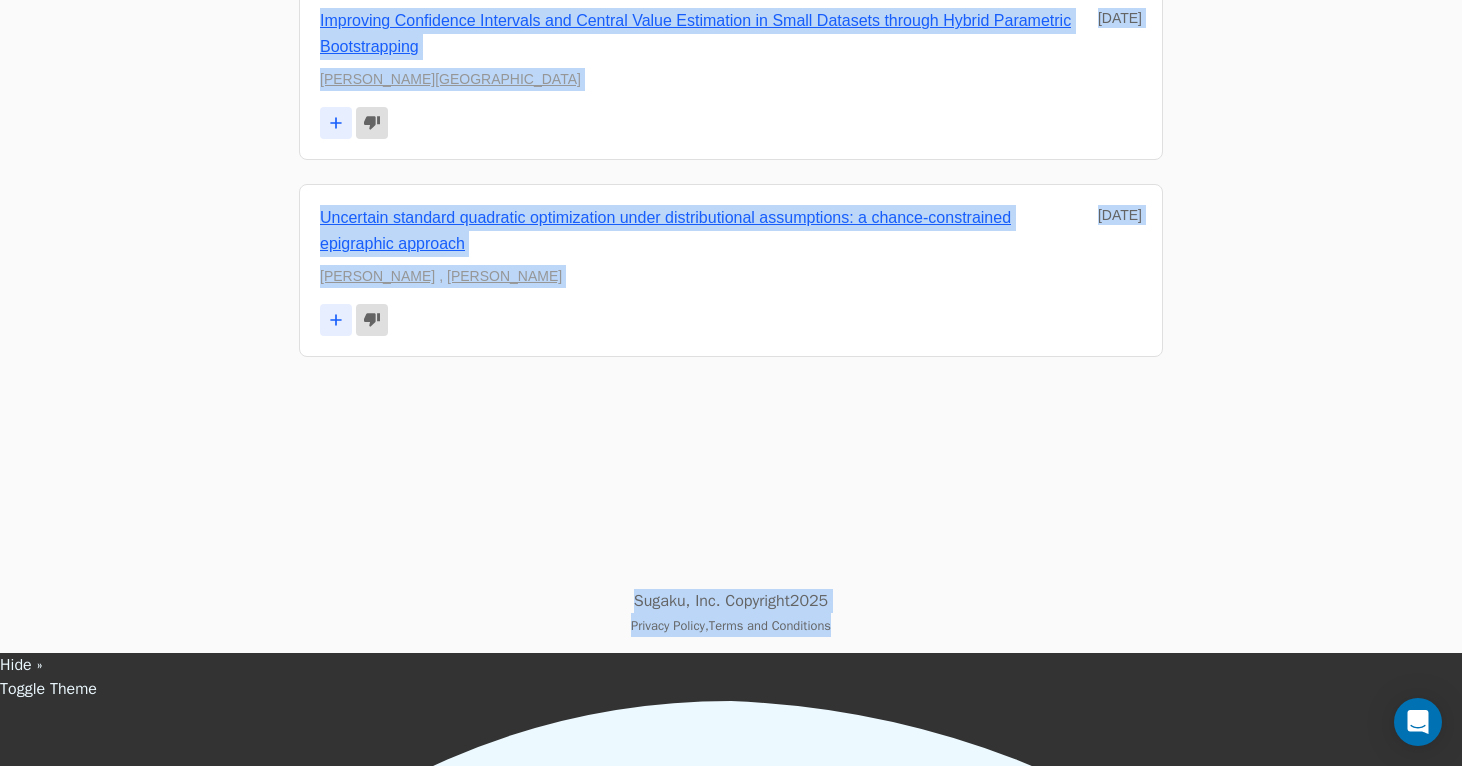 drag, startPoint x: 280, startPoint y: 102, endPoint x: 986, endPoint y: 743, distance: 953.5811 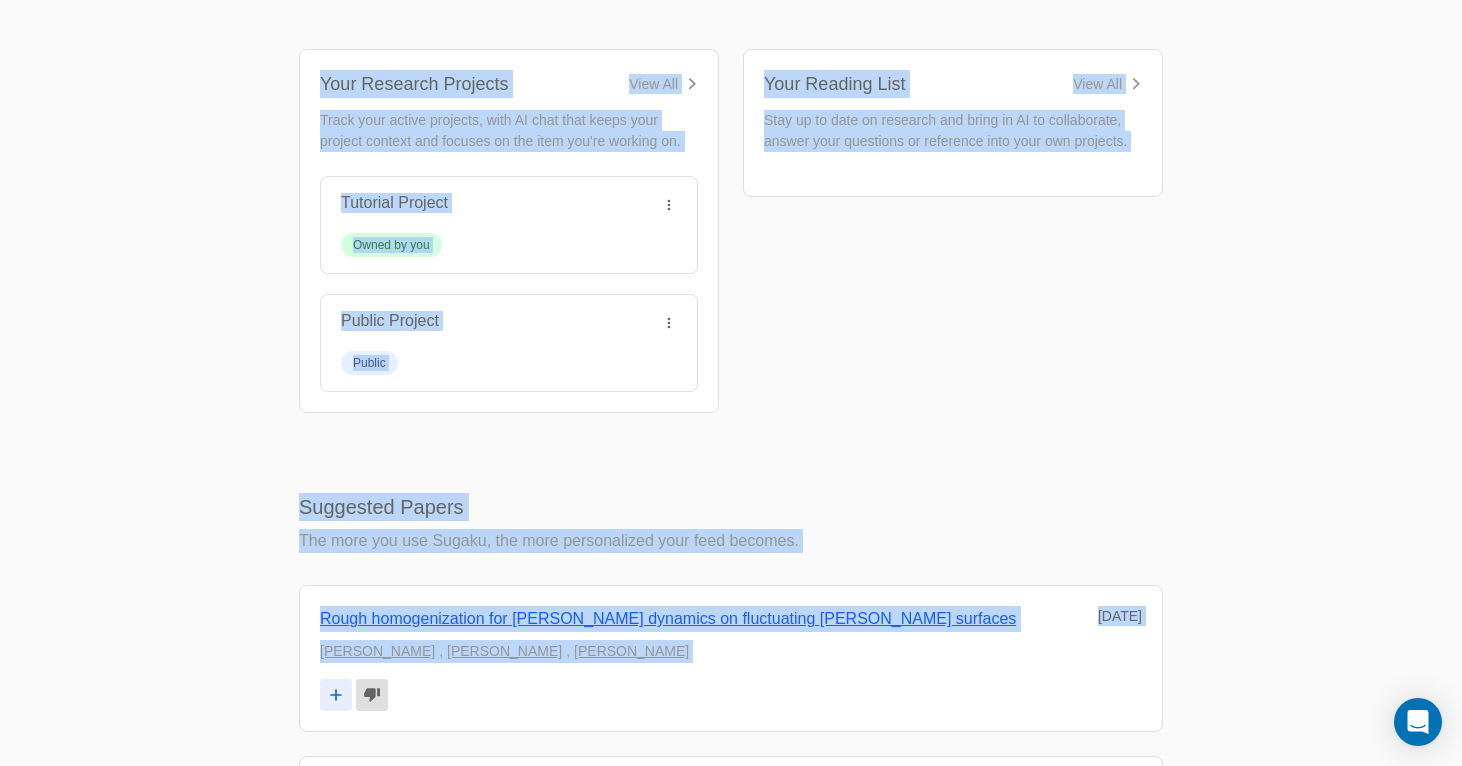 scroll, scrollTop: 0, scrollLeft: 0, axis: both 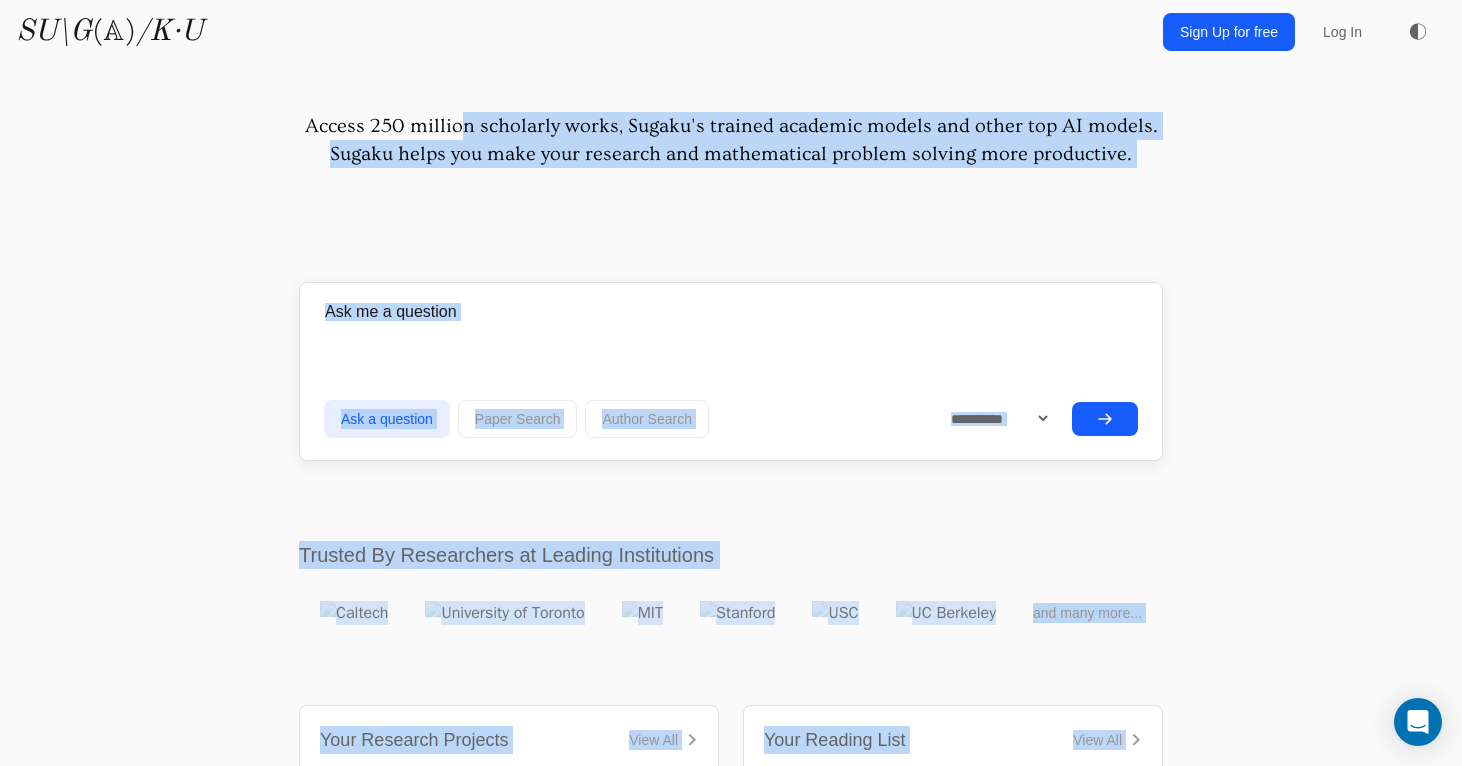 click on "Access 250 million scholarly works, Sugaku's trained academic models and other top AI models.
Sugaku helps you make your research and mathematical problem solving more productive.
Learn more at
The Cultural Divide between Mathematics and AI
or
The Disconnect Between AI Benchmarks and Math Research
Ask a question
, ," at bounding box center (731, 4783) 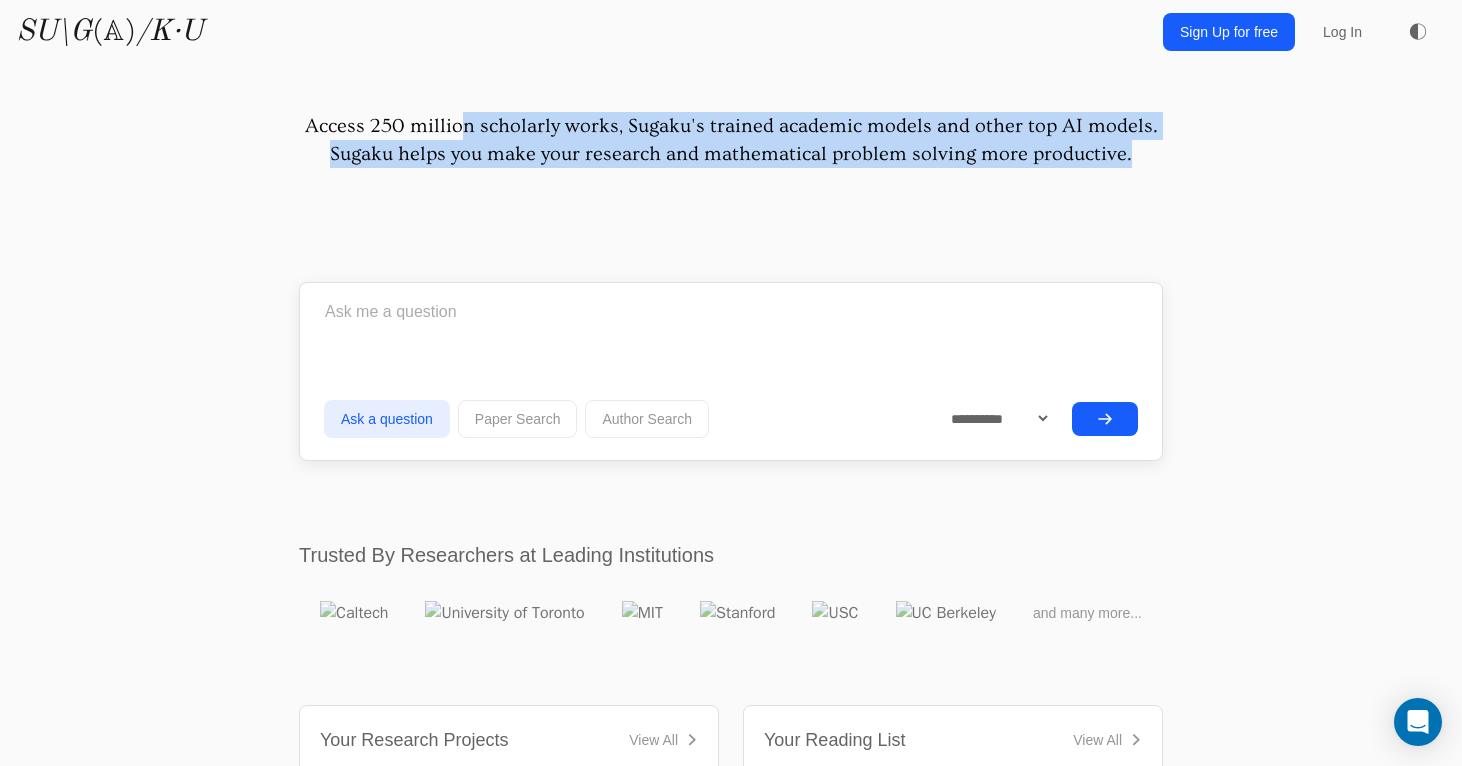 drag, startPoint x: 305, startPoint y: 126, endPoint x: 1295, endPoint y: 231, distance: 995.5526 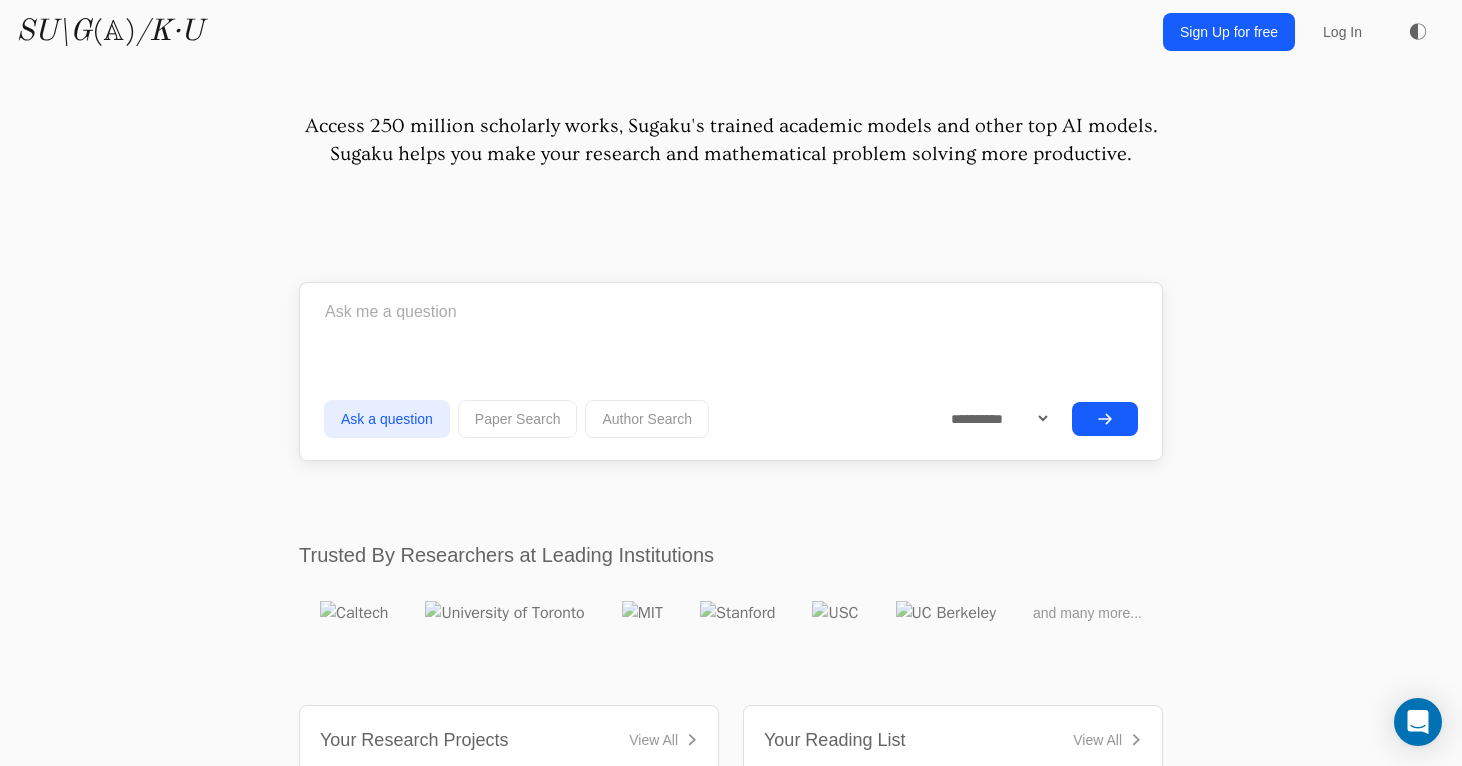 click on "Access 250 million scholarly works, Sugaku's trained academic models and other top AI models.
Sugaku helps you make your research and mathematical problem solving more productive." at bounding box center (731, 140) 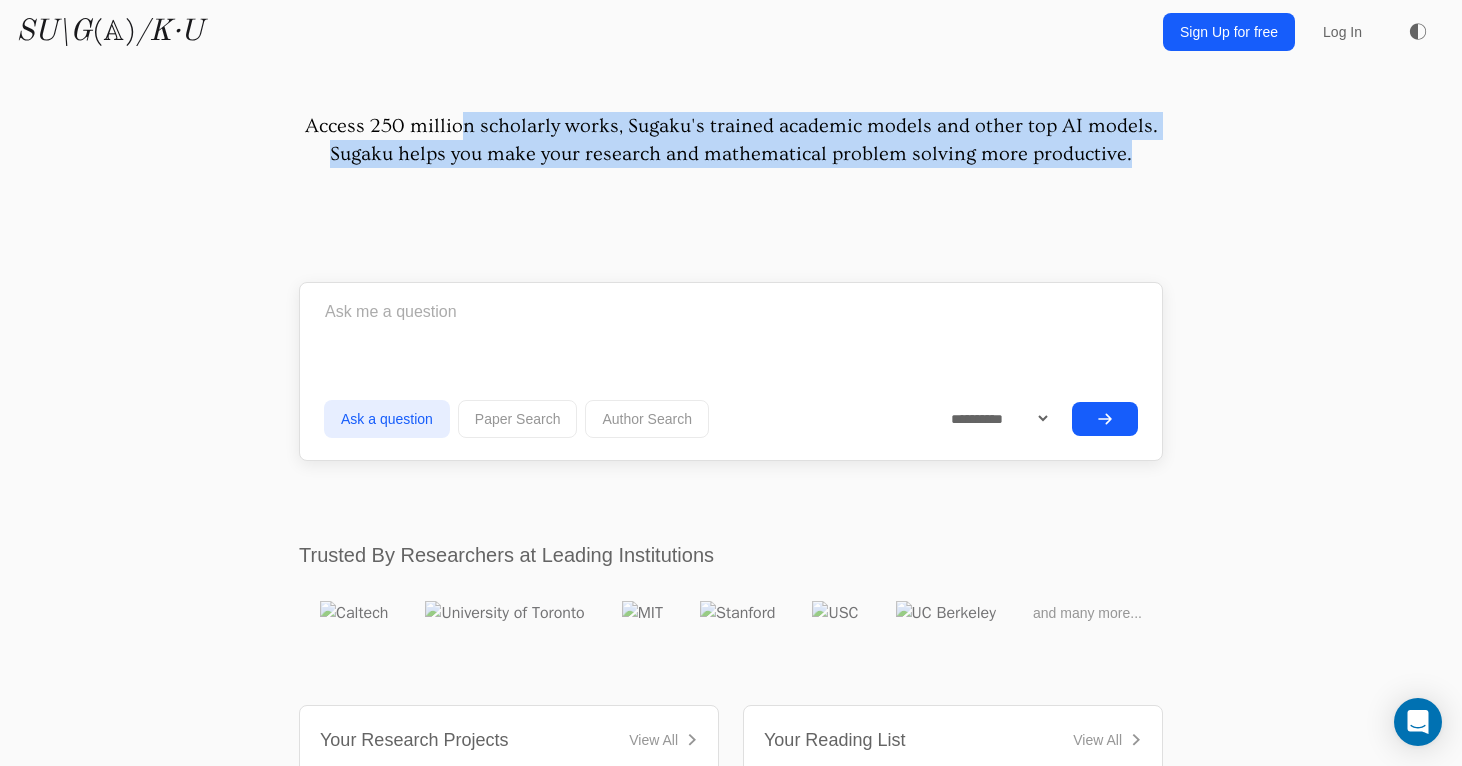 drag, startPoint x: 225, startPoint y: 82, endPoint x: 939, endPoint y: 179, distance: 720.55884 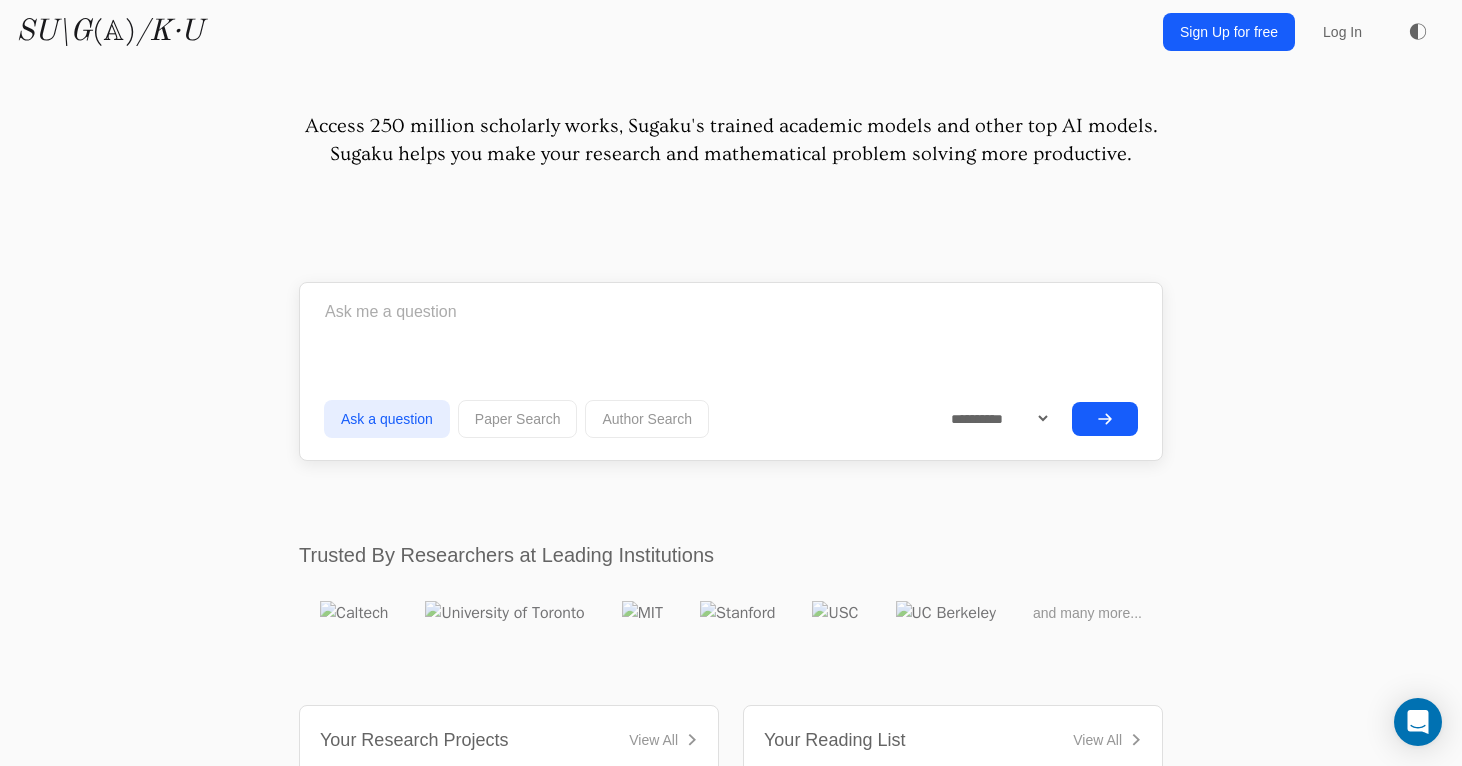 click on "Access 250 million scholarly works, Sugaku's trained academic models and other top AI models.
Sugaku helps you make your research and mathematical problem solving more productive.
Learn more at
The Cultural Divide between Mathematics and AI
or
The Disconnect Between AI Benchmarks and Math Research
Ask a question
, ," at bounding box center [731, 4783] 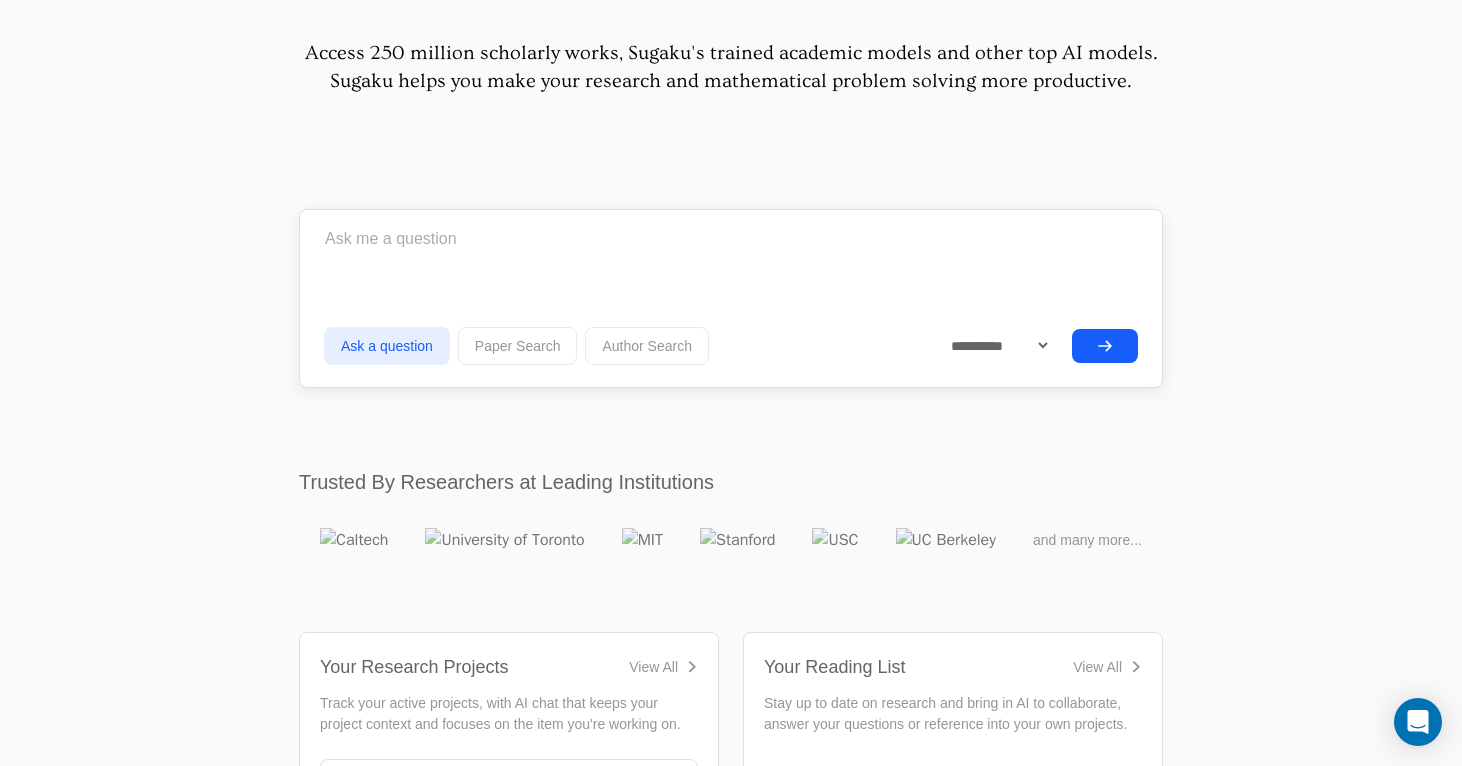 click on "Author Search" at bounding box center (647, 346) 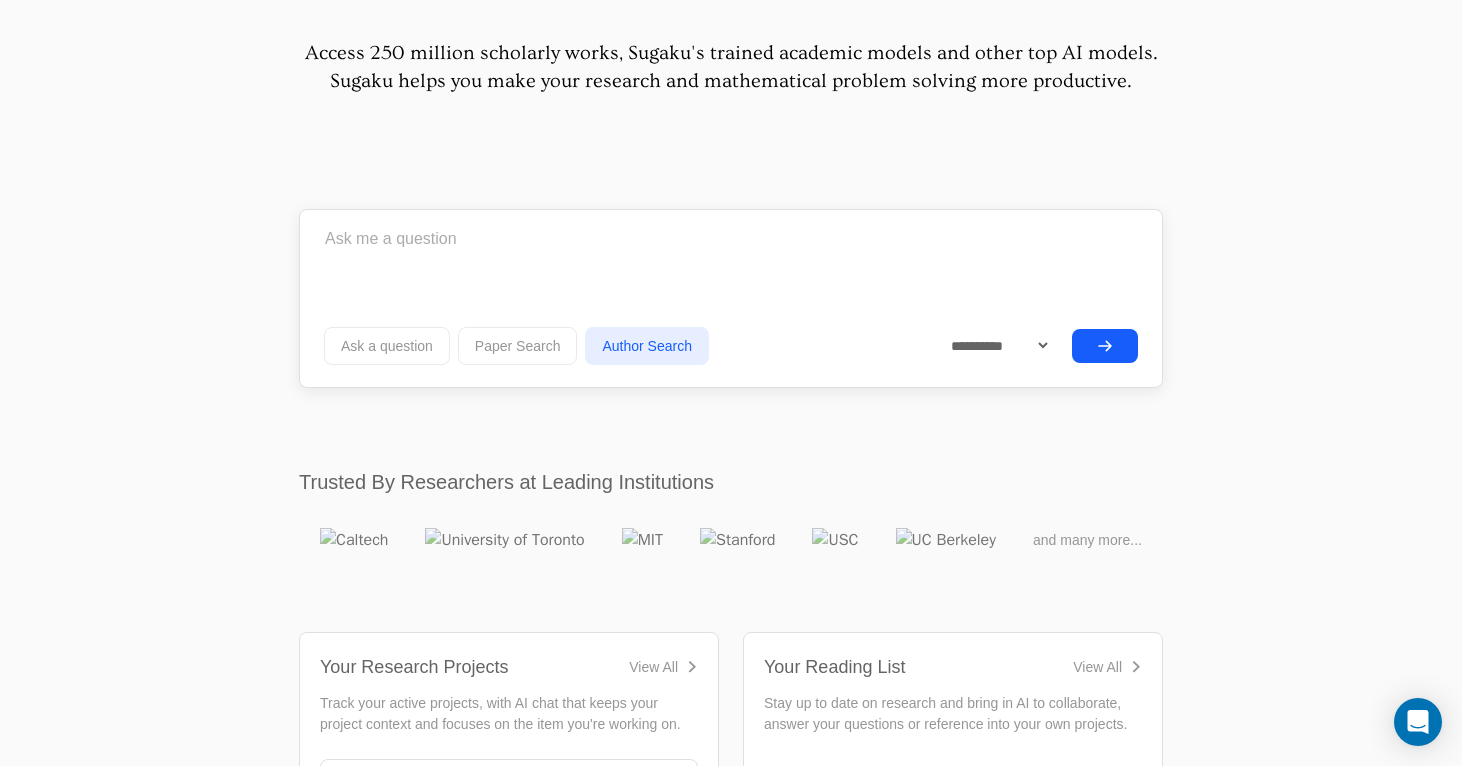 click on "Paper Search" at bounding box center (518, 346) 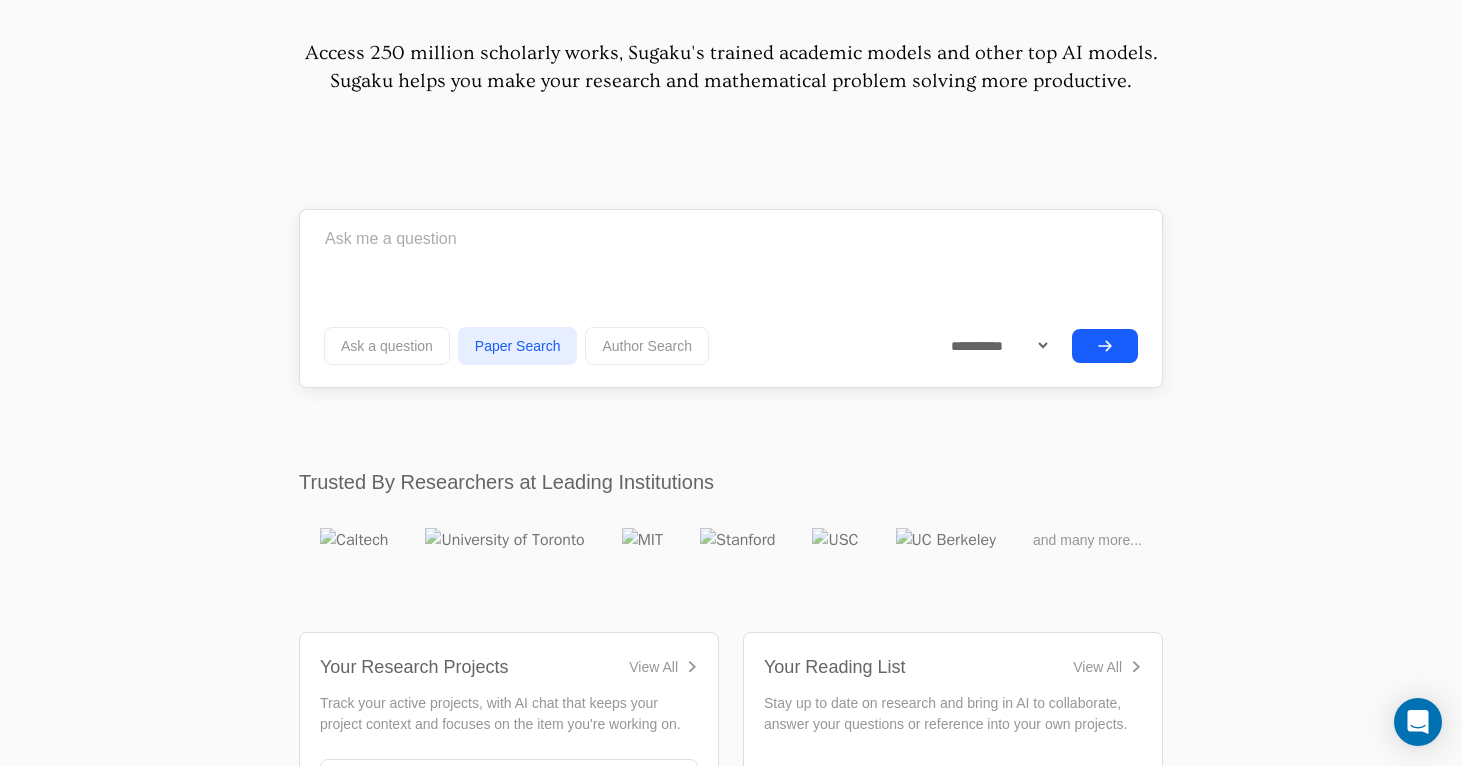 click on "Ask a question" at bounding box center (387, 346) 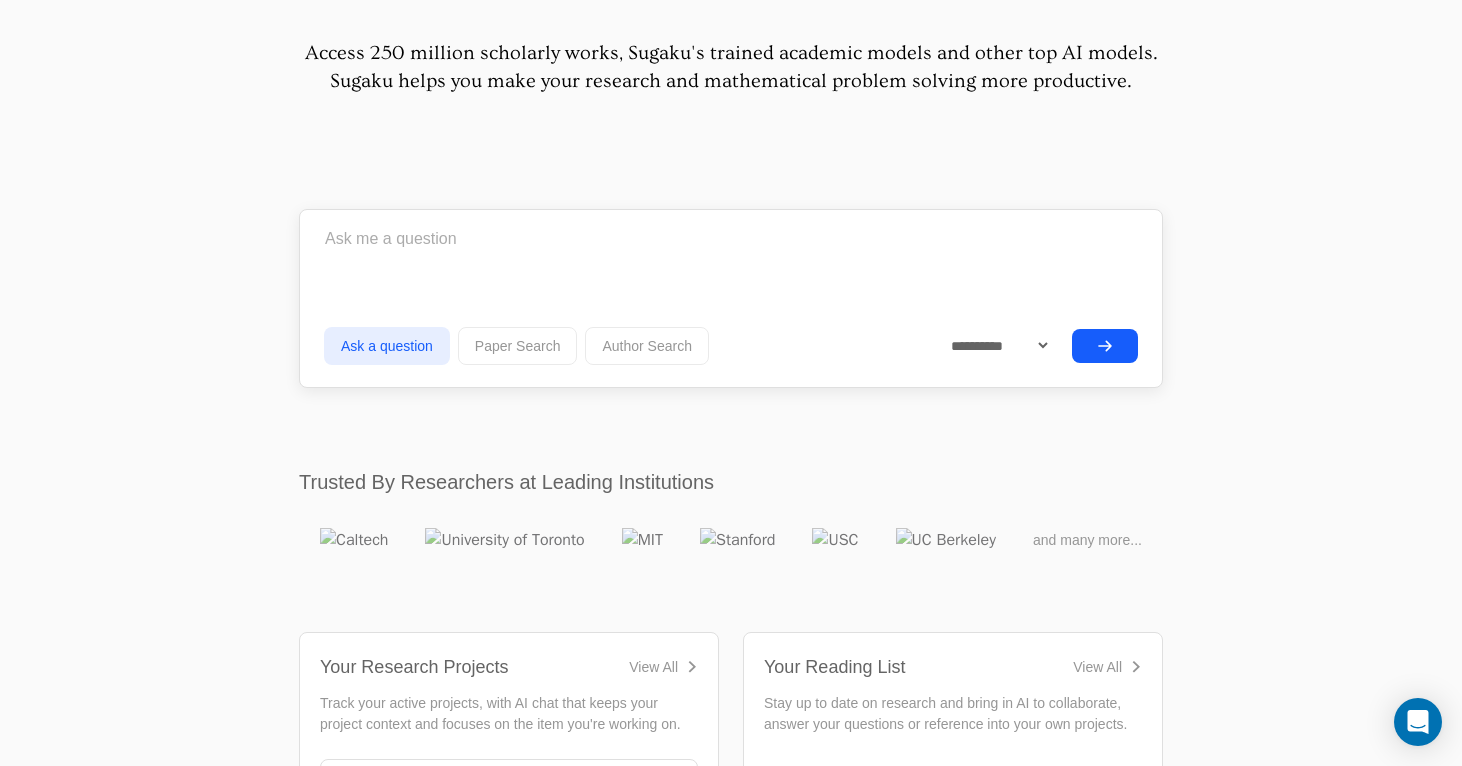scroll, scrollTop: 0, scrollLeft: 0, axis: both 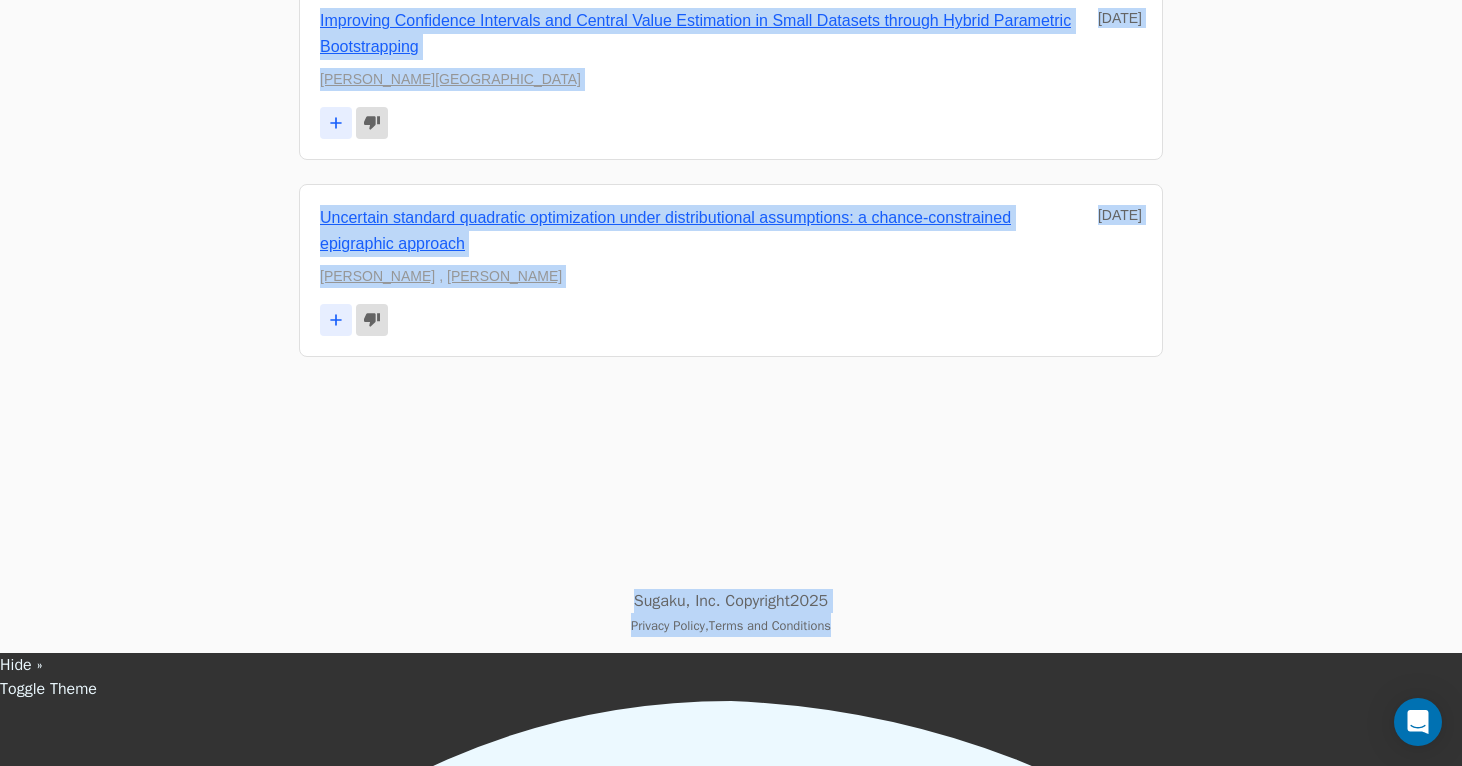 drag, startPoint x: 309, startPoint y: 123, endPoint x: 1053, endPoint y: 751, distance: 973.6118 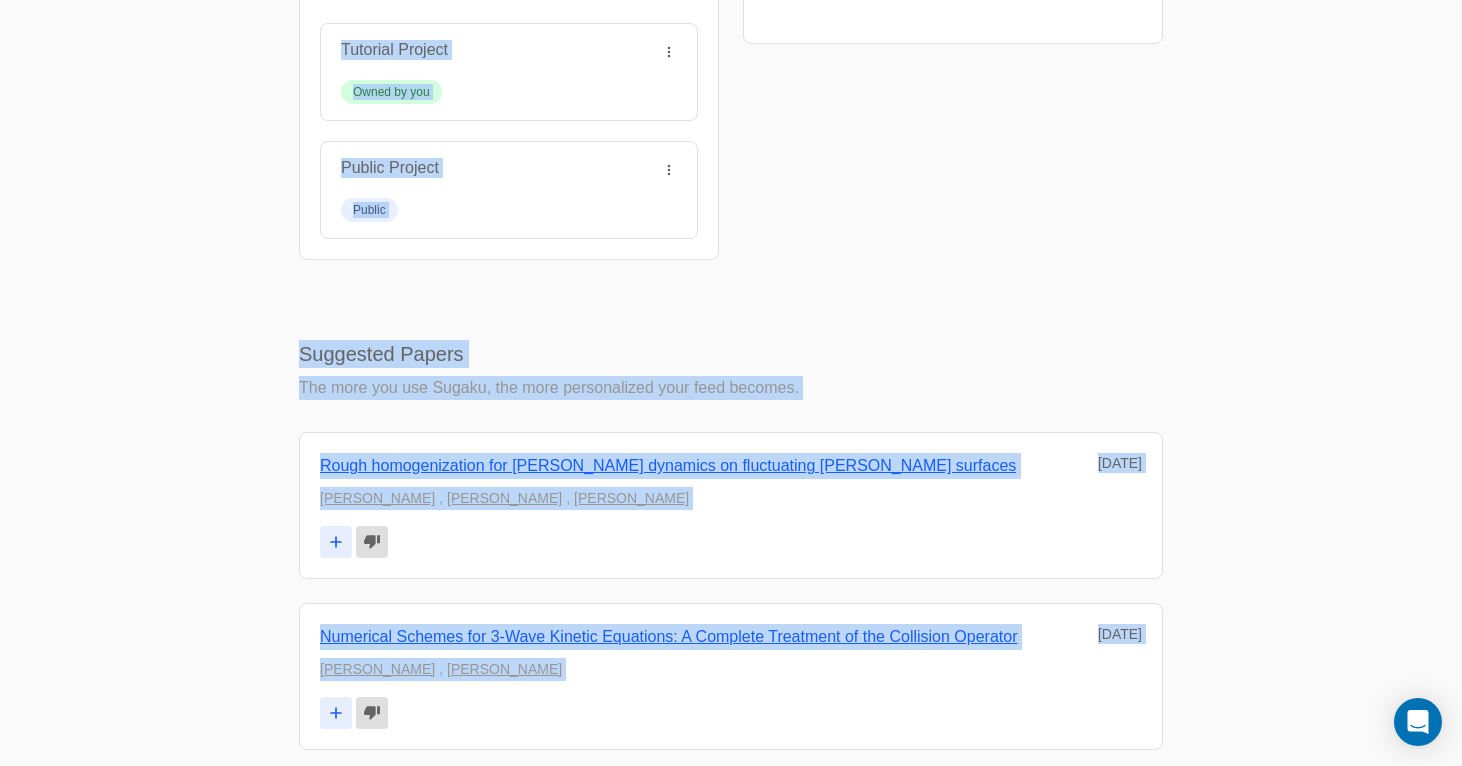 scroll, scrollTop: 0, scrollLeft: 0, axis: both 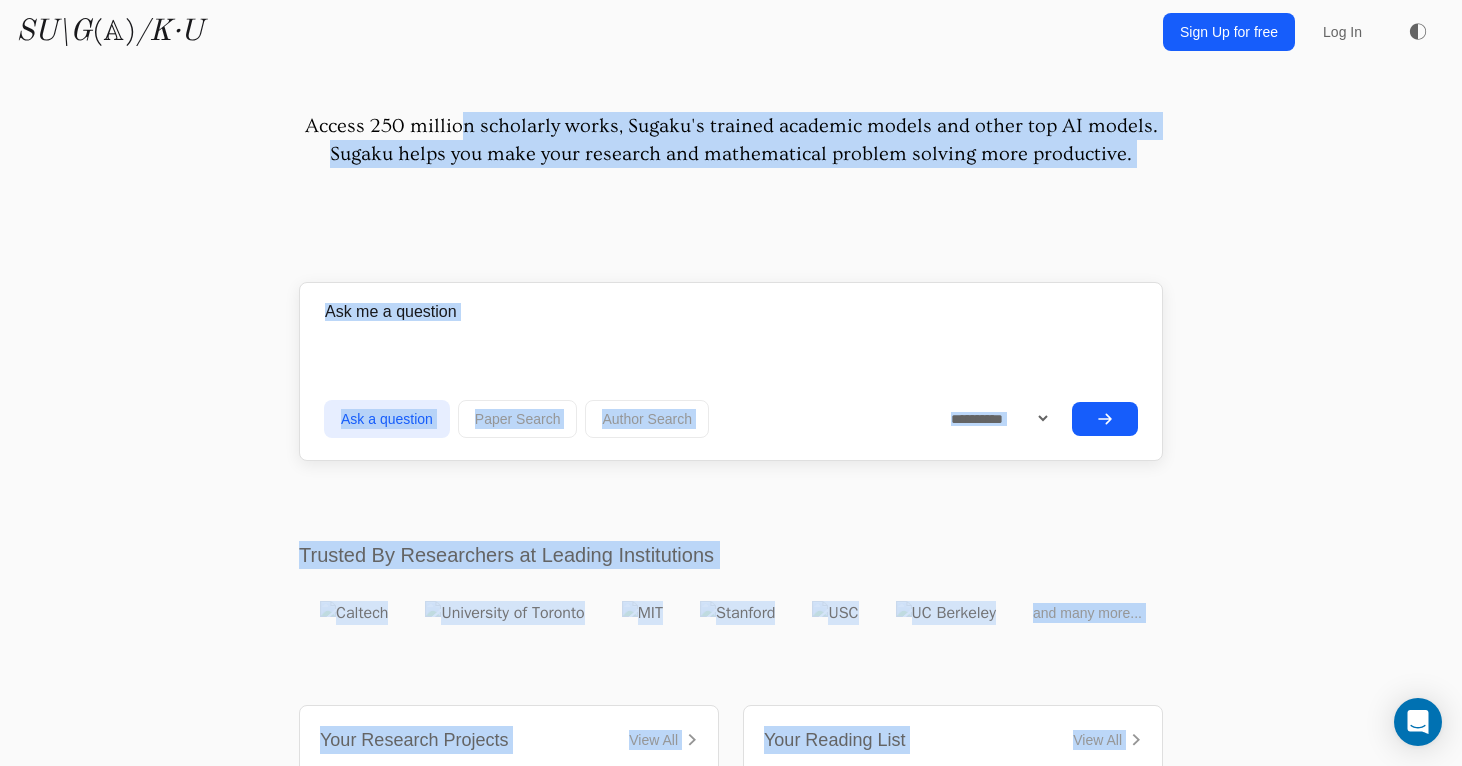 click on "Access 250 million scholarly works, Sugaku's trained academic models and other top AI models.
Sugaku helps you make your research and mathematical problem solving more productive.
Learn more at
The Cultural Divide between Mathematics and AI
or
The Disconnect Between AI Benchmarks and Math Research
Ask a question
, ," at bounding box center (731, 4783) 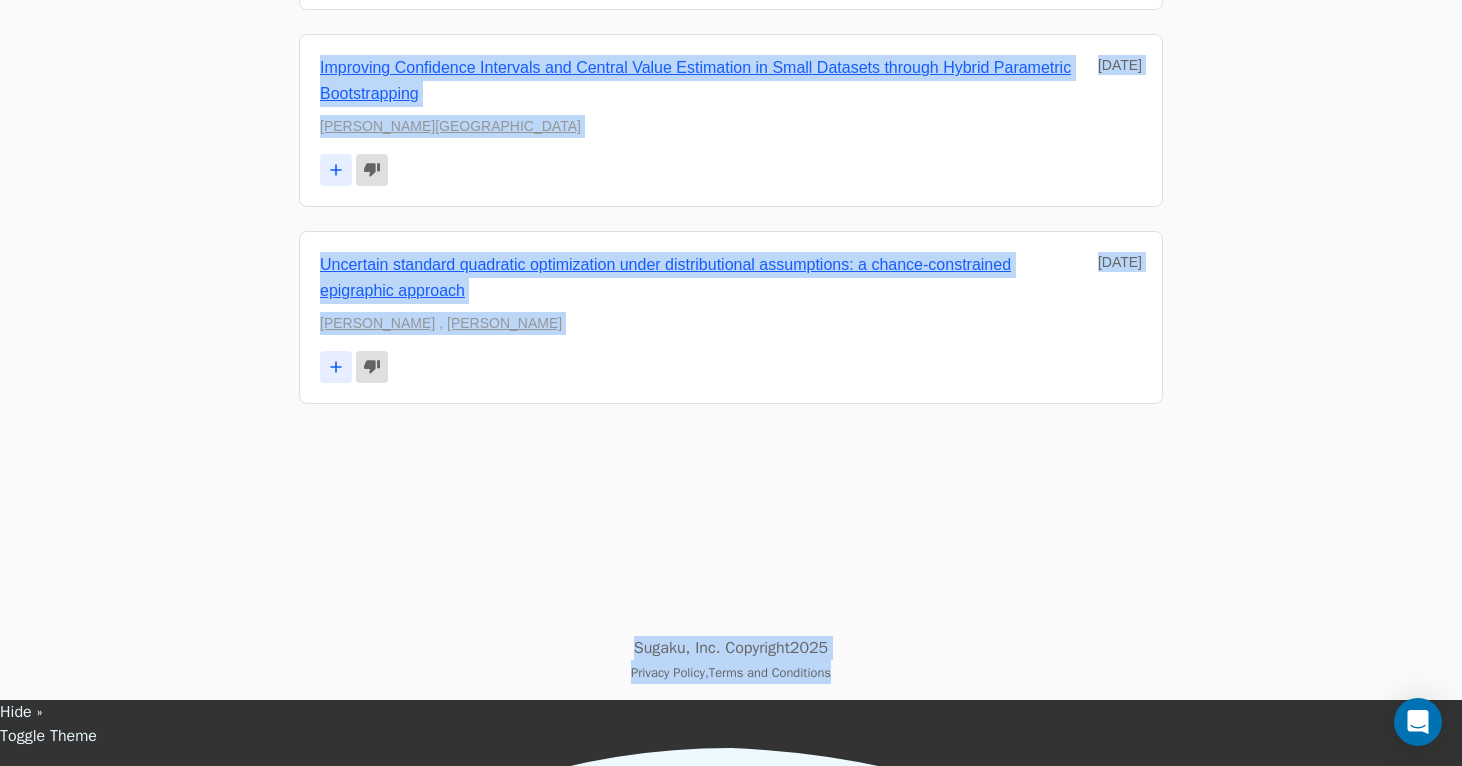 scroll, scrollTop: 9018, scrollLeft: 0, axis: vertical 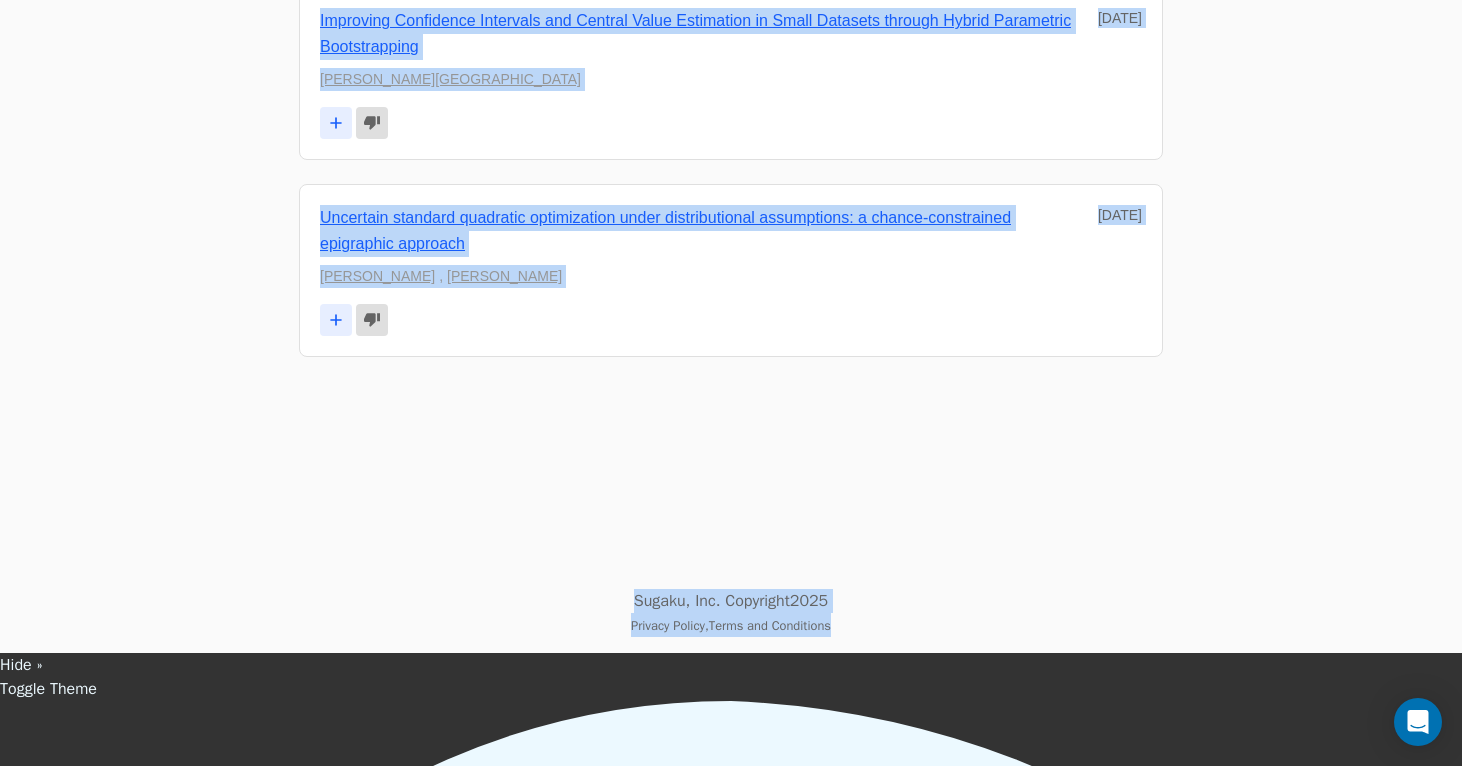 drag, startPoint x: 309, startPoint y: 98, endPoint x: 1159, endPoint y: 738, distance: 1064.0018 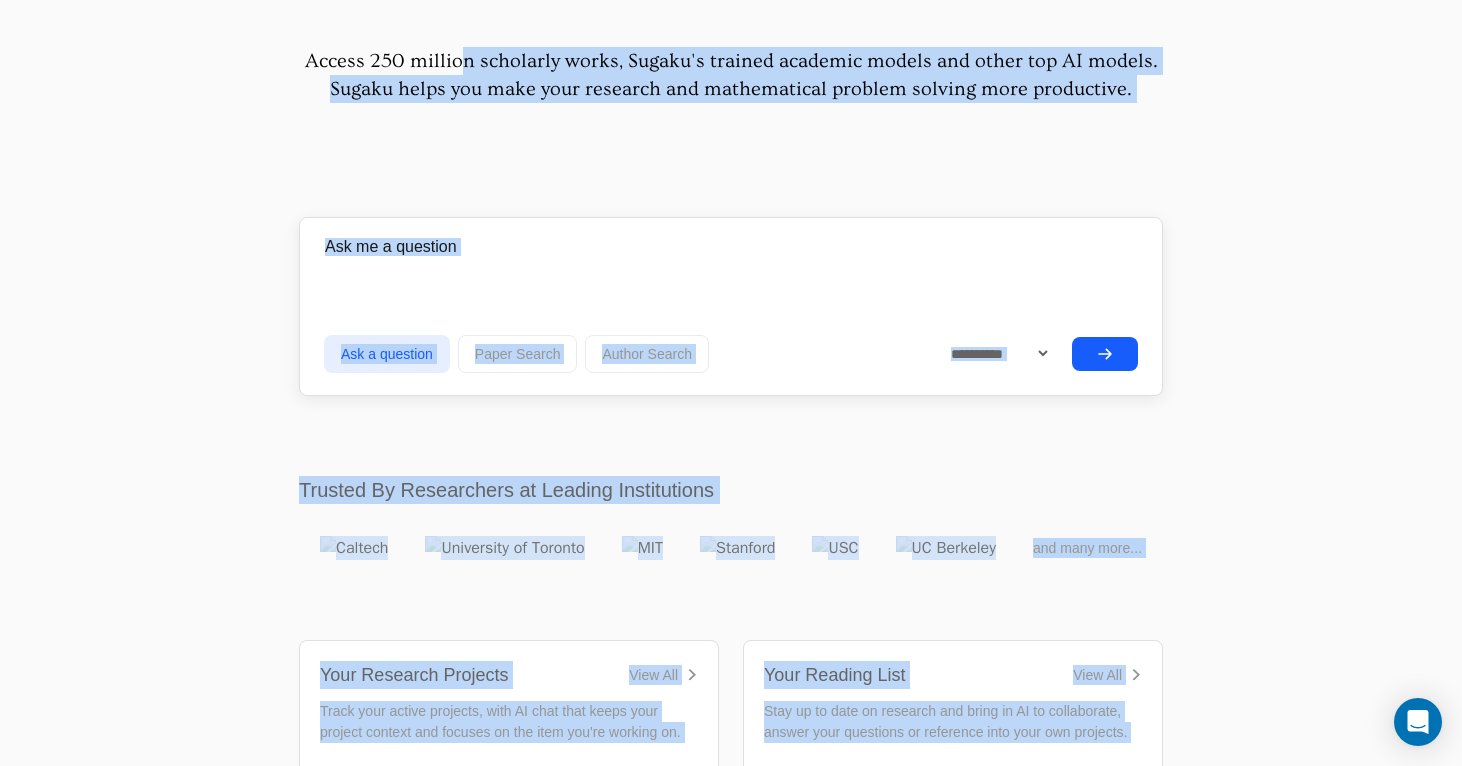 scroll, scrollTop: 0, scrollLeft: 0, axis: both 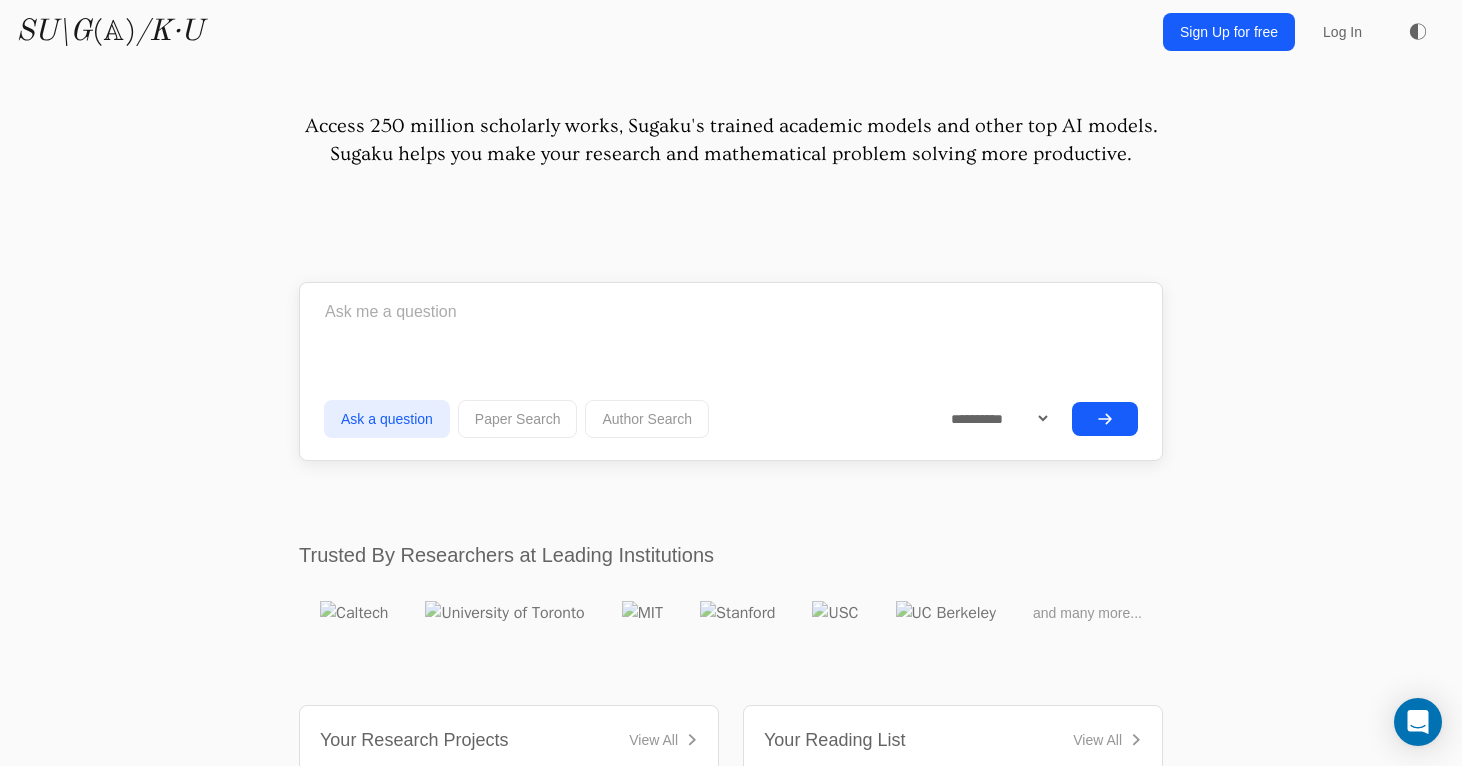 click on "Access 250 million scholarly works, Sugaku's trained academic models and other top AI models.
Sugaku helps you make your research and mathematical problem solving more productive.
Learn more at
The Cultural Divide between Mathematics and AI
or
The Disconnect Between AI Benchmarks and Math Research
Ask a question
, ," at bounding box center (731, 4783) 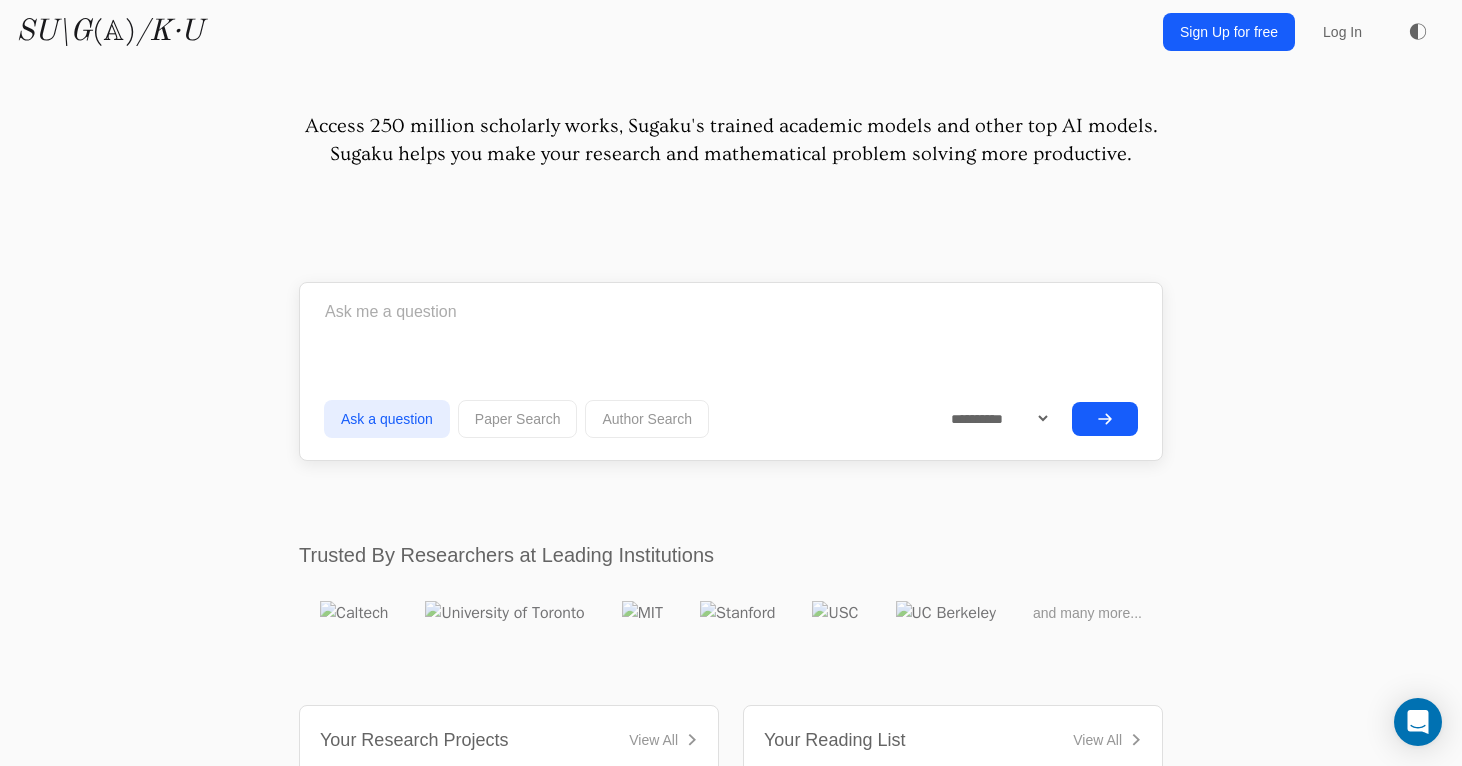 click on "Author Search" at bounding box center (647, 419) 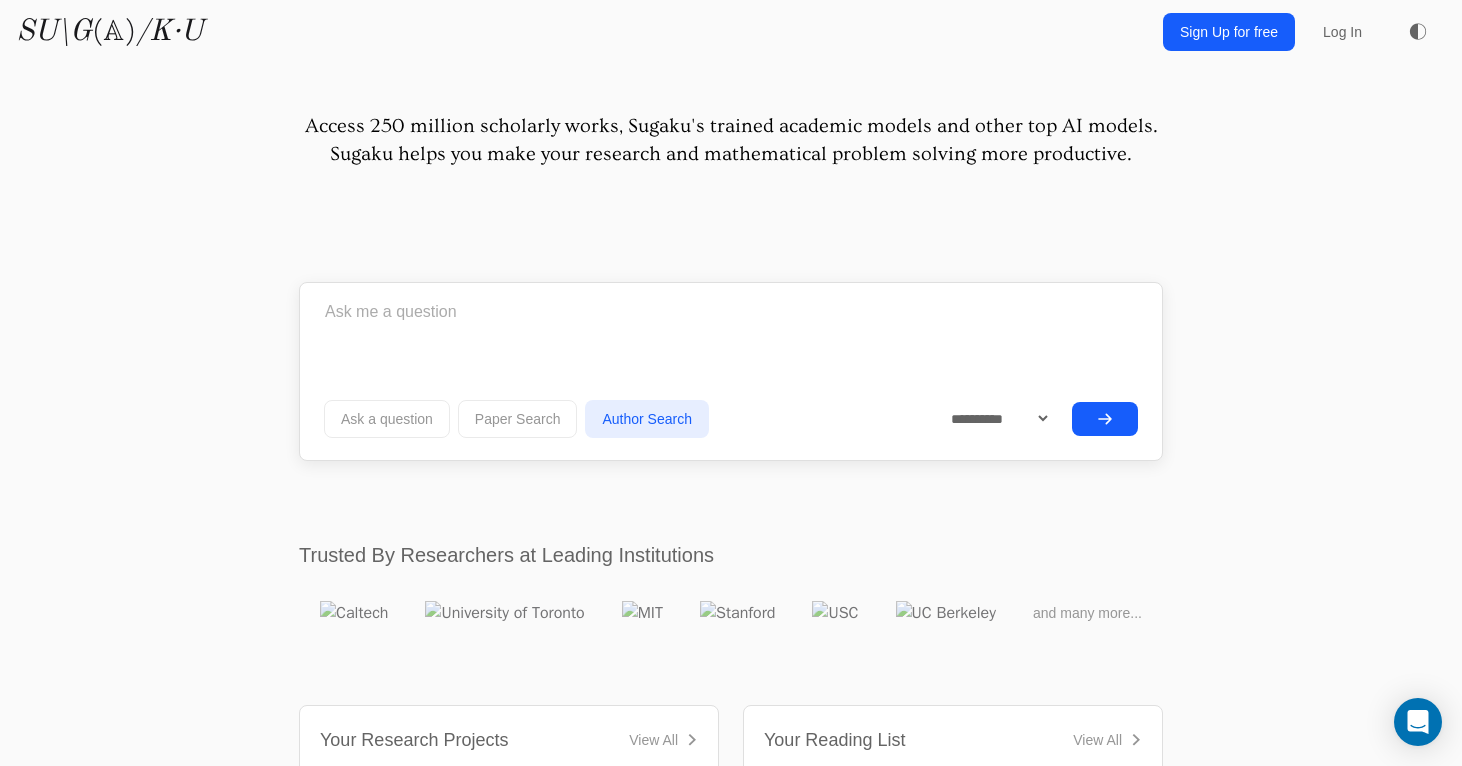 click on "Paper Search" at bounding box center (518, 419) 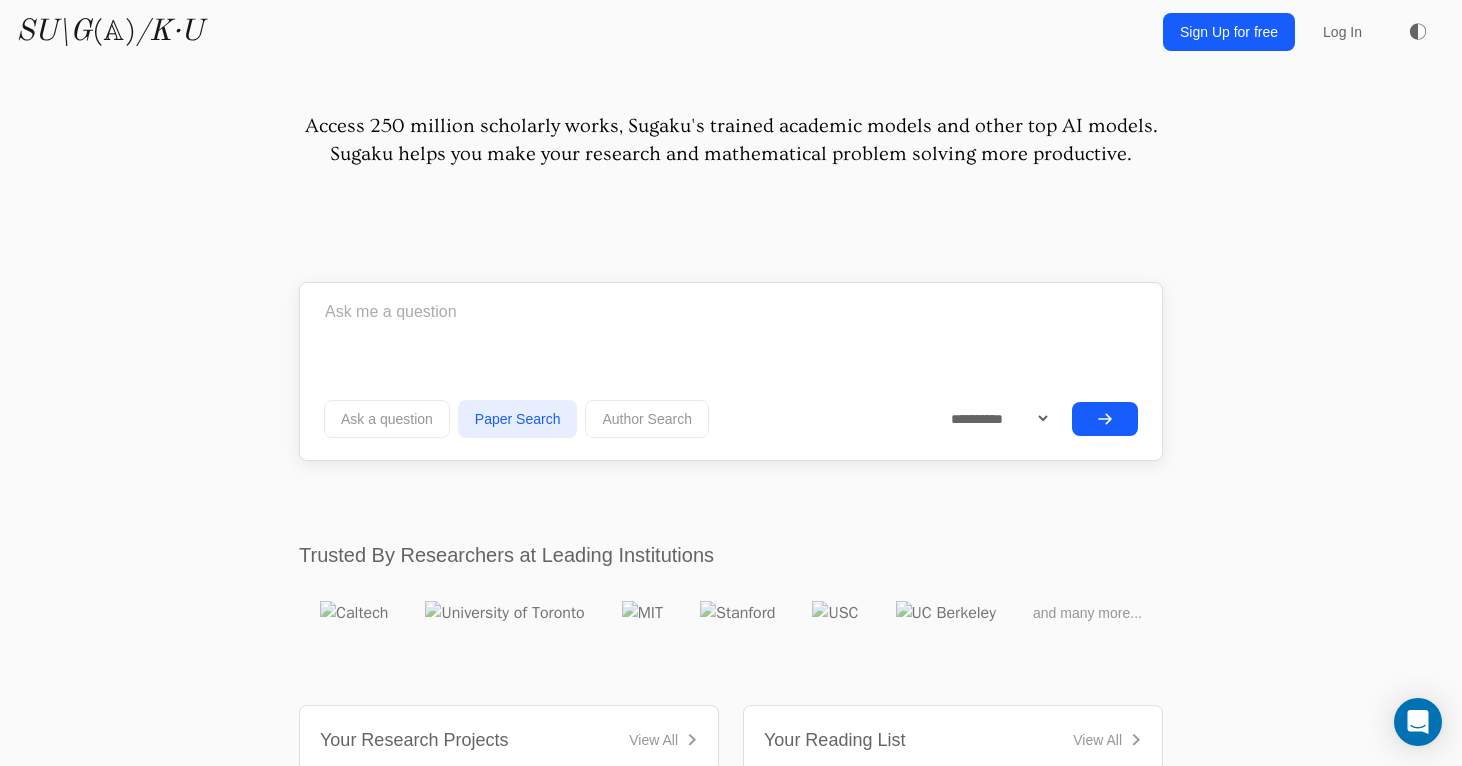 click on "Ask a question" at bounding box center (387, 419) 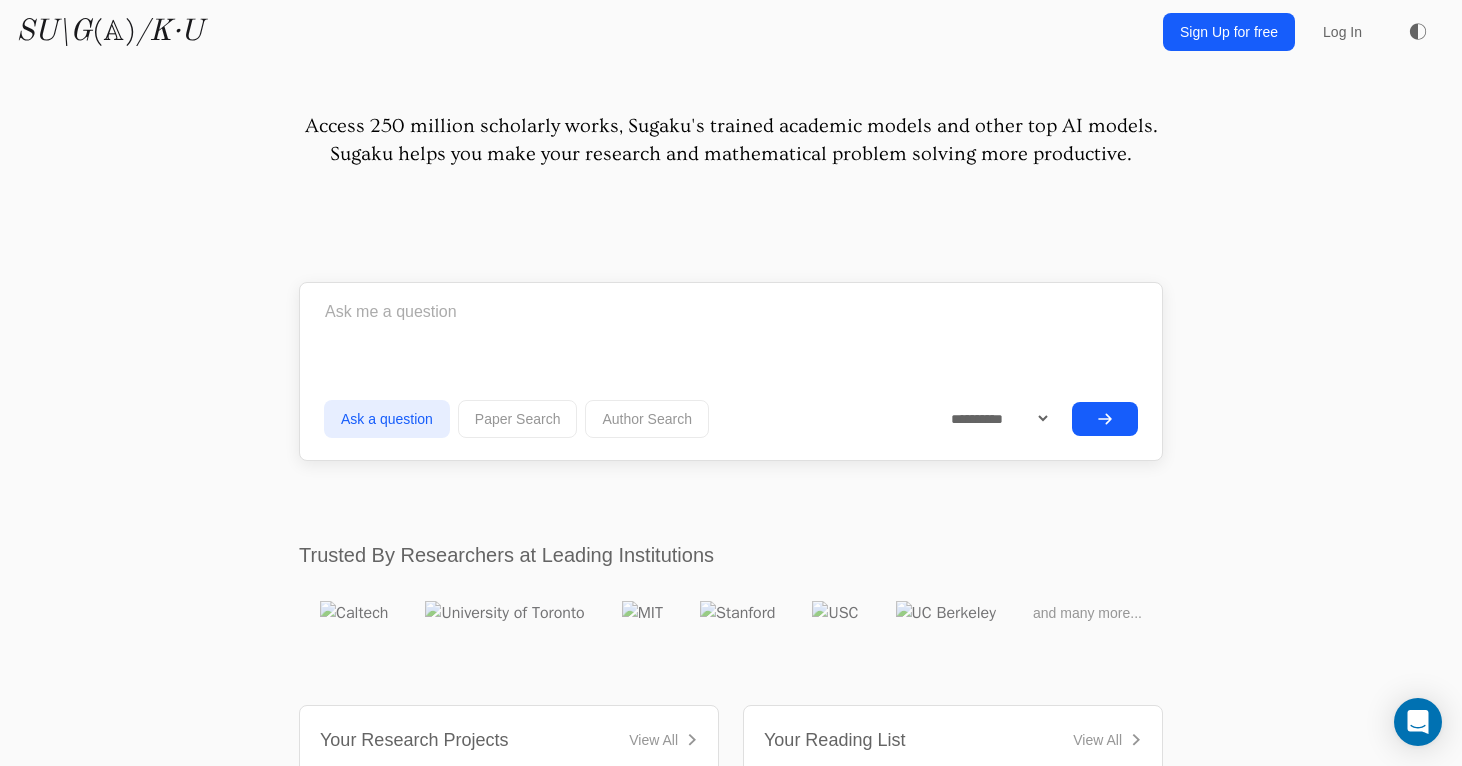 click on "Paper Search" at bounding box center [518, 419] 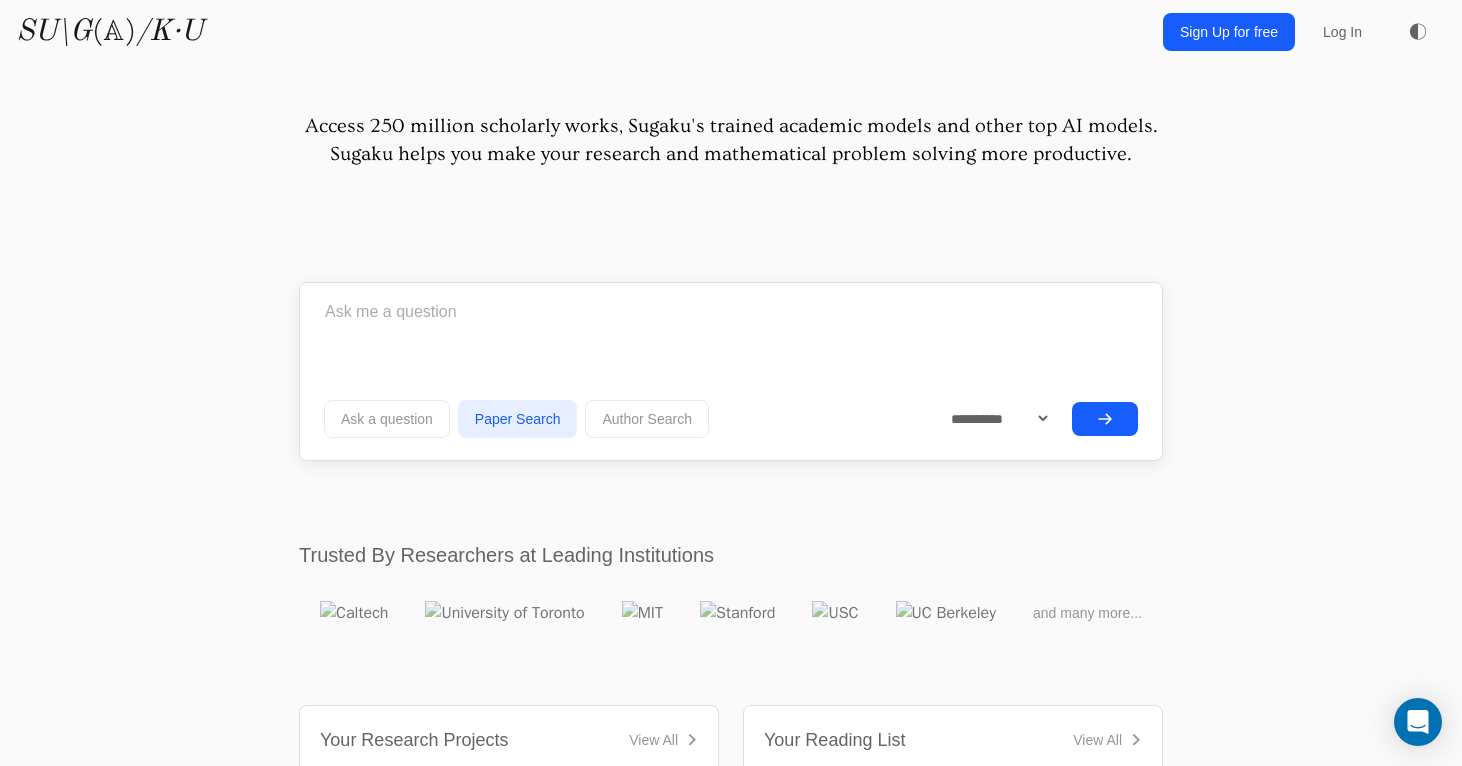 click on "Author Search" at bounding box center [647, 419] 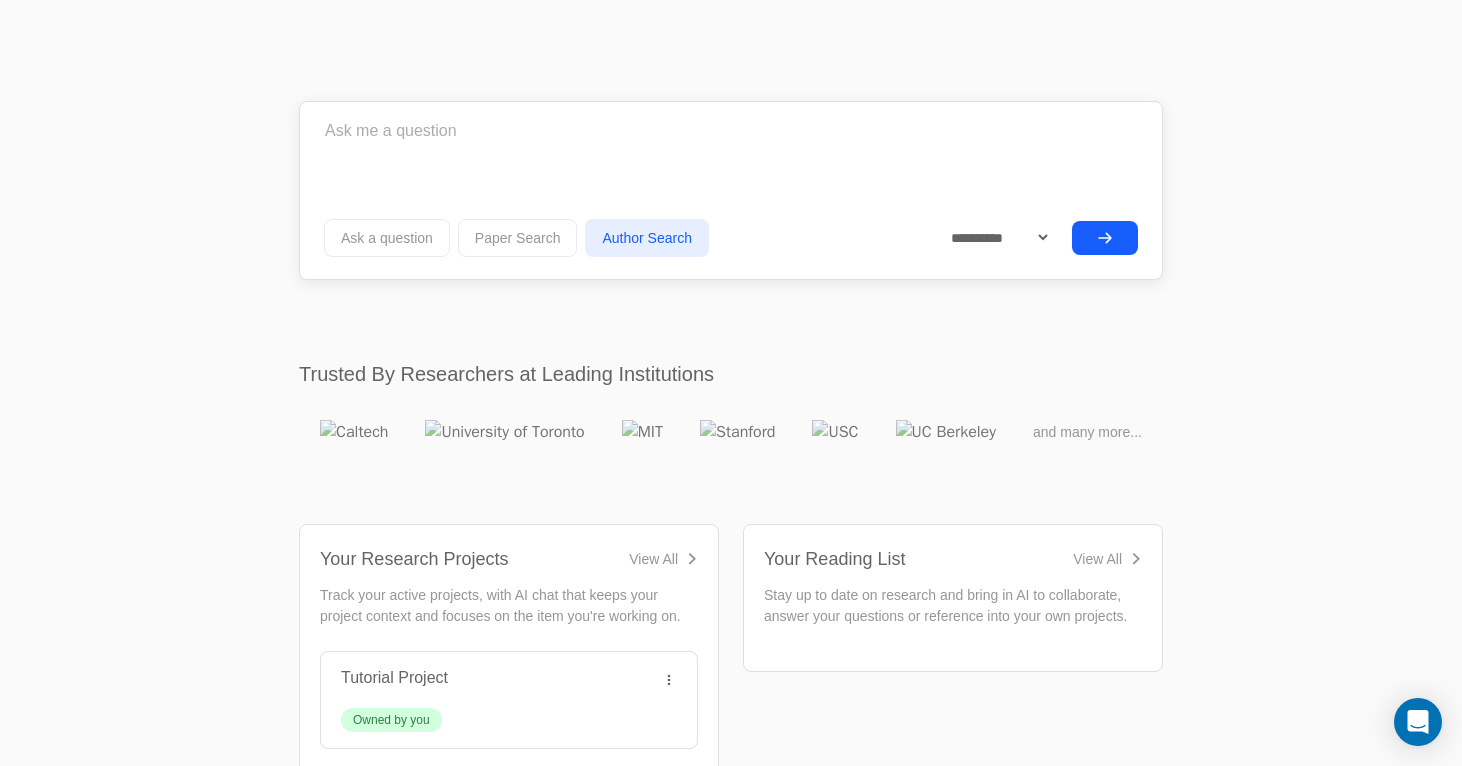 scroll, scrollTop: 199, scrollLeft: 0, axis: vertical 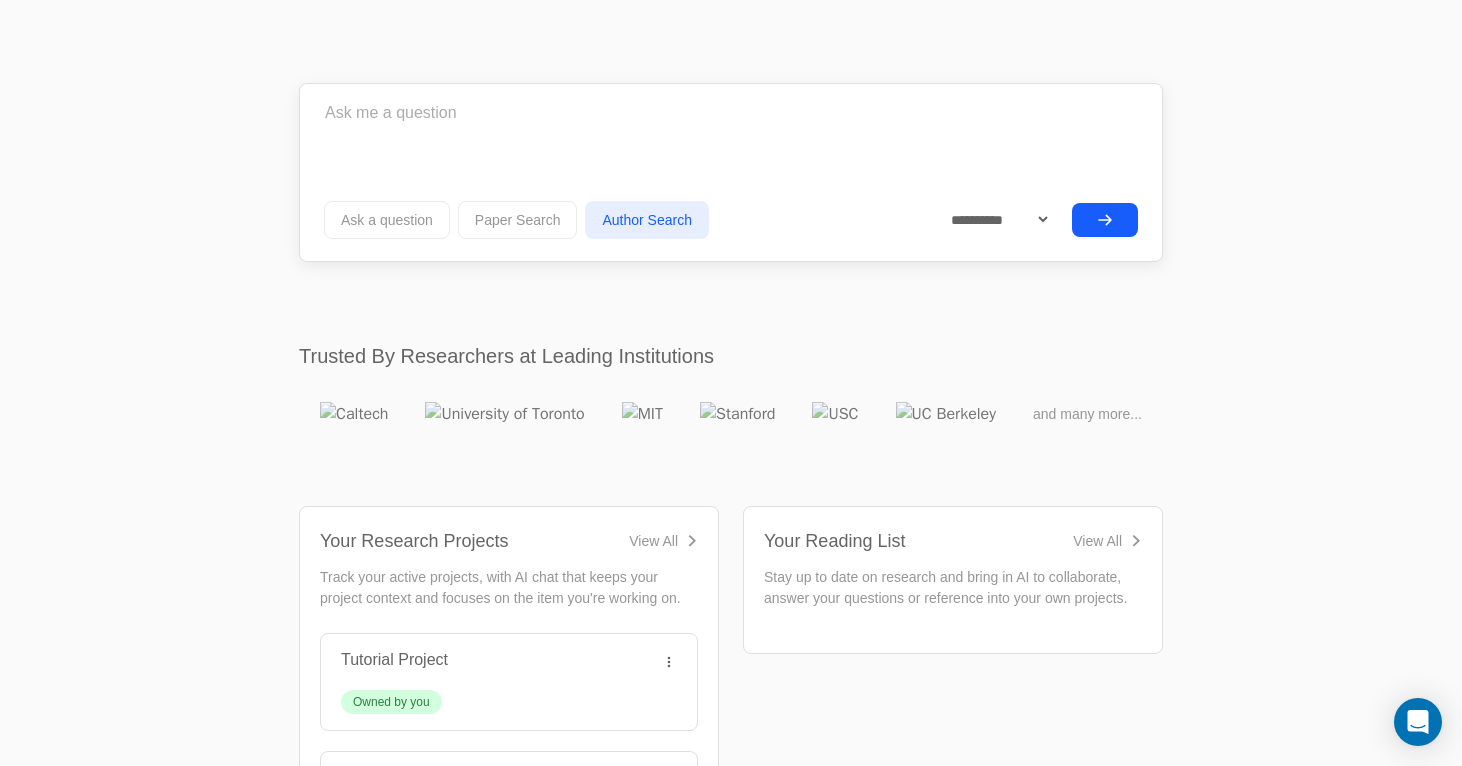 drag, startPoint x: 592, startPoint y: 238, endPoint x: 811, endPoint y: 250, distance: 219.32852 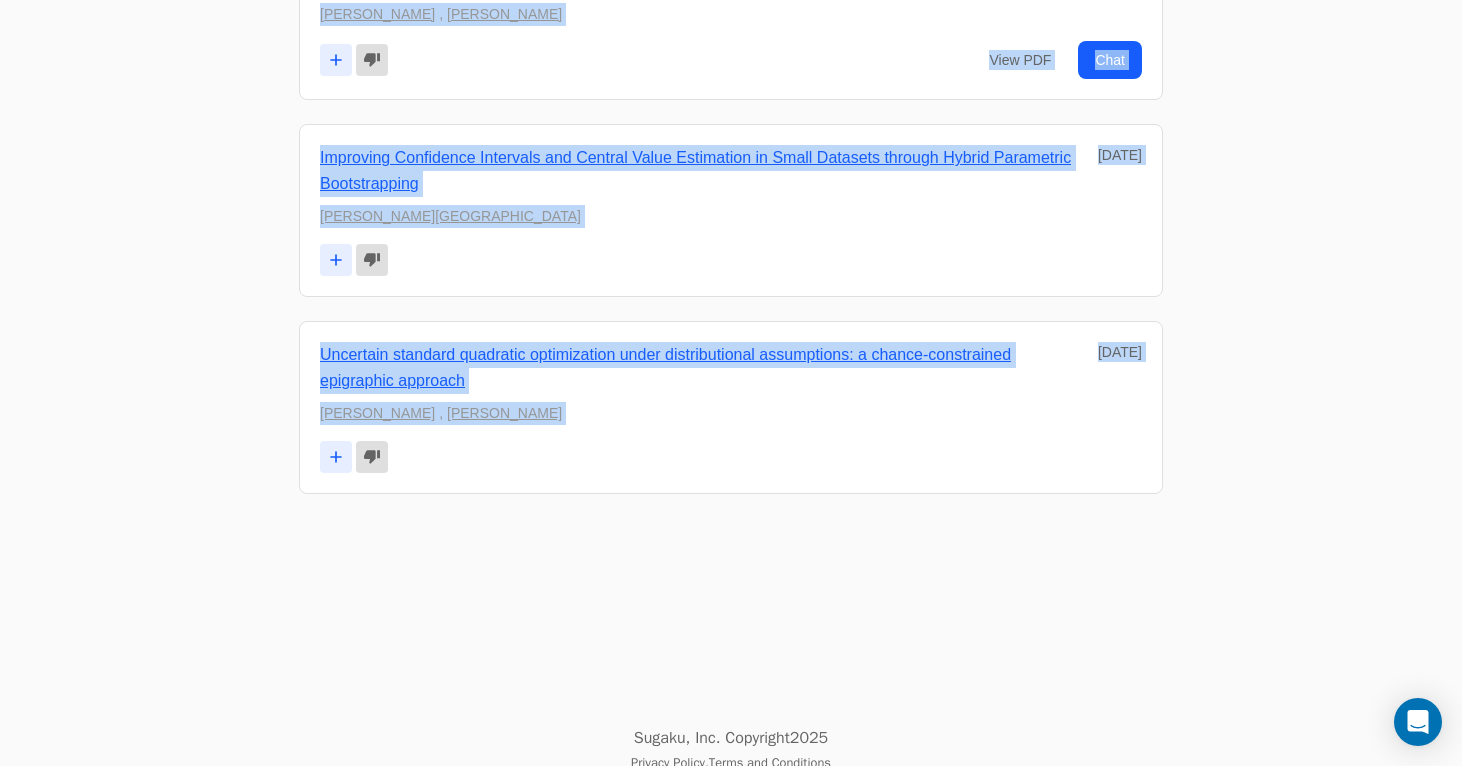 scroll, scrollTop: 9018, scrollLeft: 0, axis: vertical 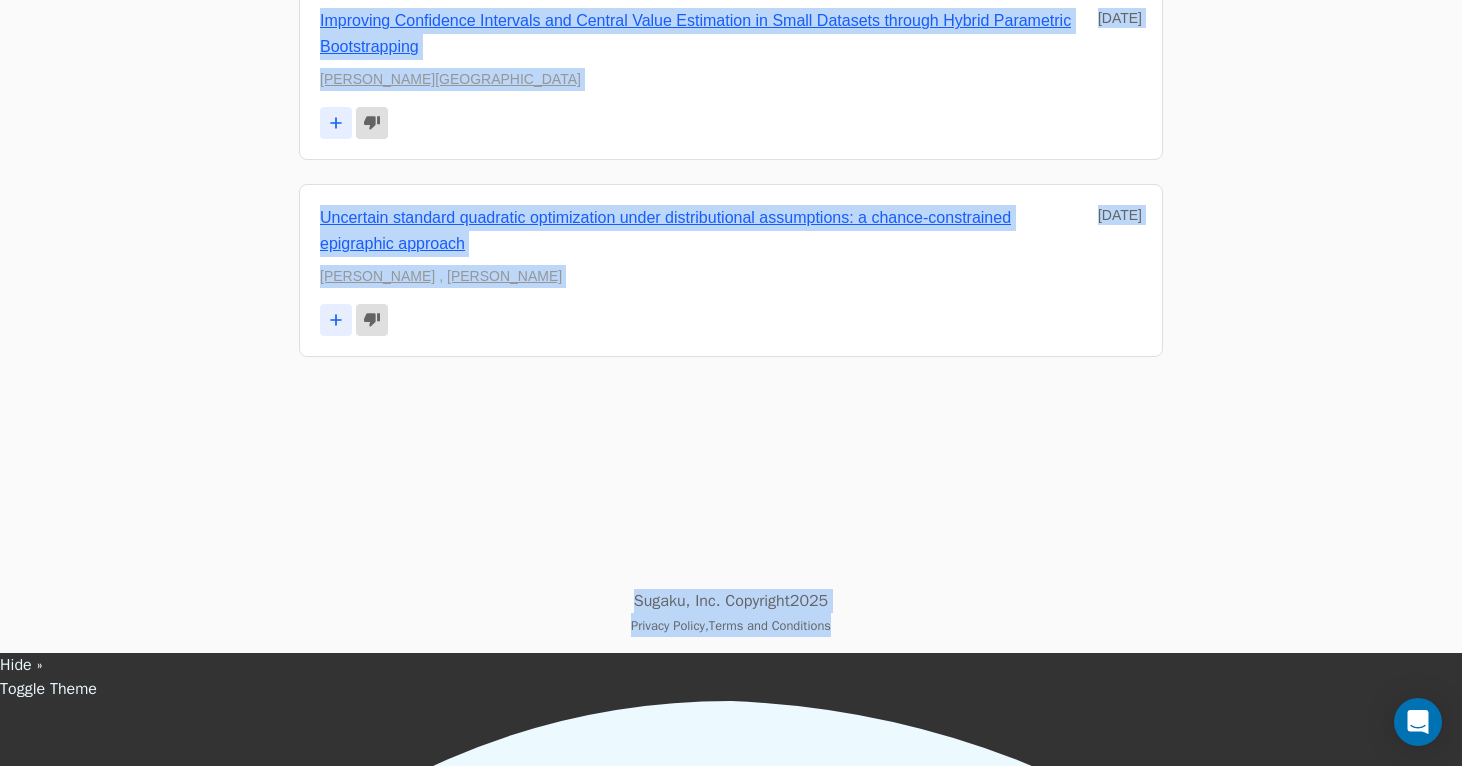 drag, startPoint x: 265, startPoint y: 349, endPoint x: 890, endPoint y: 733, distance: 733.54004 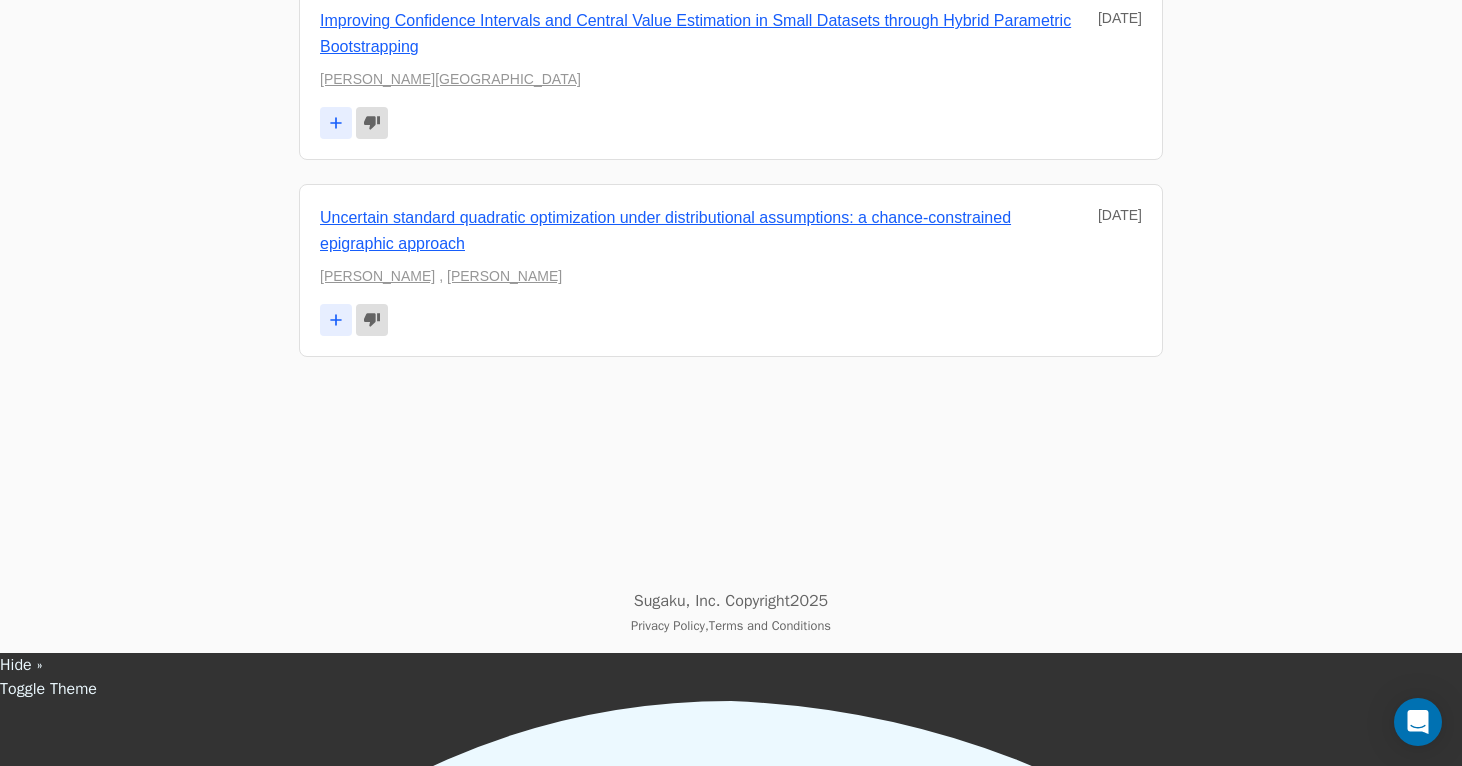 click on "" " successfully deleted from Your Projects.
UNDO" at bounding box center (731, -4203) 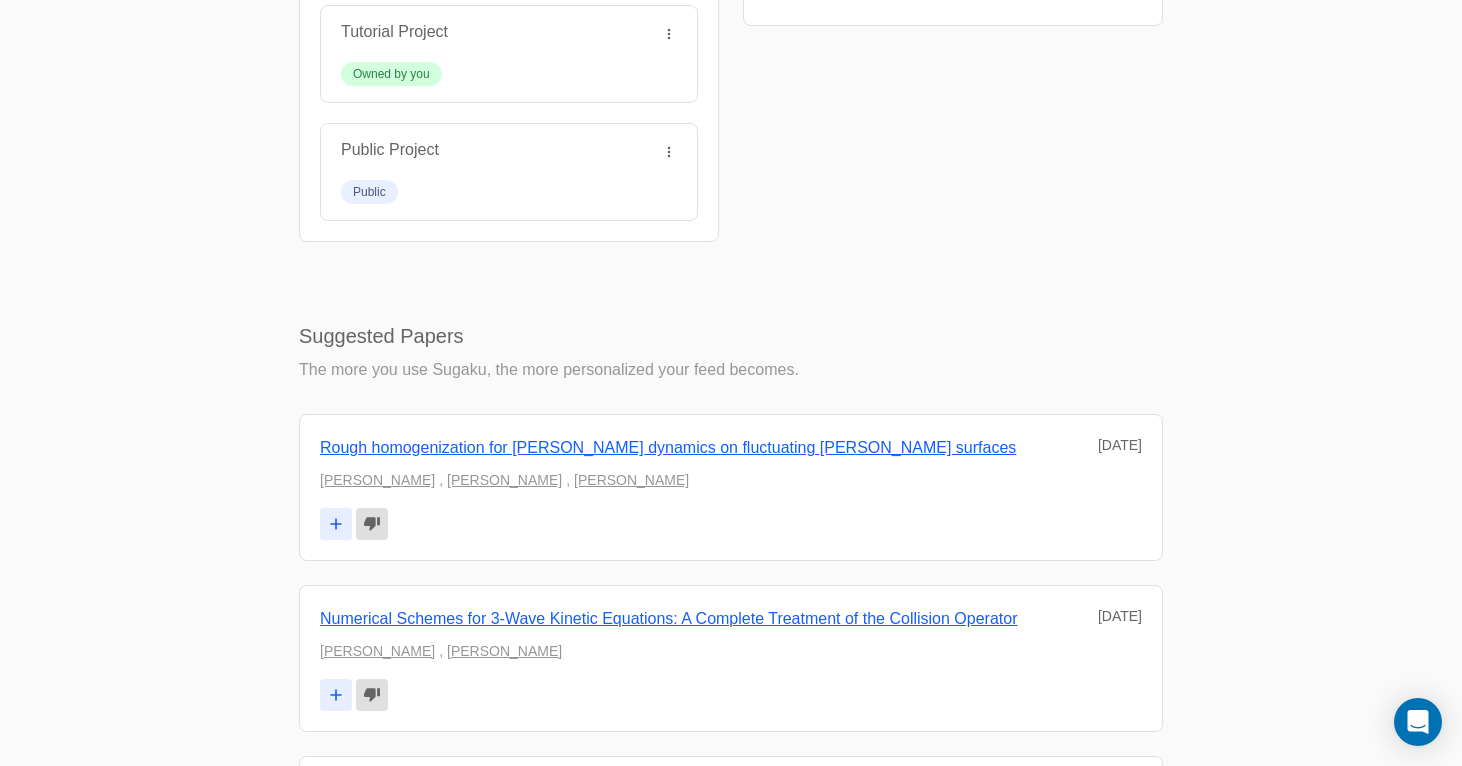scroll, scrollTop: 0, scrollLeft: 0, axis: both 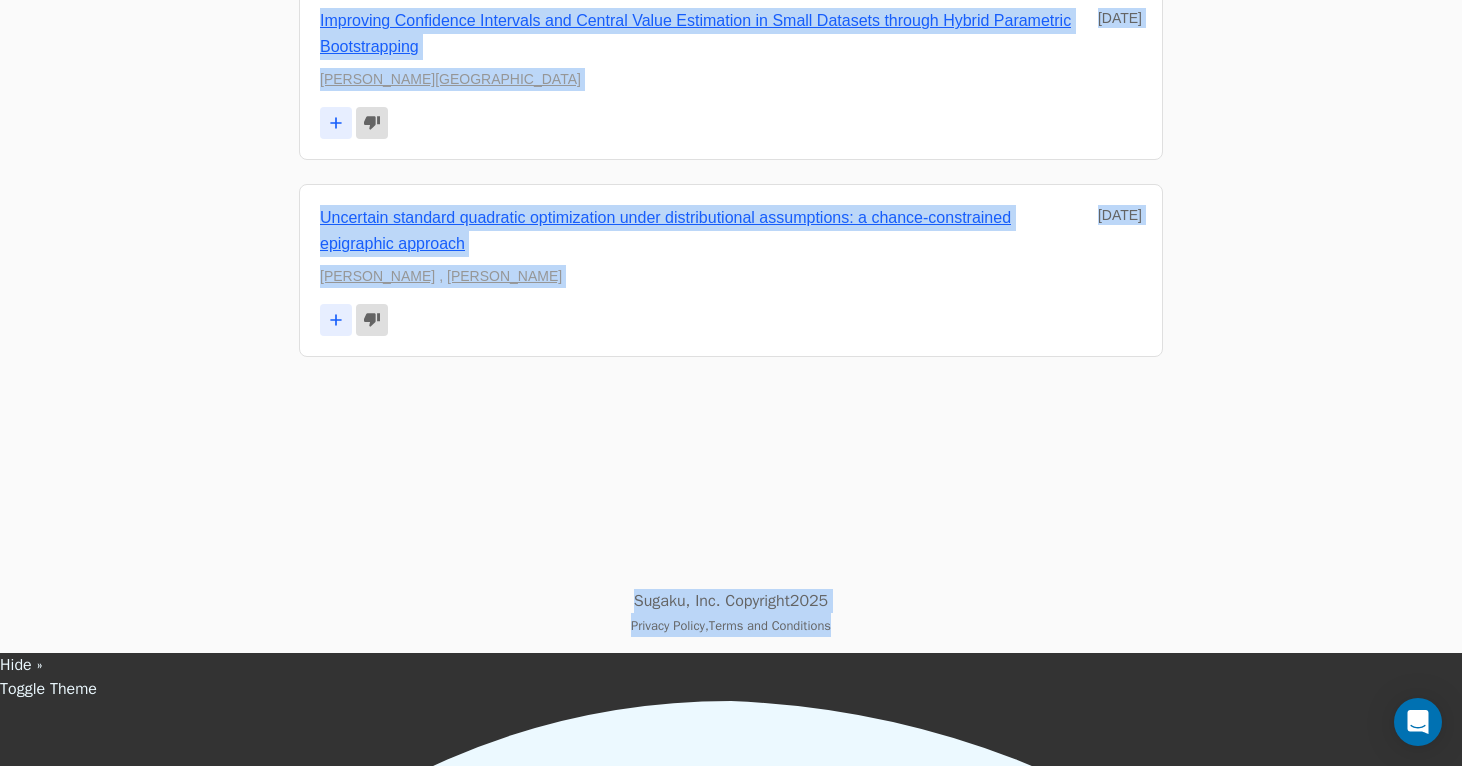 drag, startPoint x: 273, startPoint y: 119, endPoint x: 1169, endPoint y: 751, distance: 1096.467 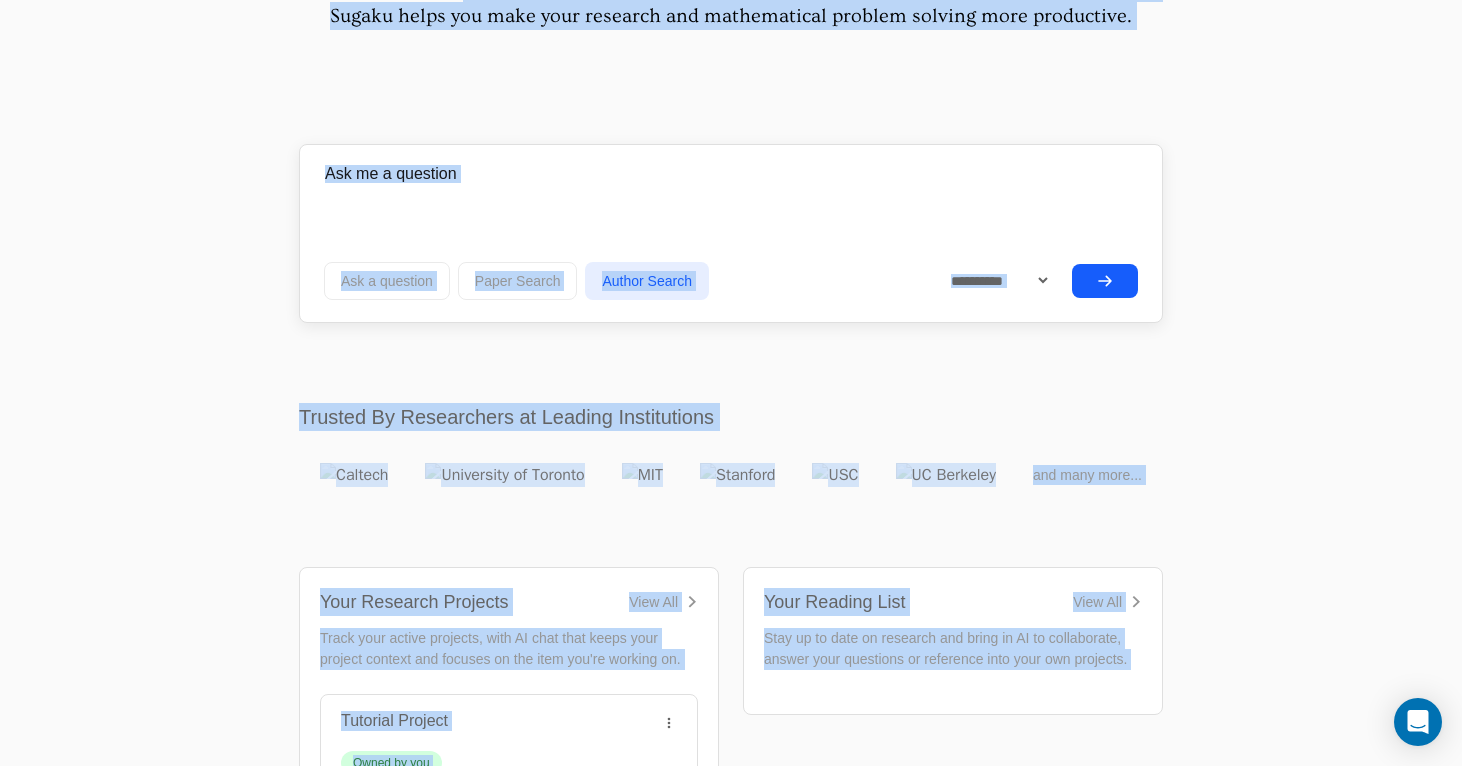 scroll, scrollTop: 0, scrollLeft: 0, axis: both 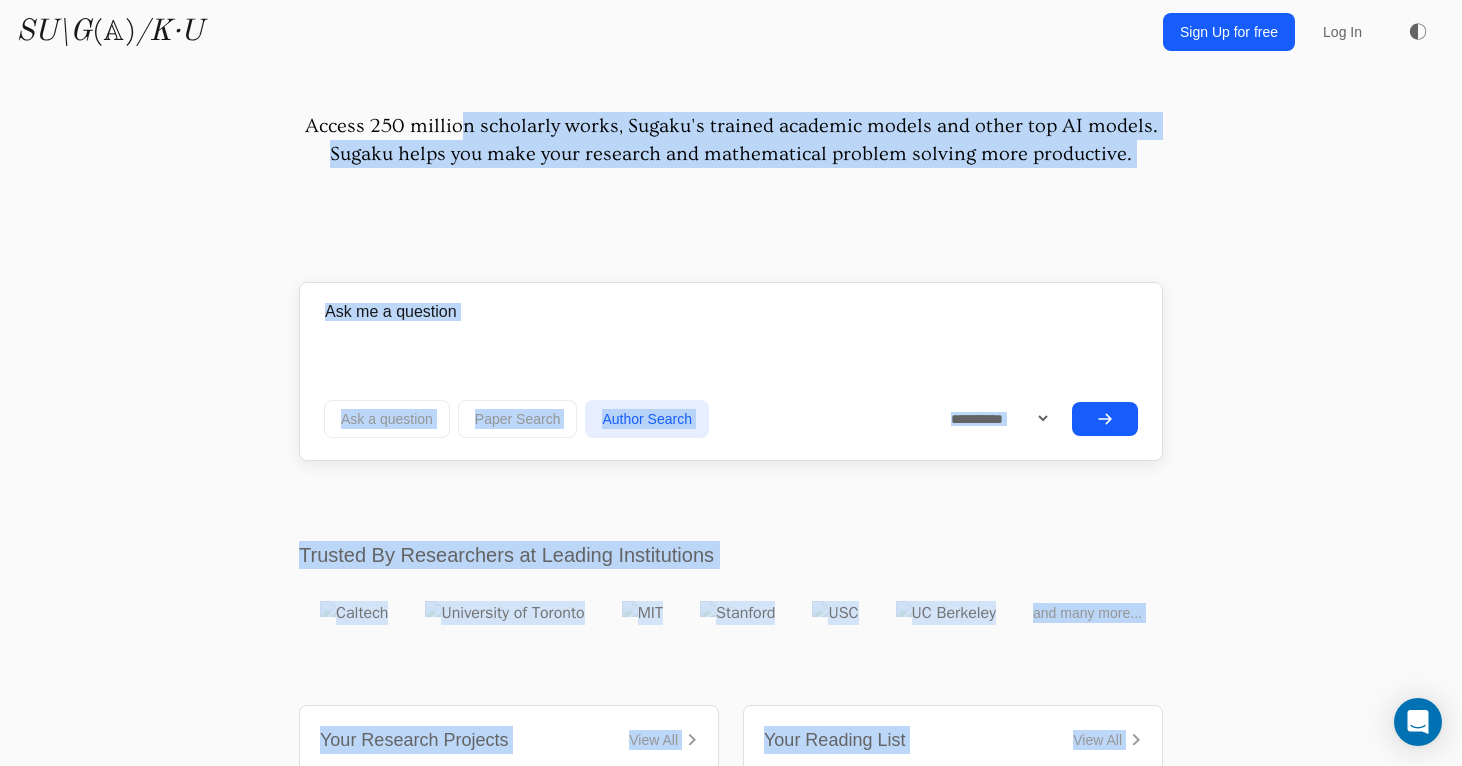 drag, startPoint x: 649, startPoint y: 128, endPoint x: 654, endPoint y: 280, distance: 152.08221 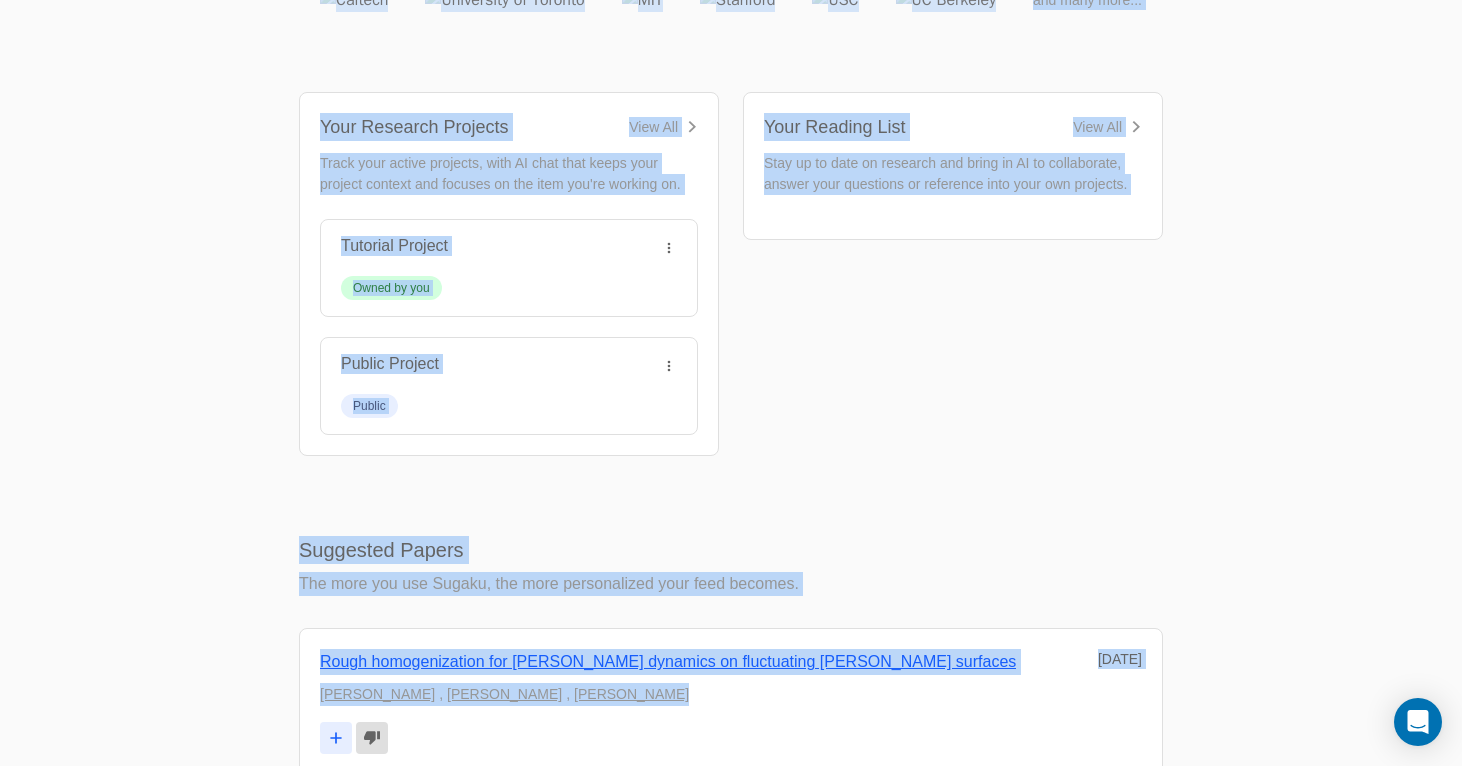 scroll, scrollTop: 619, scrollLeft: 0, axis: vertical 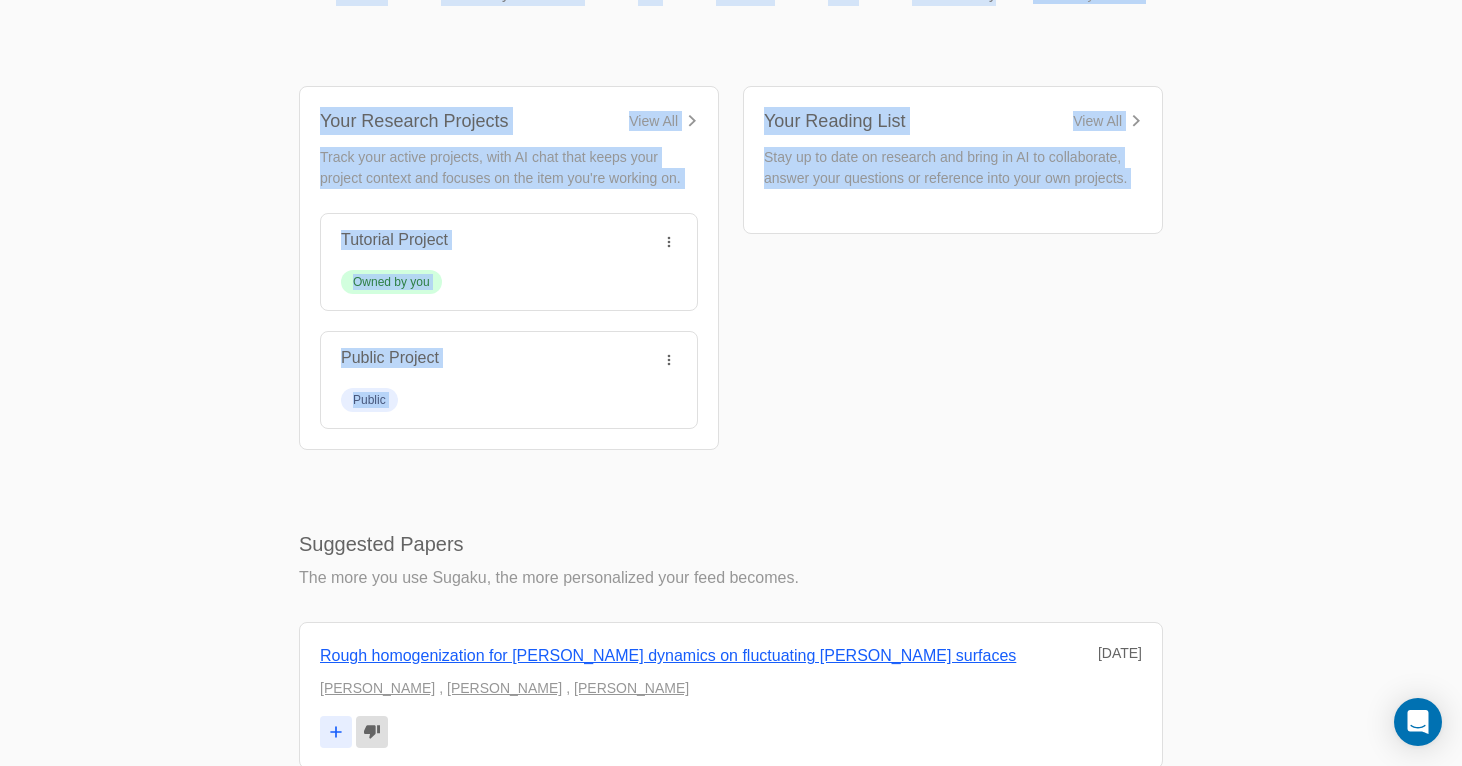 drag, startPoint x: 277, startPoint y: 77, endPoint x: 1156, endPoint y: 514, distance: 981.6364 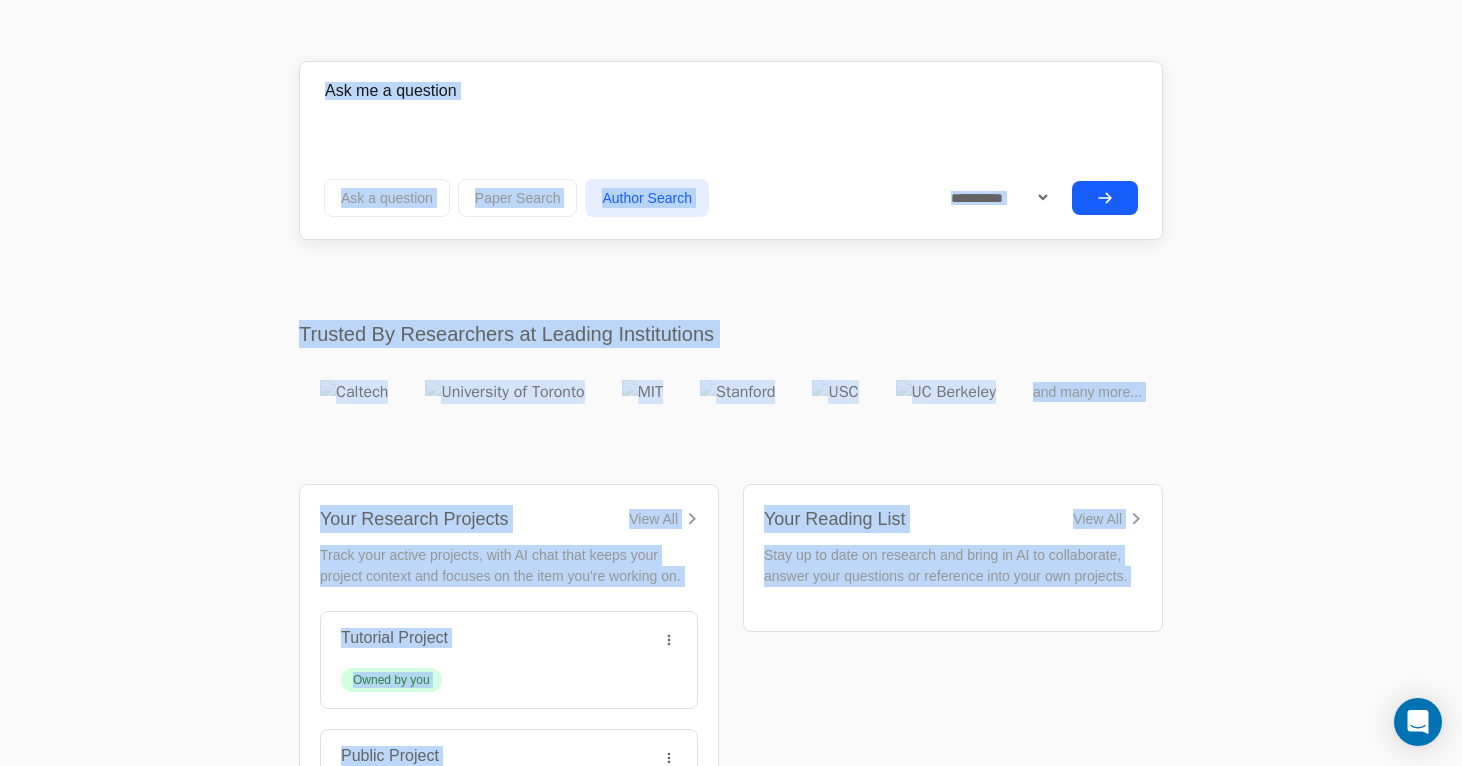 scroll, scrollTop: 0, scrollLeft: 0, axis: both 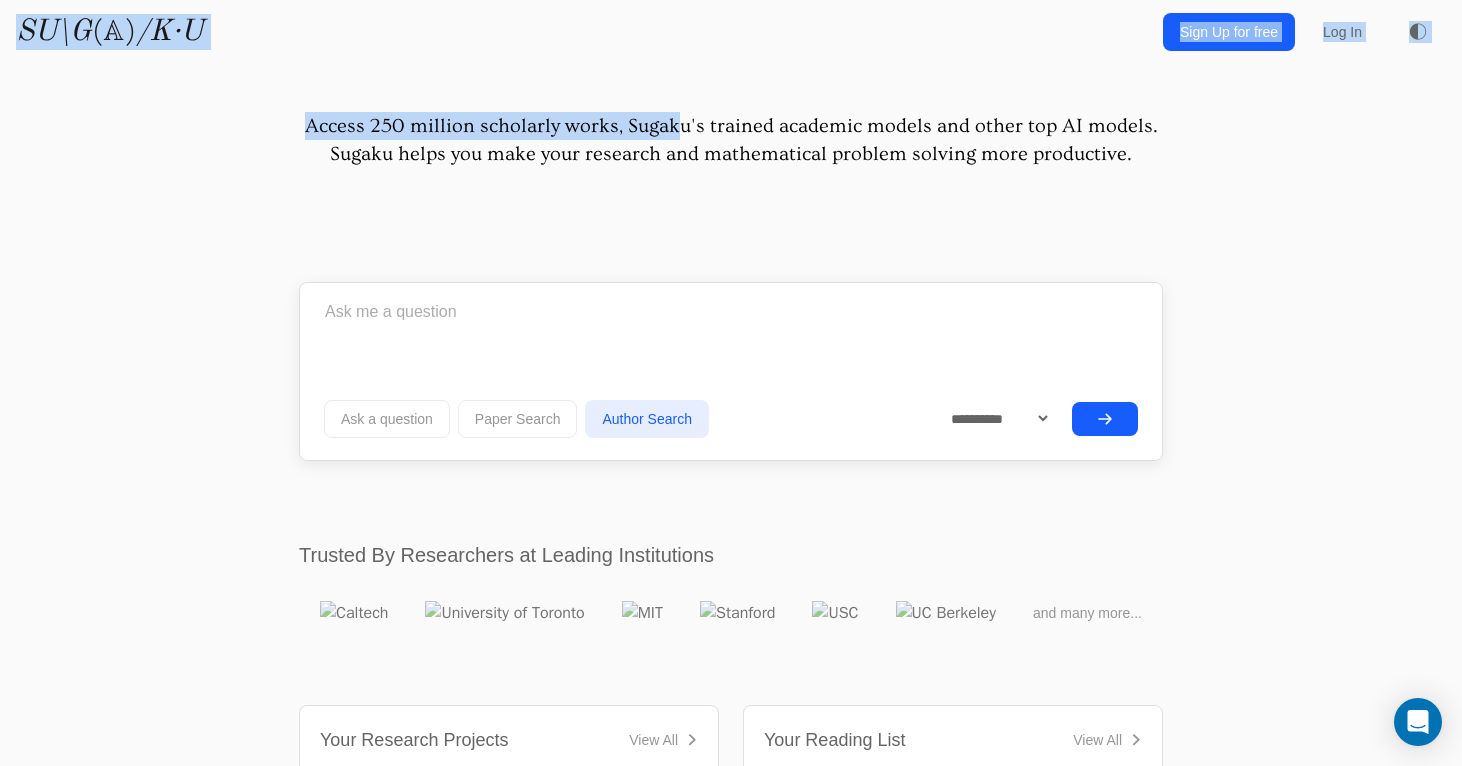 drag, startPoint x: 530, startPoint y: 117, endPoint x: 54, endPoint y: 8, distance: 488.3206 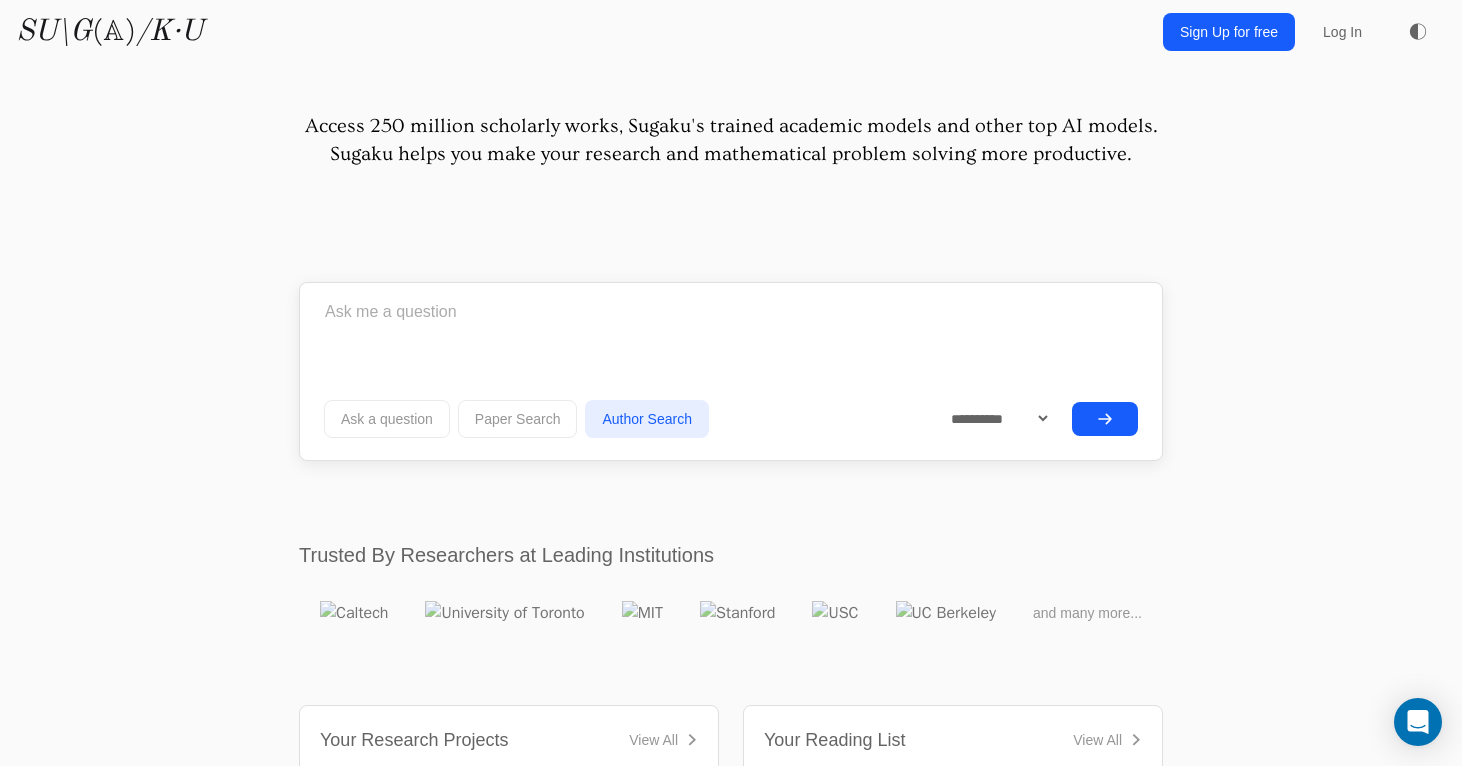 click on "SU\G (𝔸) /K·U
Sign Up for free
Log In
◐" at bounding box center [731, 32] 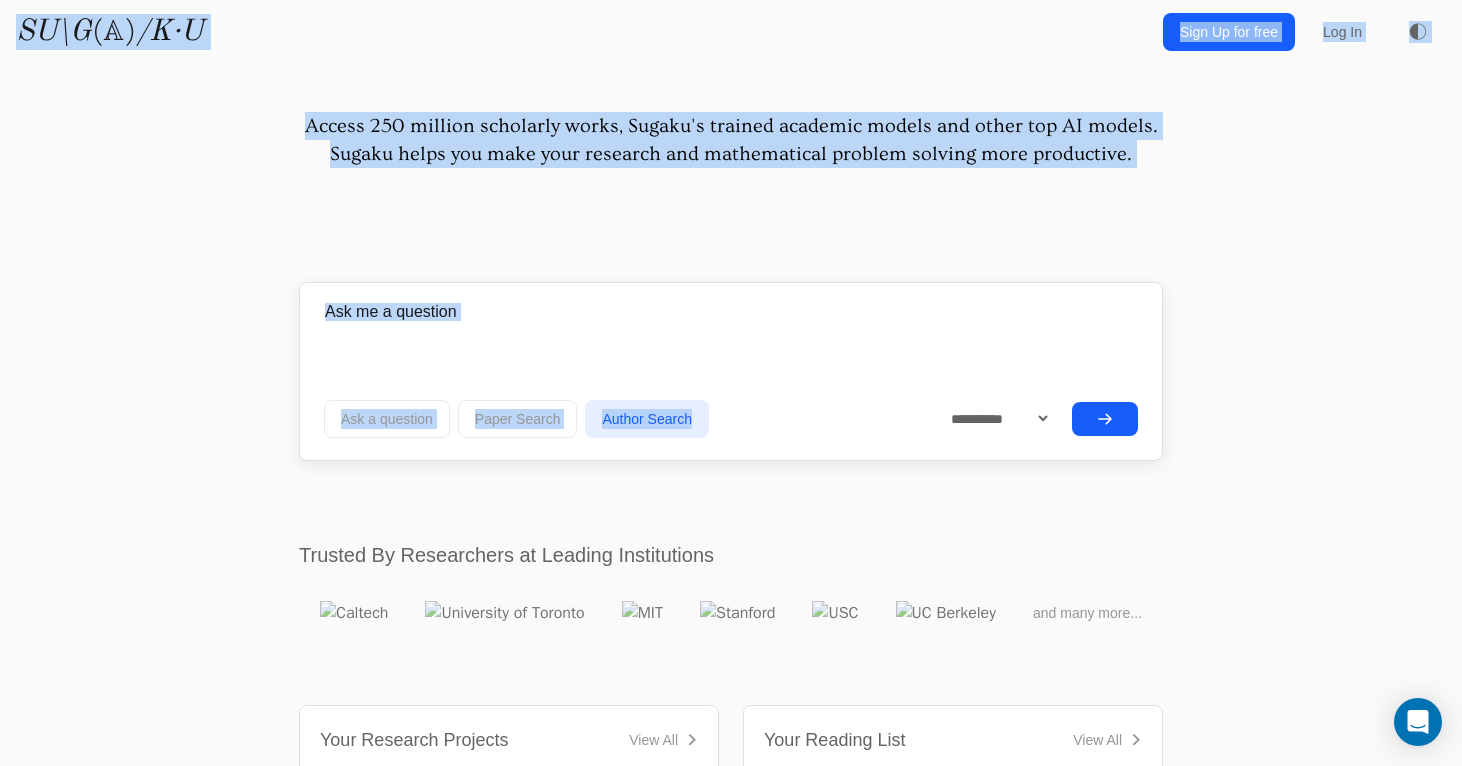 drag, startPoint x: 15, startPoint y: 31, endPoint x: 1192, endPoint y: 450, distance: 1249.3558 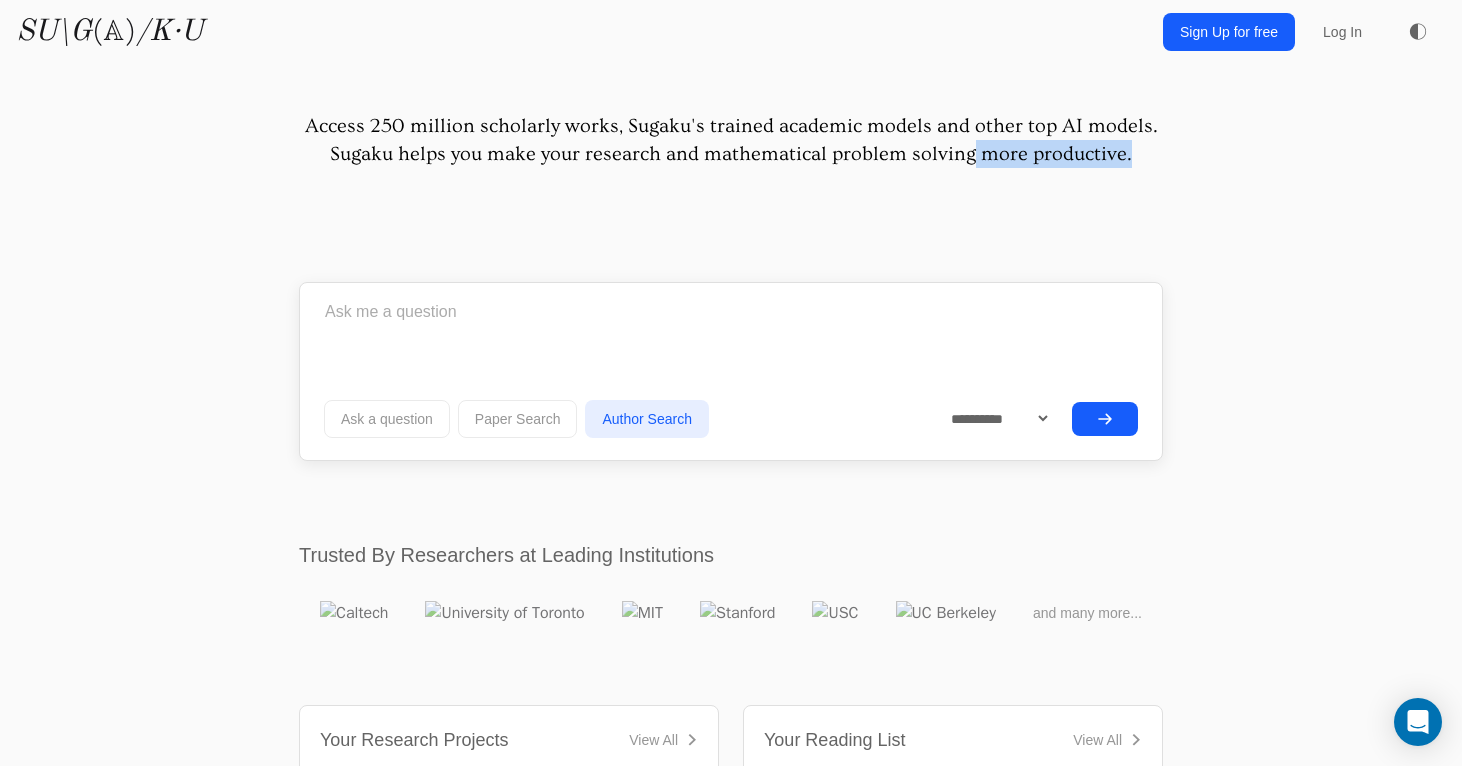 drag, startPoint x: 824, startPoint y: 146, endPoint x: 801, endPoint y: 208, distance: 66.12866 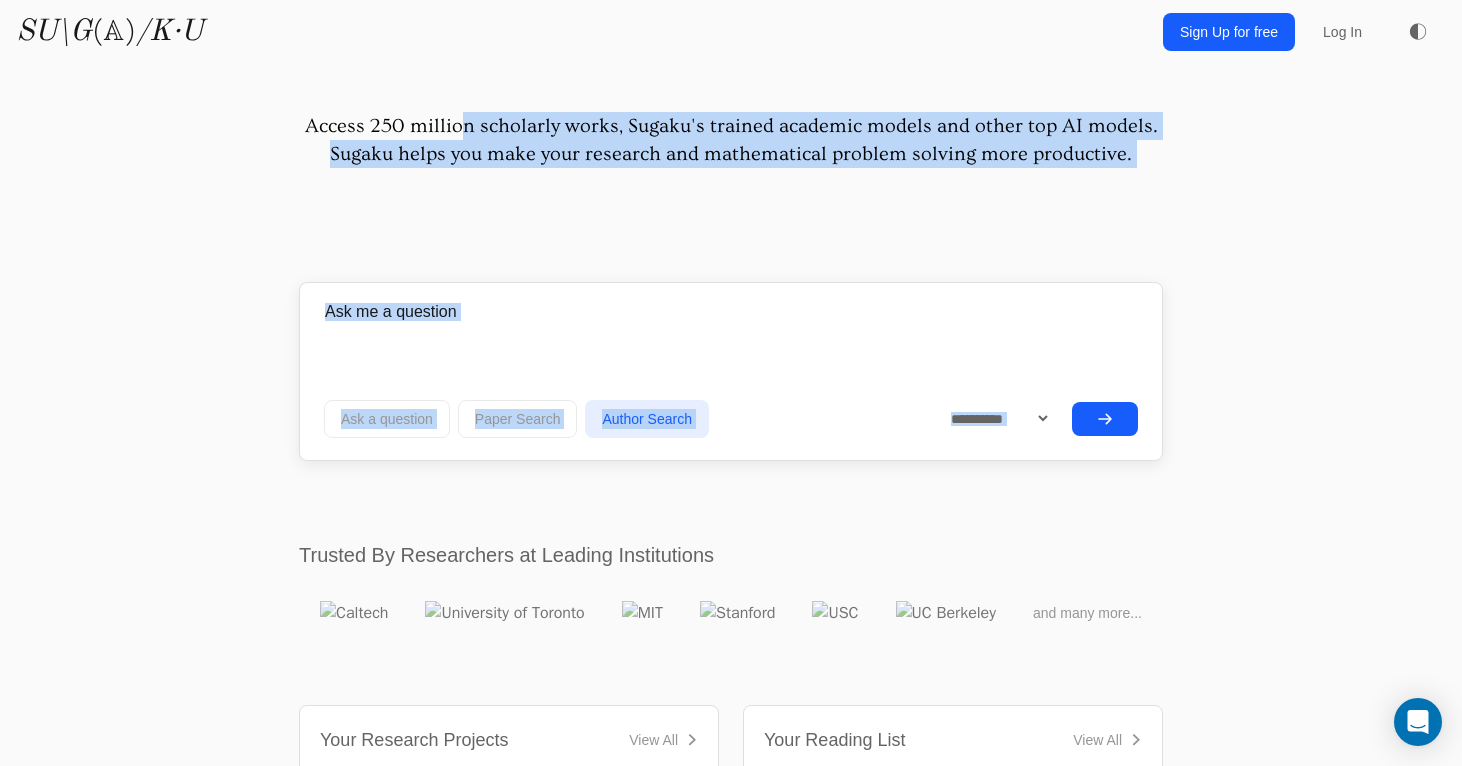 drag, startPoint x: 299, startPoint y: 125, endPoint x: 1232, endPoint y: 490, distance: 1001.8553 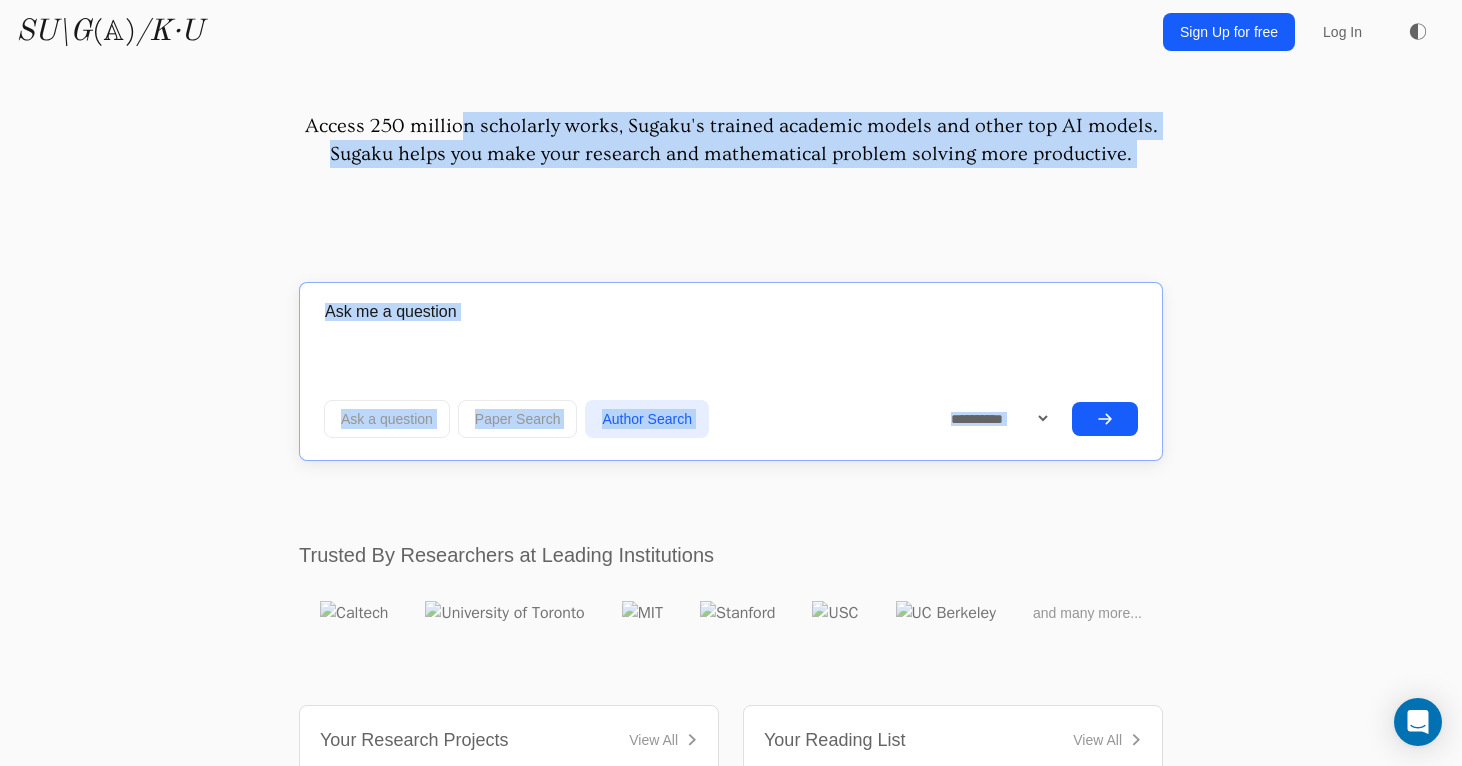 click at bounding box center (731, 312) 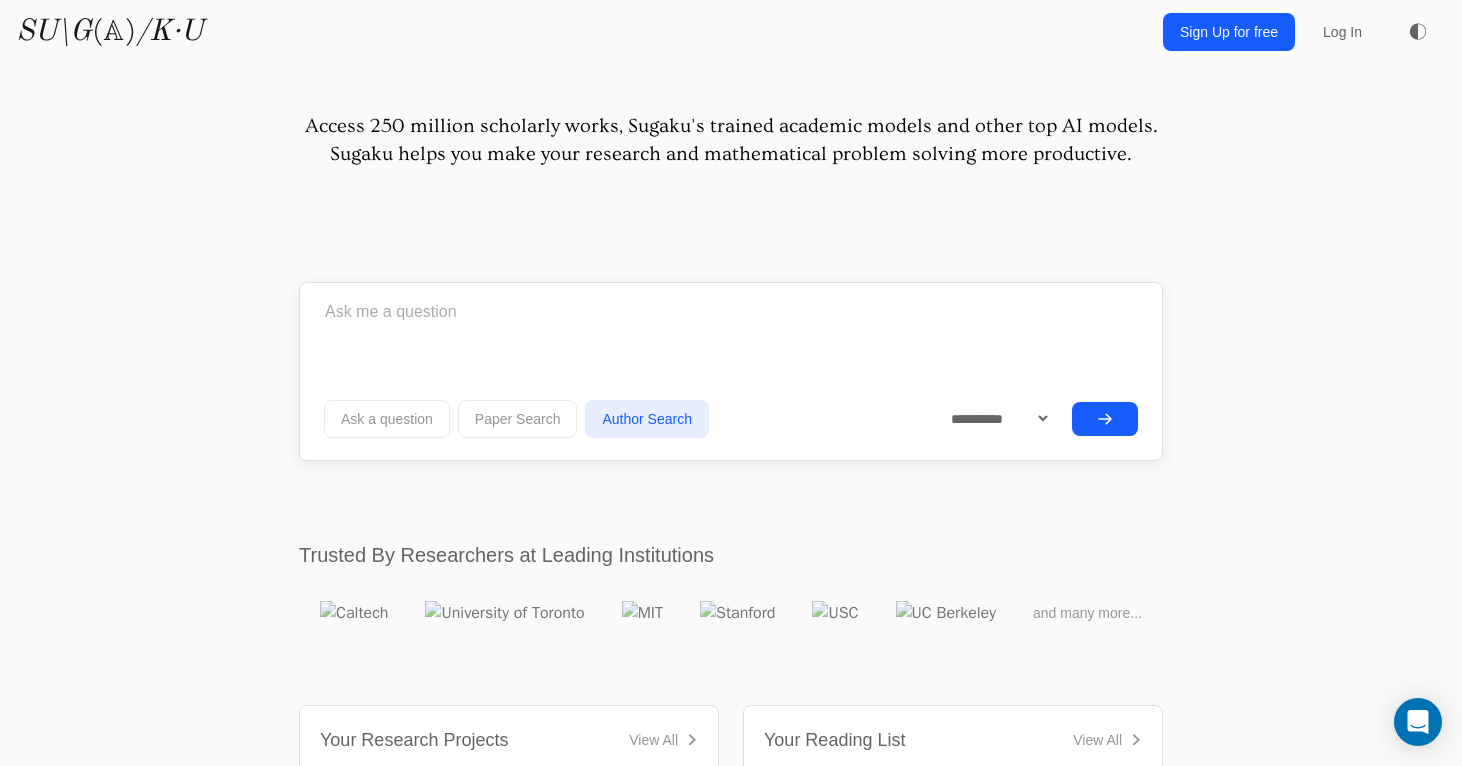click on "Paper Search" at bounding box center (518, 419) 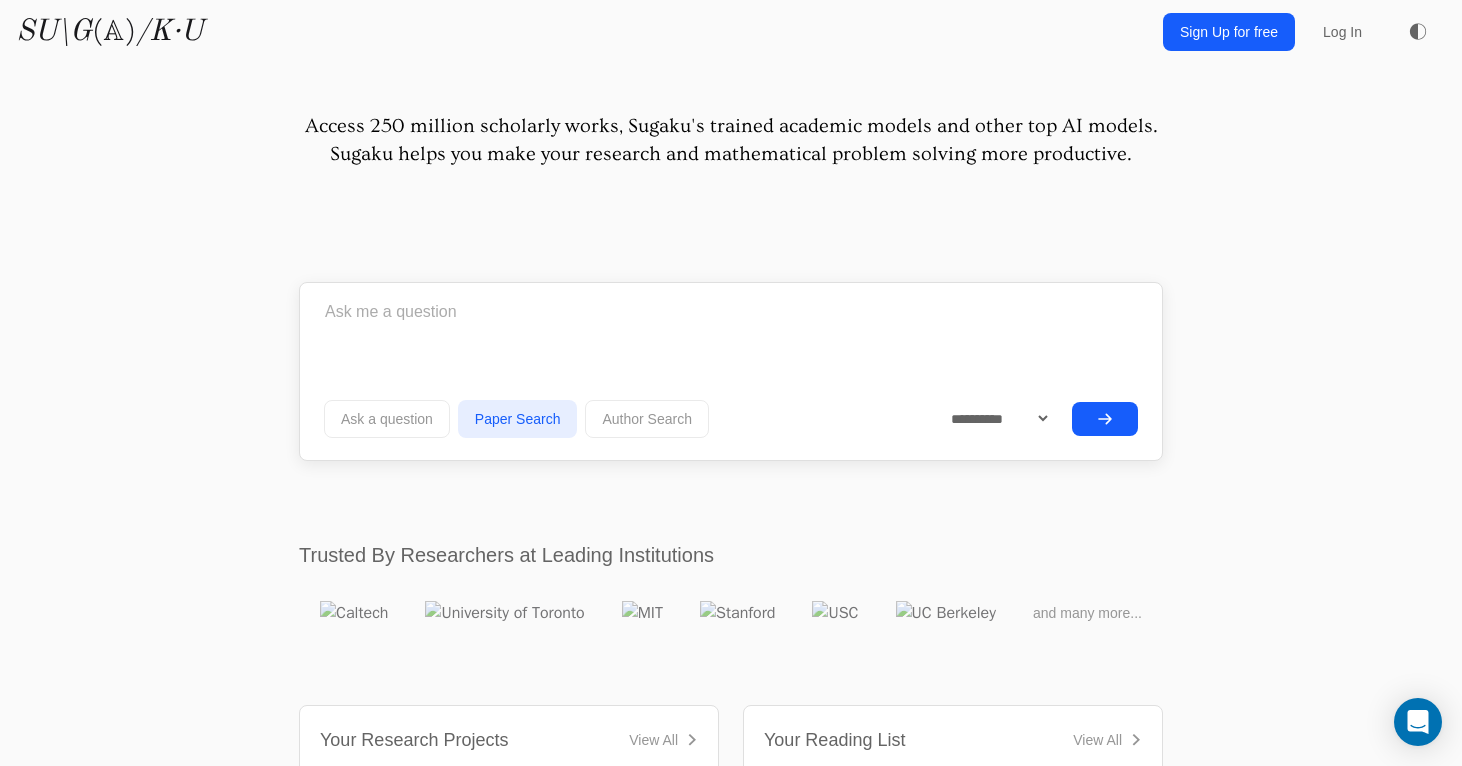 click on "**********" at bounding box center (731, 365) 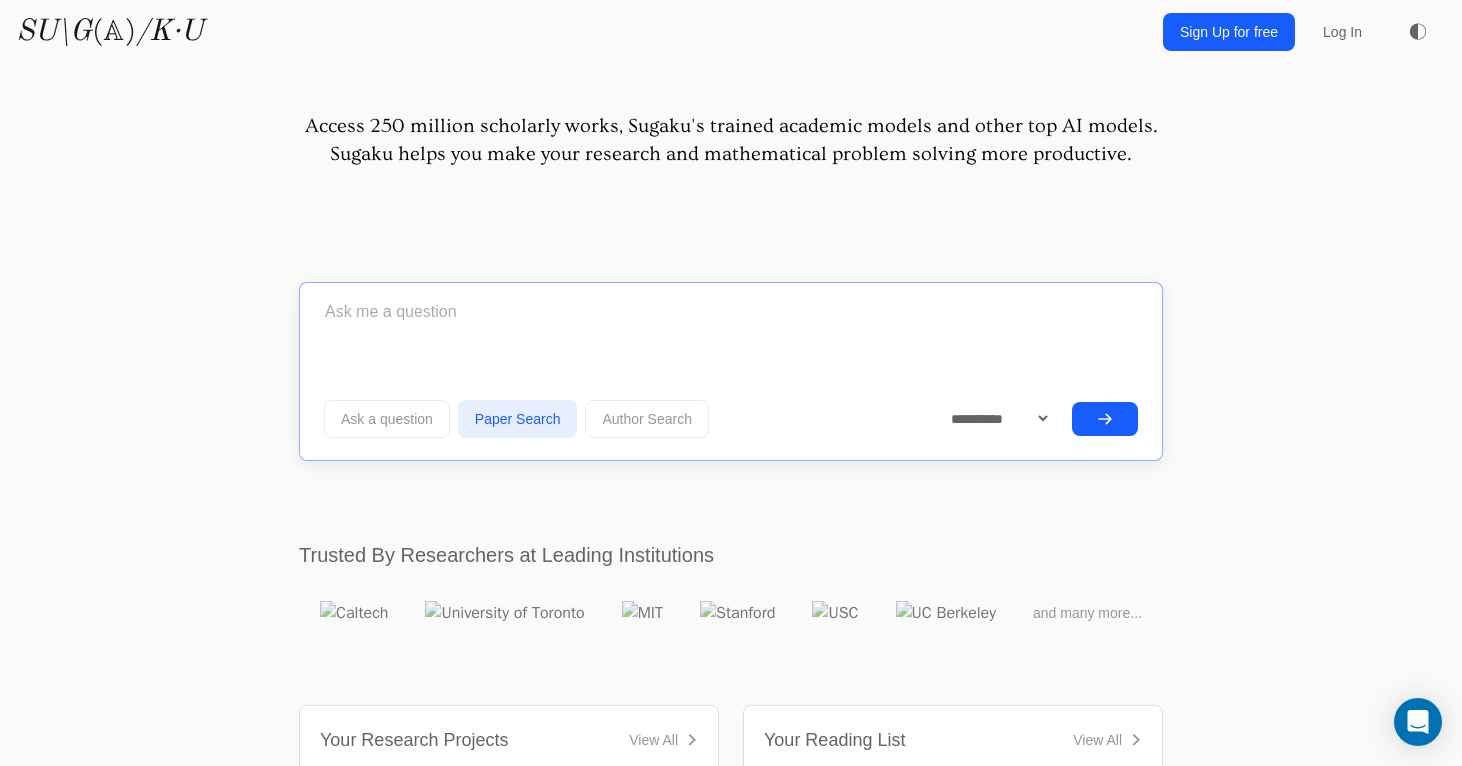 click at bounding box center [731, 312] 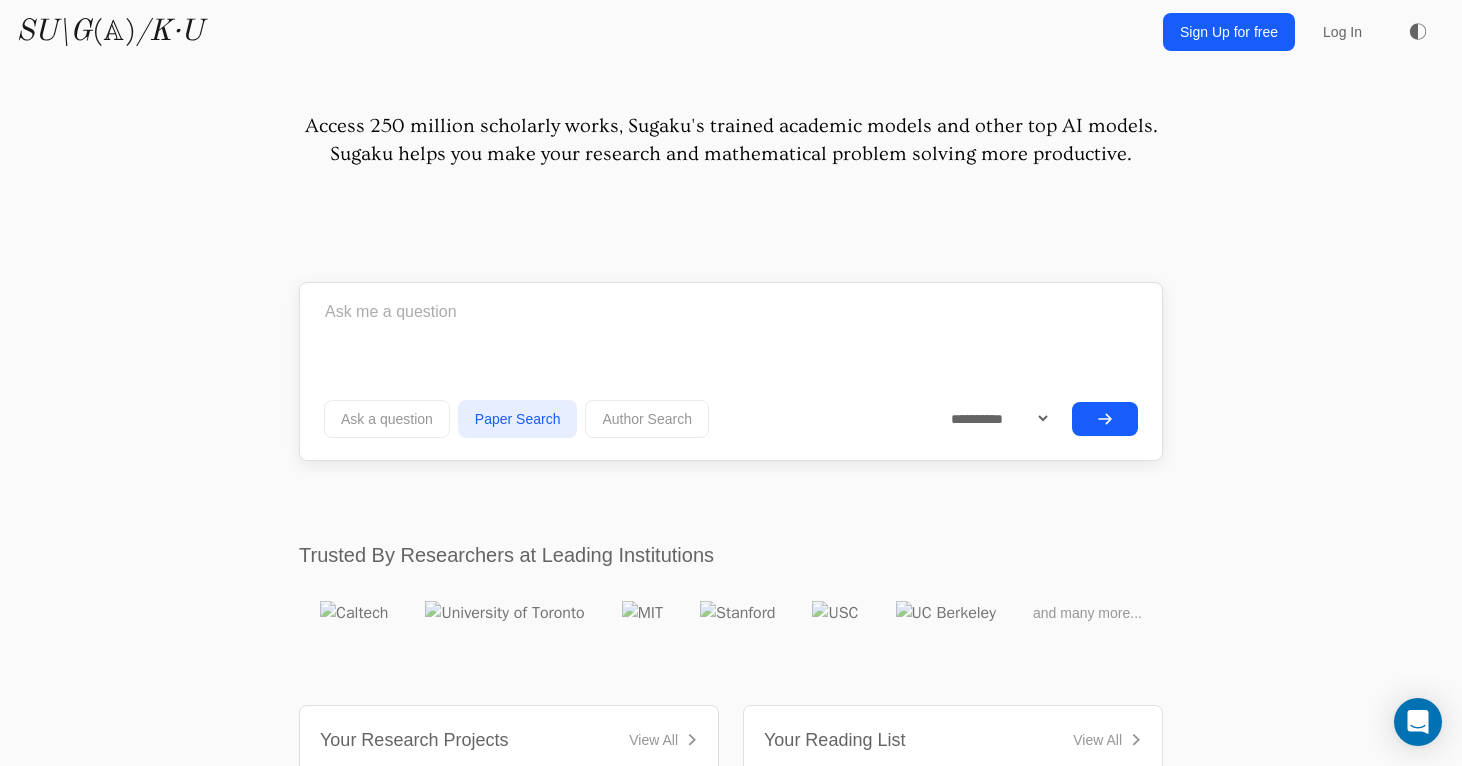 click on "Author Search" at bounding box center [647, 419] 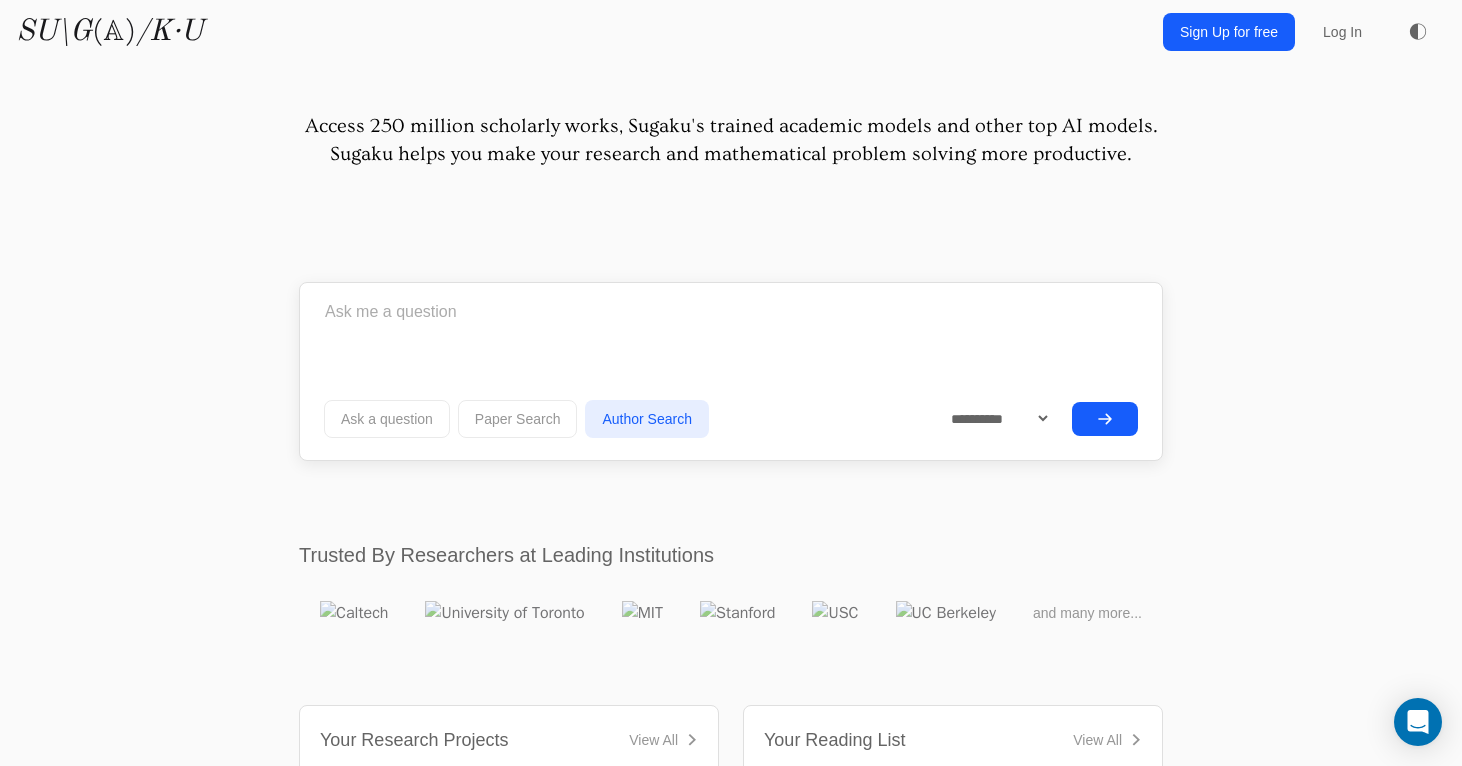 click at bounding box center (731, 312) 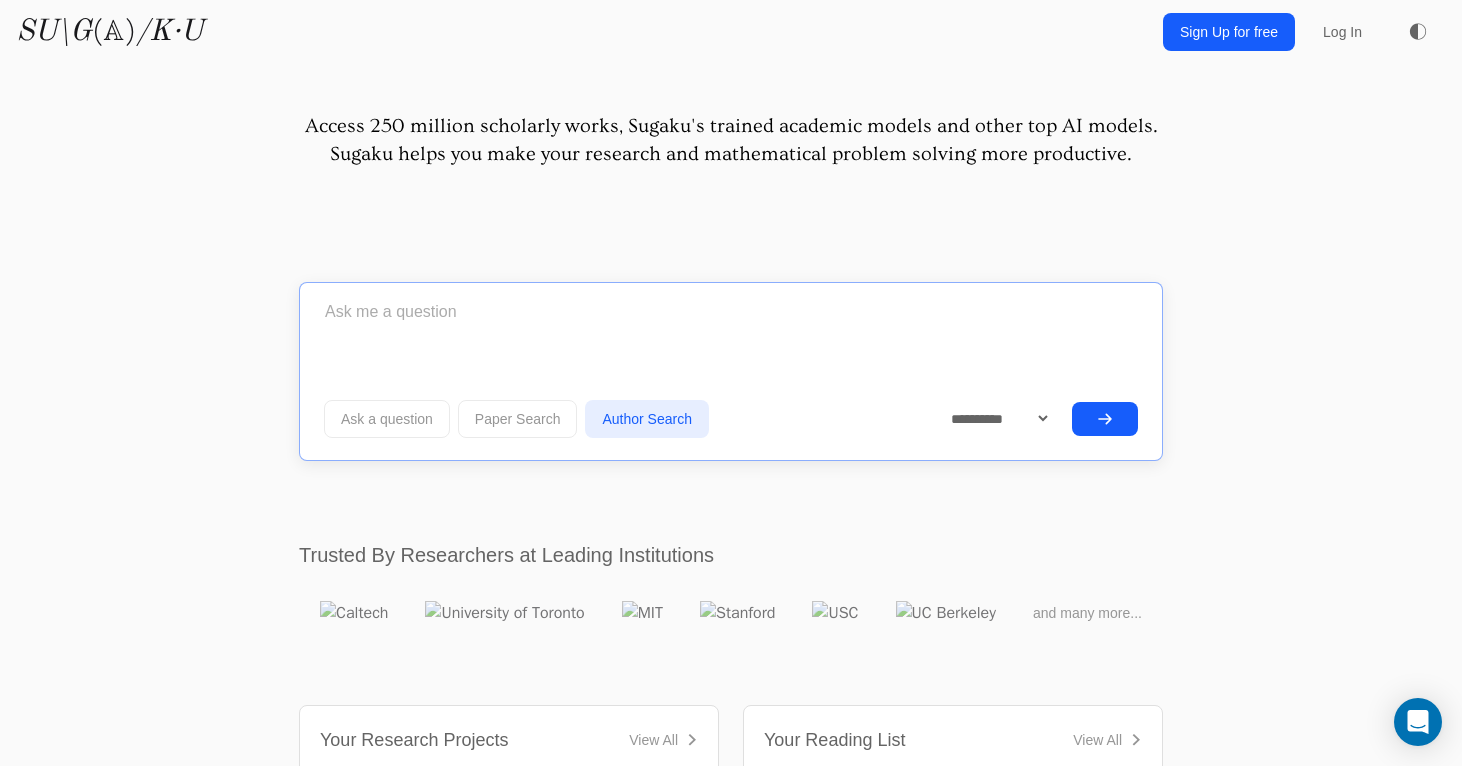 click at bounding box center [731, 312] 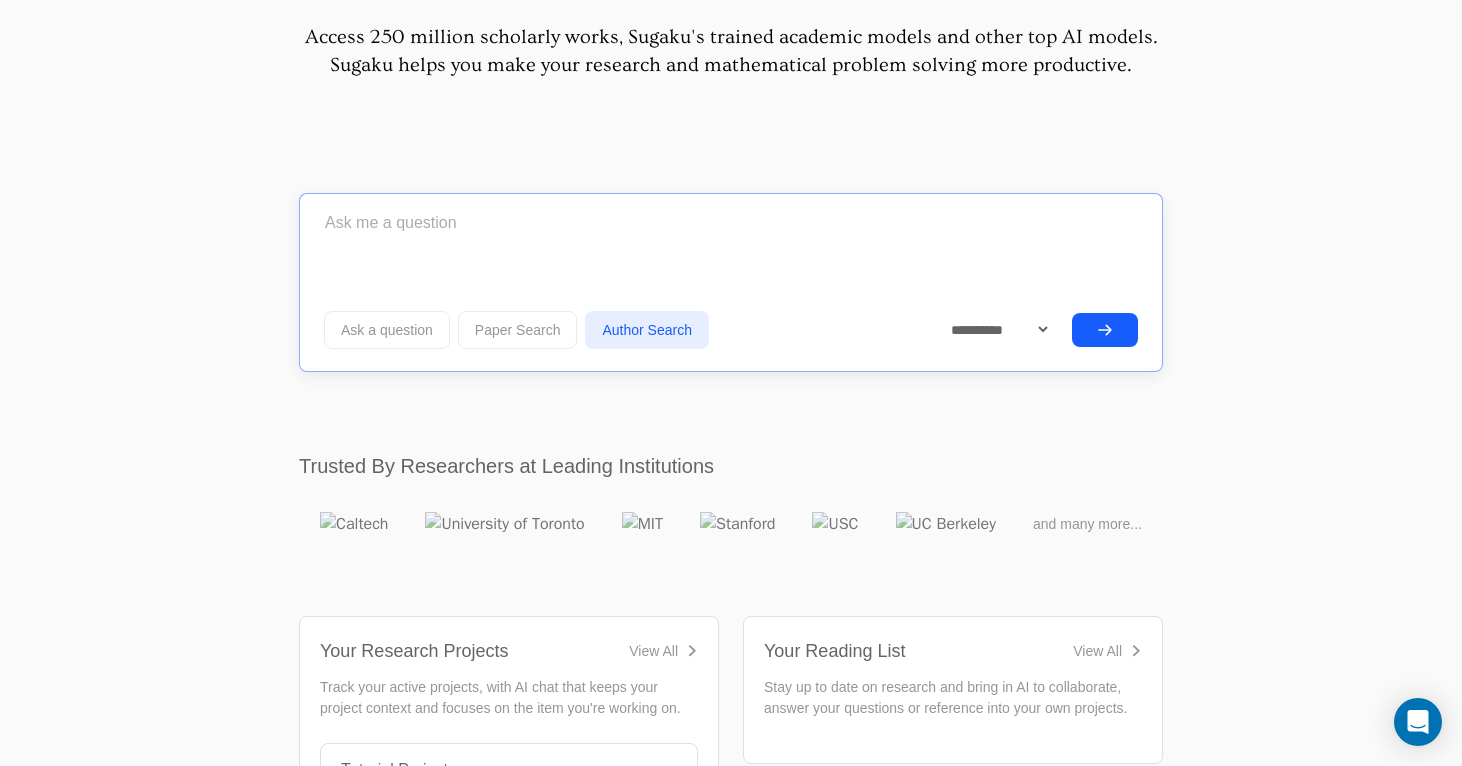 scroll, scrollTop: 0, scrollLeft: 0, axis: both 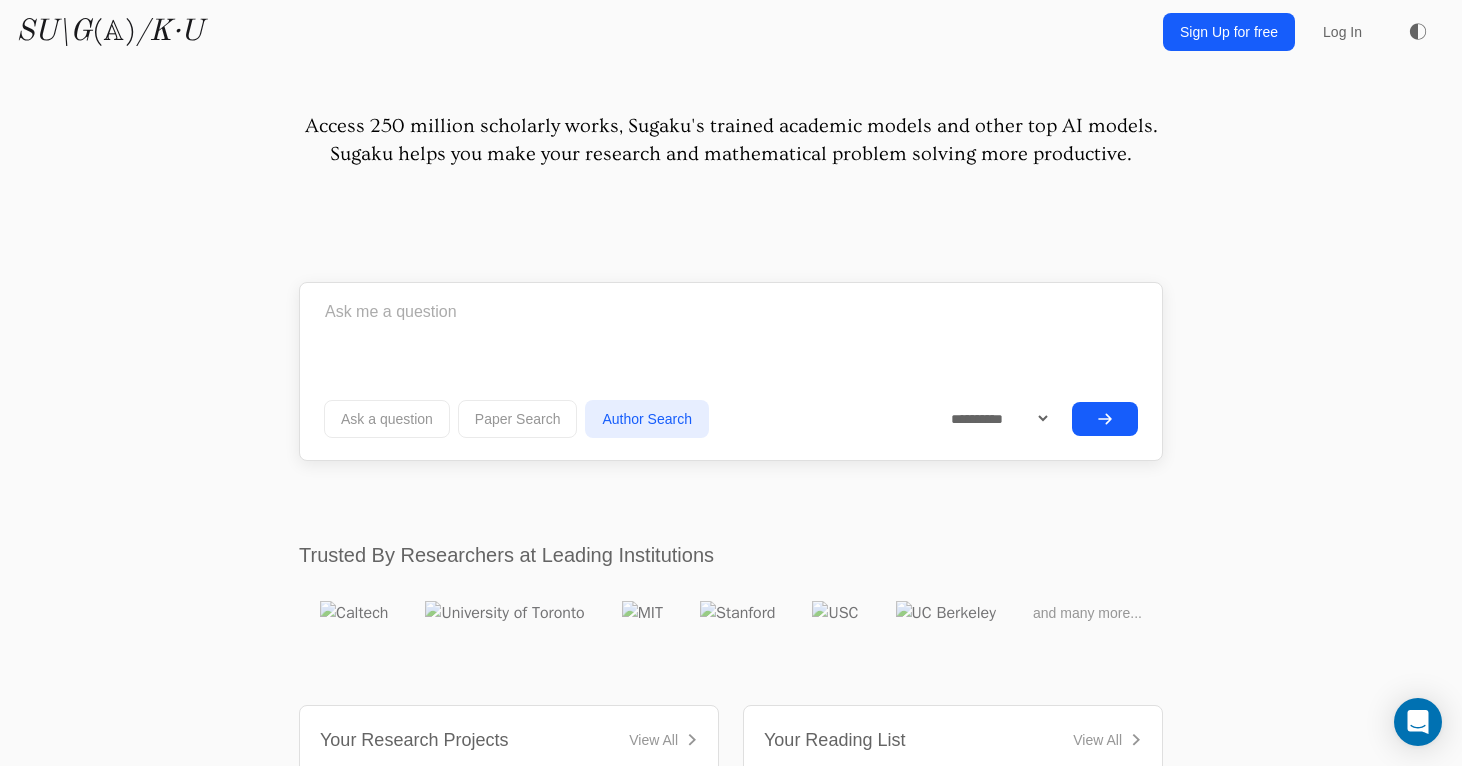 drag, startPoint x: 320, startPoint y: 328, endPoint x: 438, endPoint y: 325, distance: 118.03813 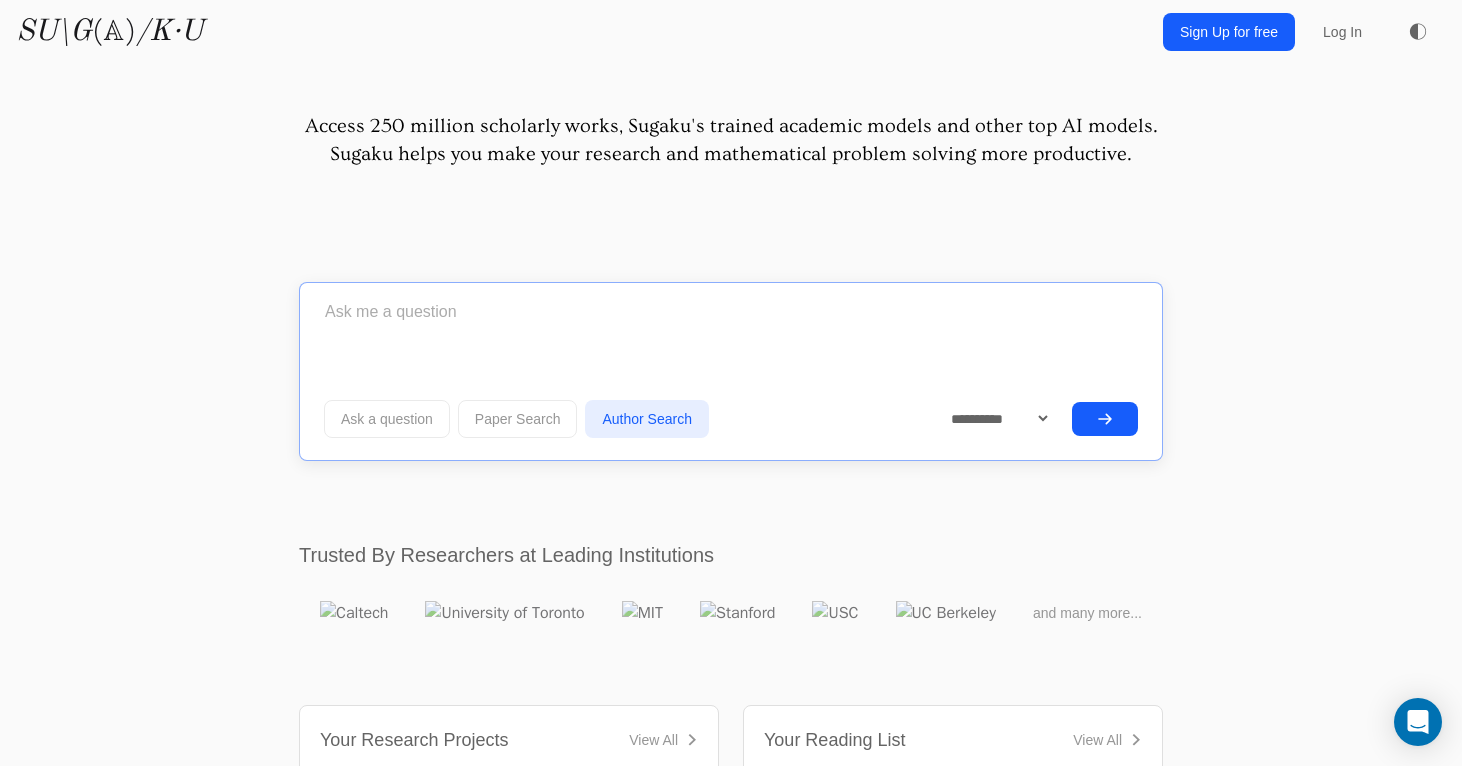 drag, startPoint x: 472, startPoint y: 337, endPoint x: 285, endPoint y: 307, distance: 189.39113 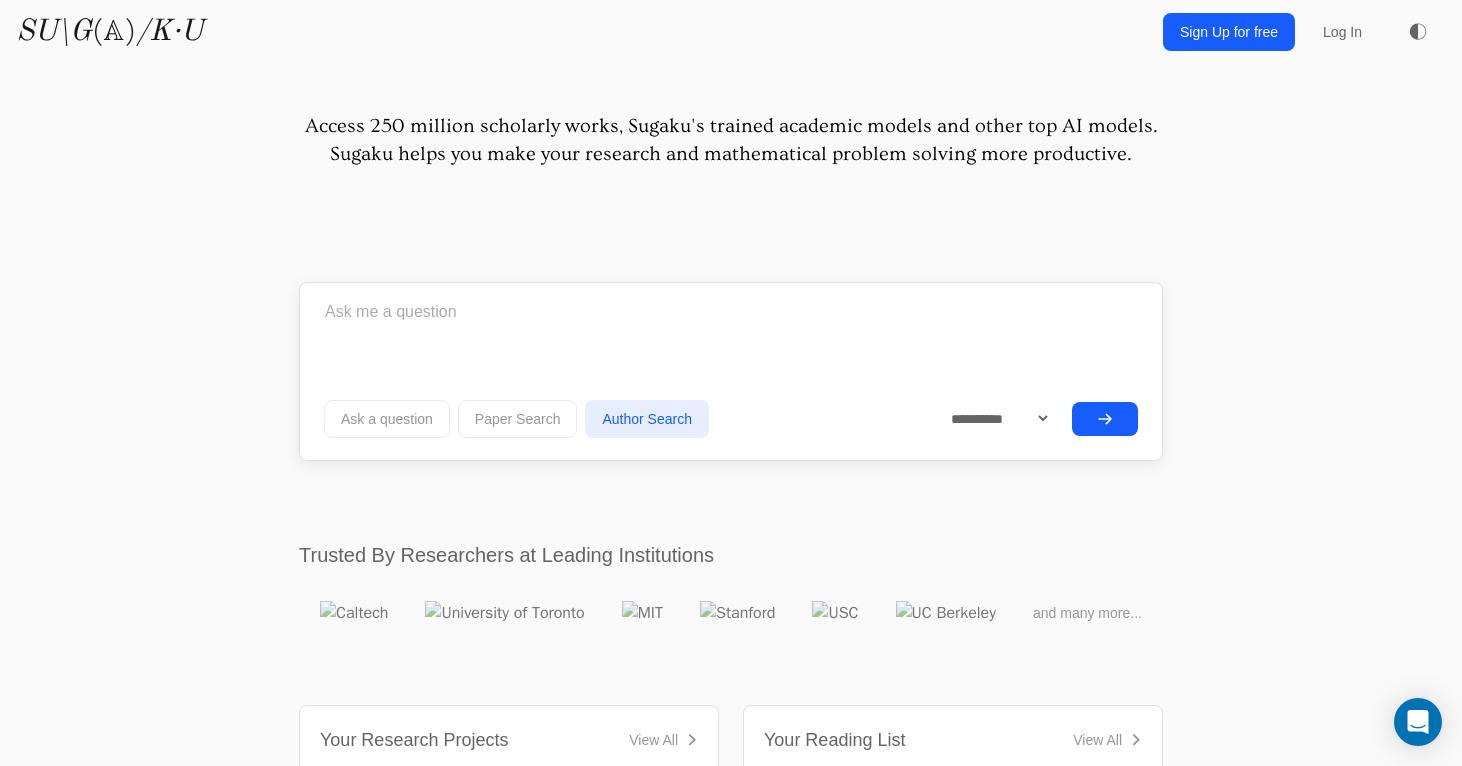 click on "" " successfully deleted from Your Projects.
UNDO" at bounding box center (731, 4783) 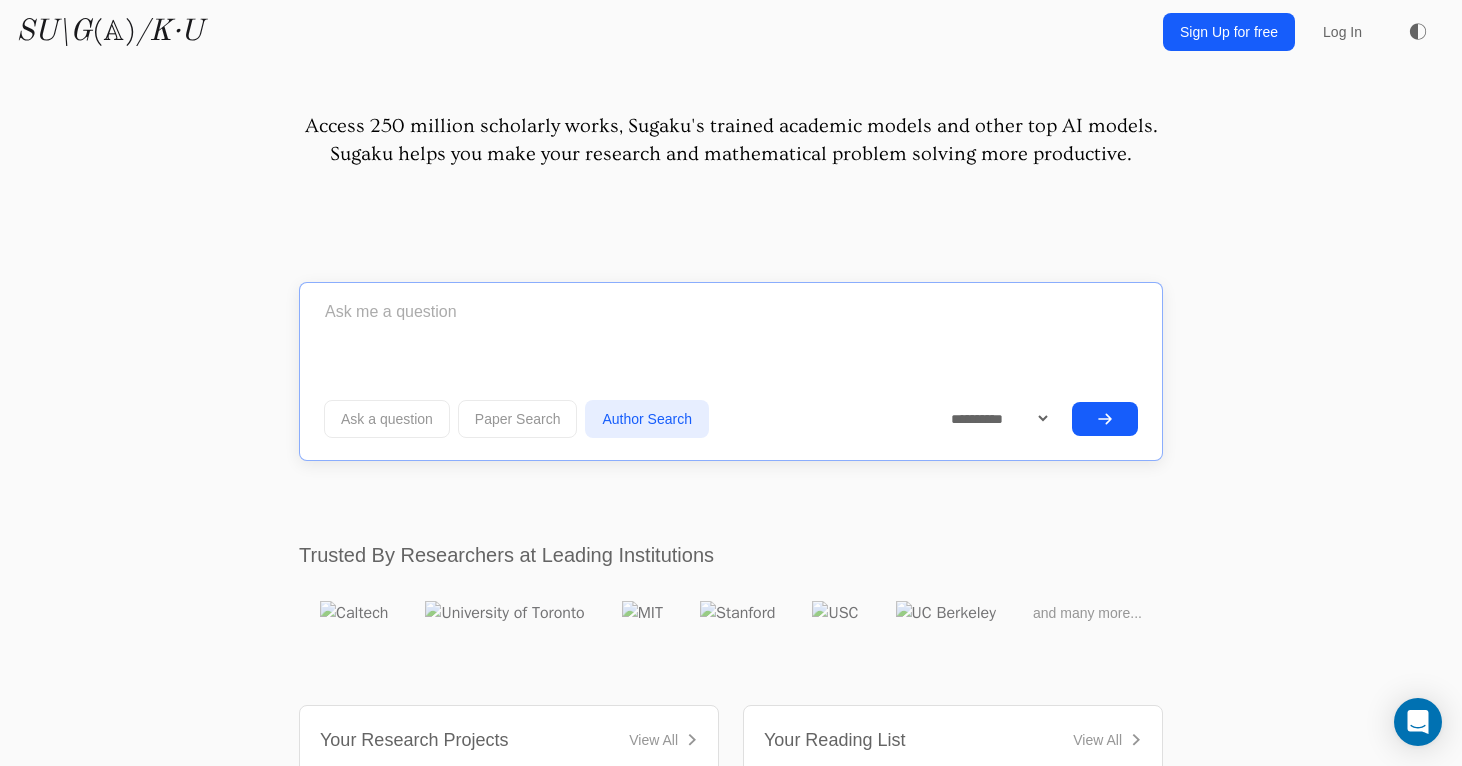 click at bounding box center [731, 312] 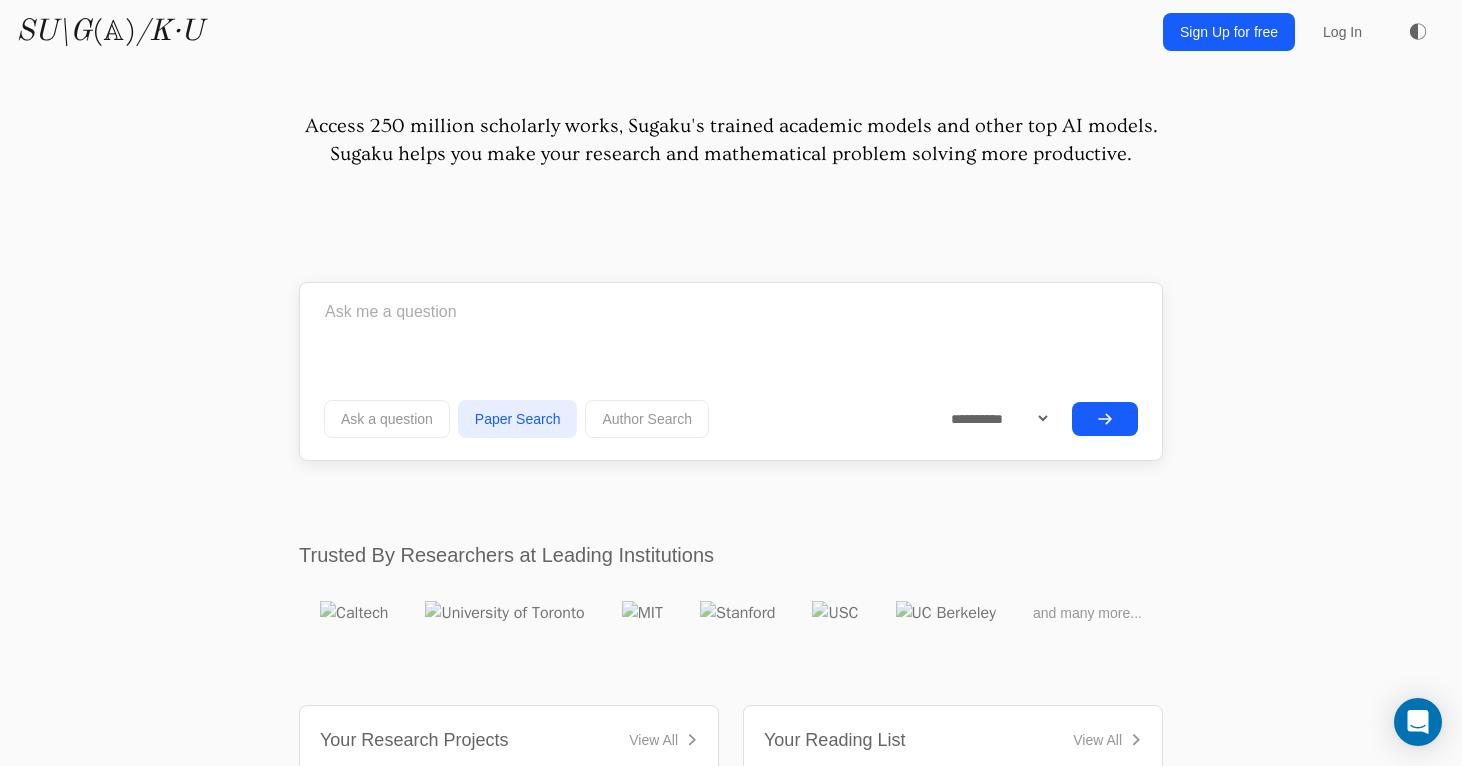 click on "Ask a question" at bounding box center [387, 419] 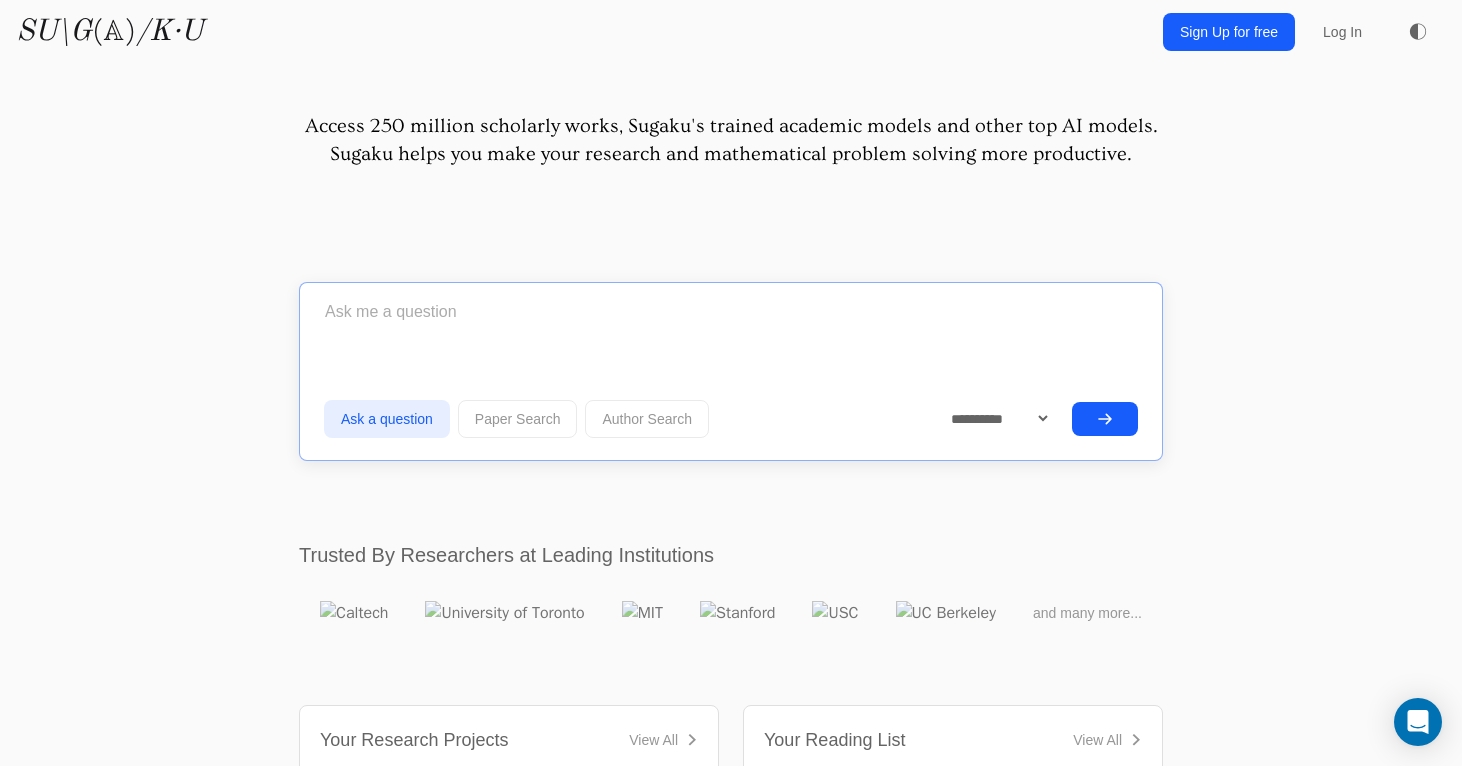 drag, startPoint x: 327, startPoint y: 327, endPoint x: 784, endPoint y: 527, distance: 498.8477 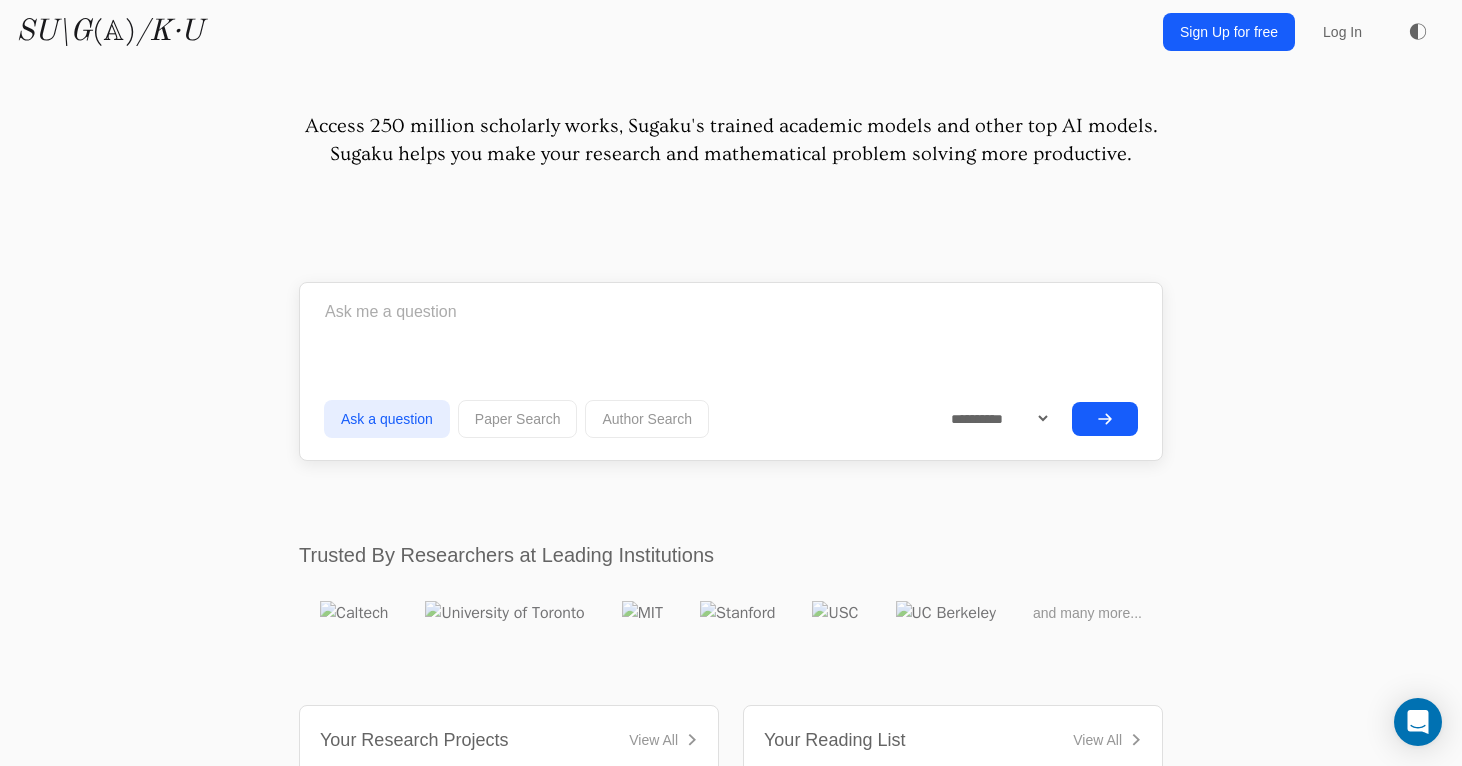drag, startPoint x: 897, startPoint y: 459, endPoint x: 1117, endPoint y: 600, distance: 261.30634 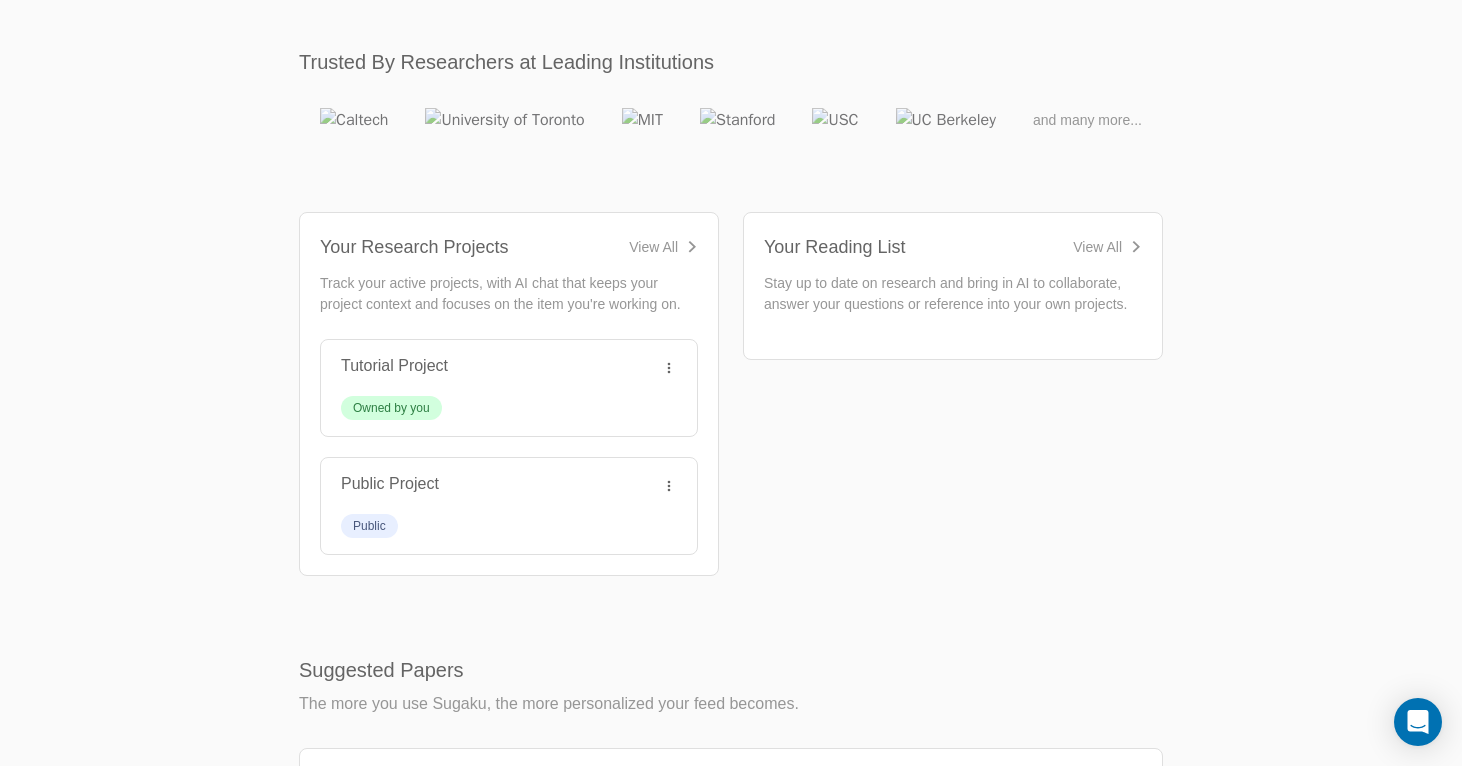 scroll, scrollTop: 715, scrollLeft: 0, axis: vertical 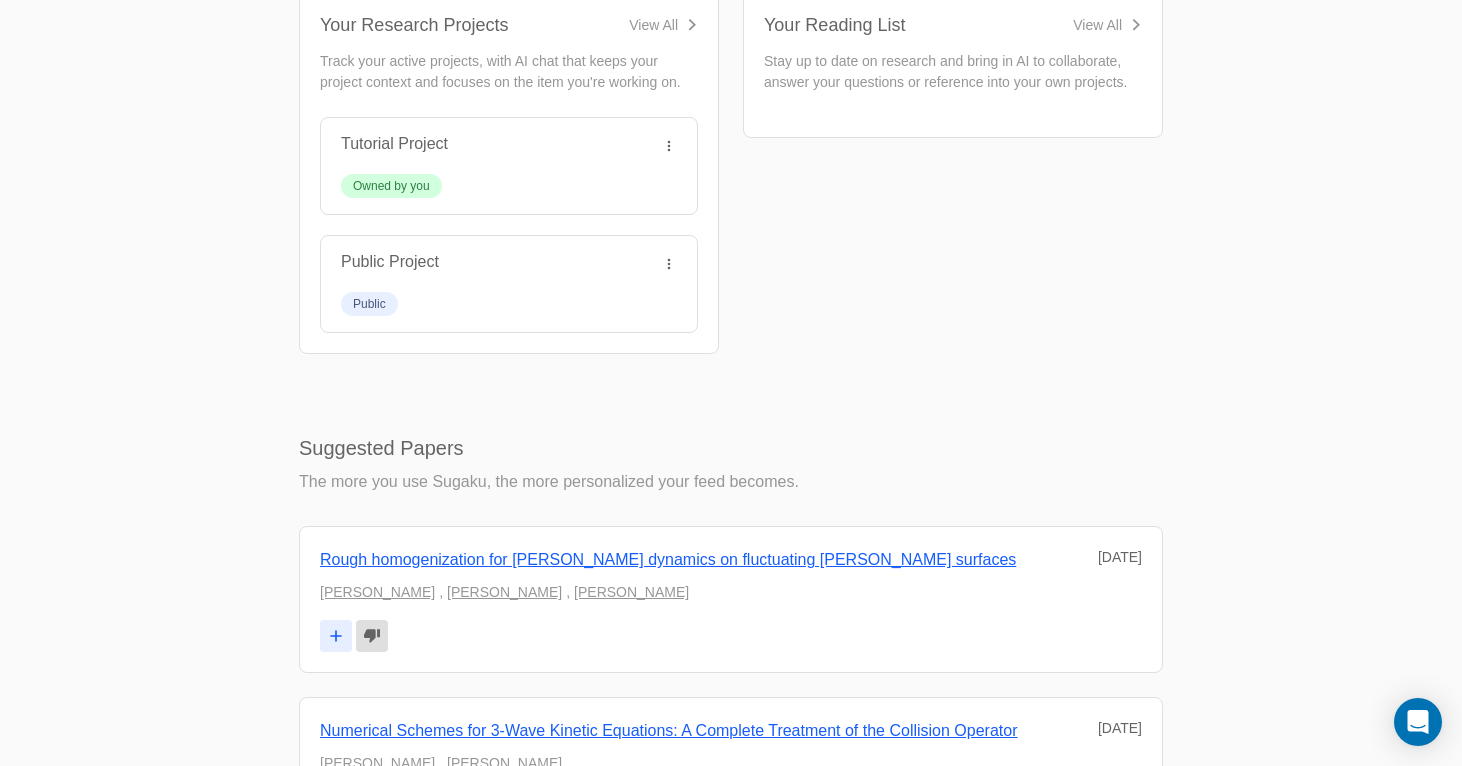 click on "Access 250 million scholarly works, Sugaku's trained academic models and other top AI models.
Sugaku helps you make your research and mathematical problem solving more productive.
Learn more at
The Cultural Divide between Mathematics and AI
or
The Disconnect Between AI Benchmarks and Math Research
Ask a question
, ," at bounding box center [731, 4068] 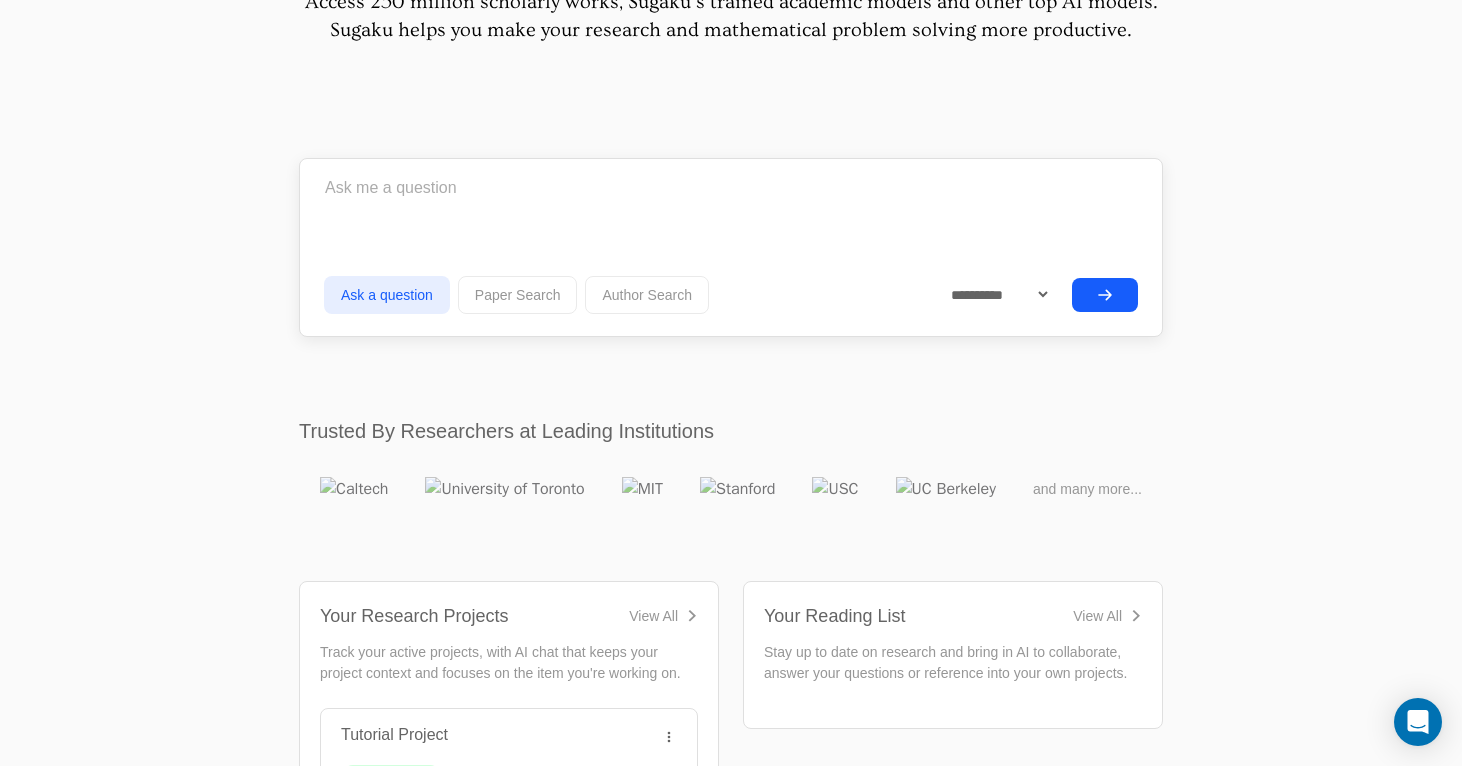 scroll, scrollTop: 0, scrollLeft: 0, axis: both 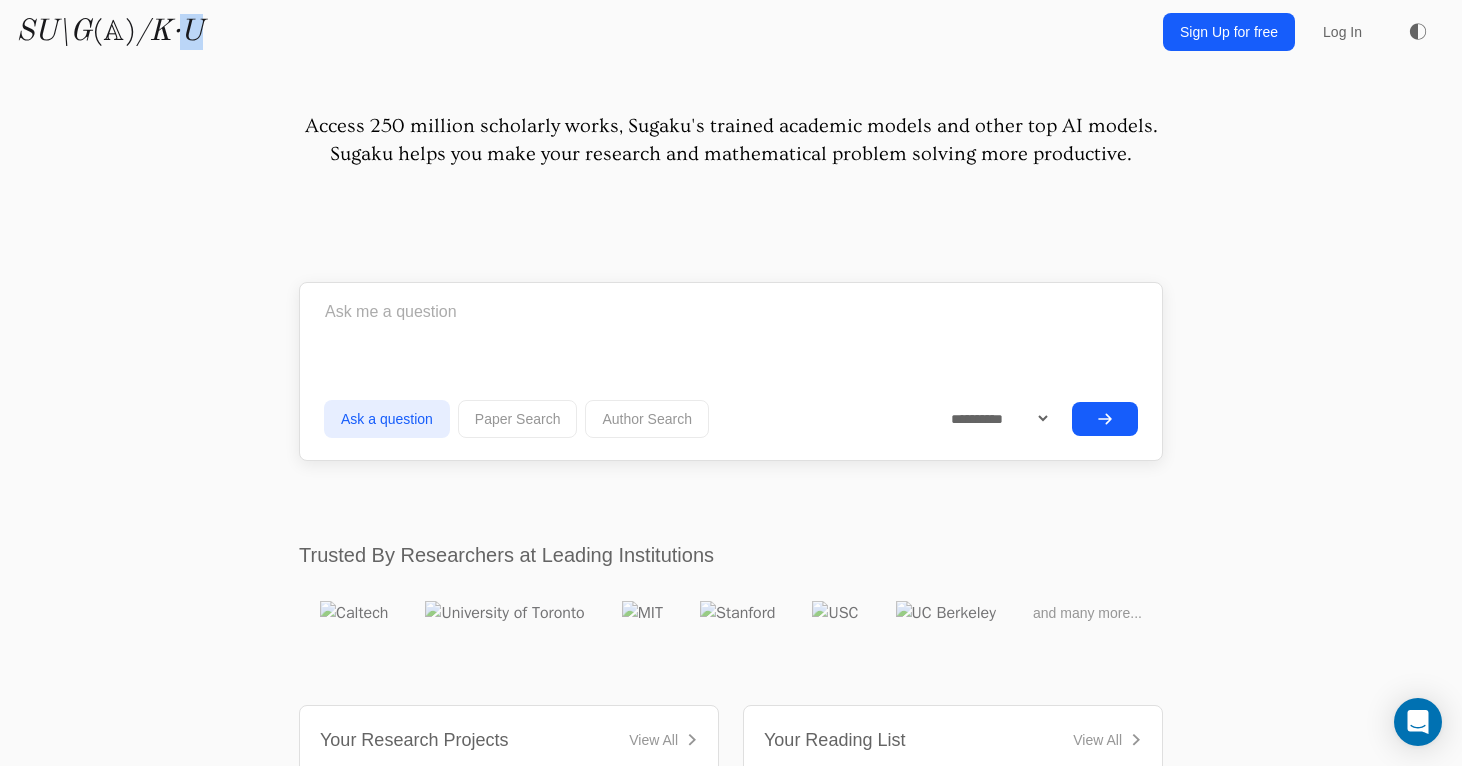 drag, startPoint x: 268, startPoint y: 24, endPoint x: 184, endPoint y: 28, distance: 84.095184 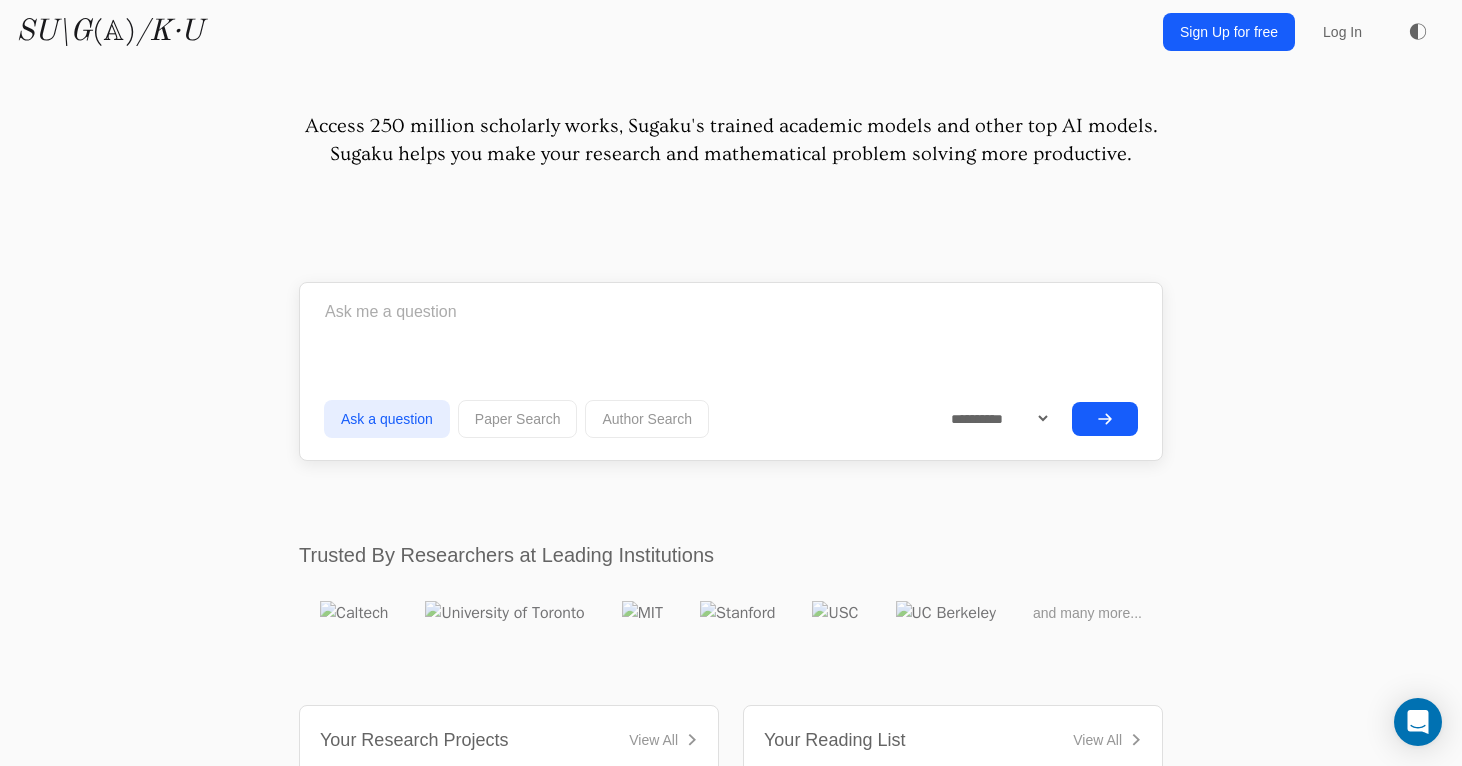click on "SU\G (𝔸) /K·U
Sign Up for free
Log In
◐" at bounding box center [731, 32] 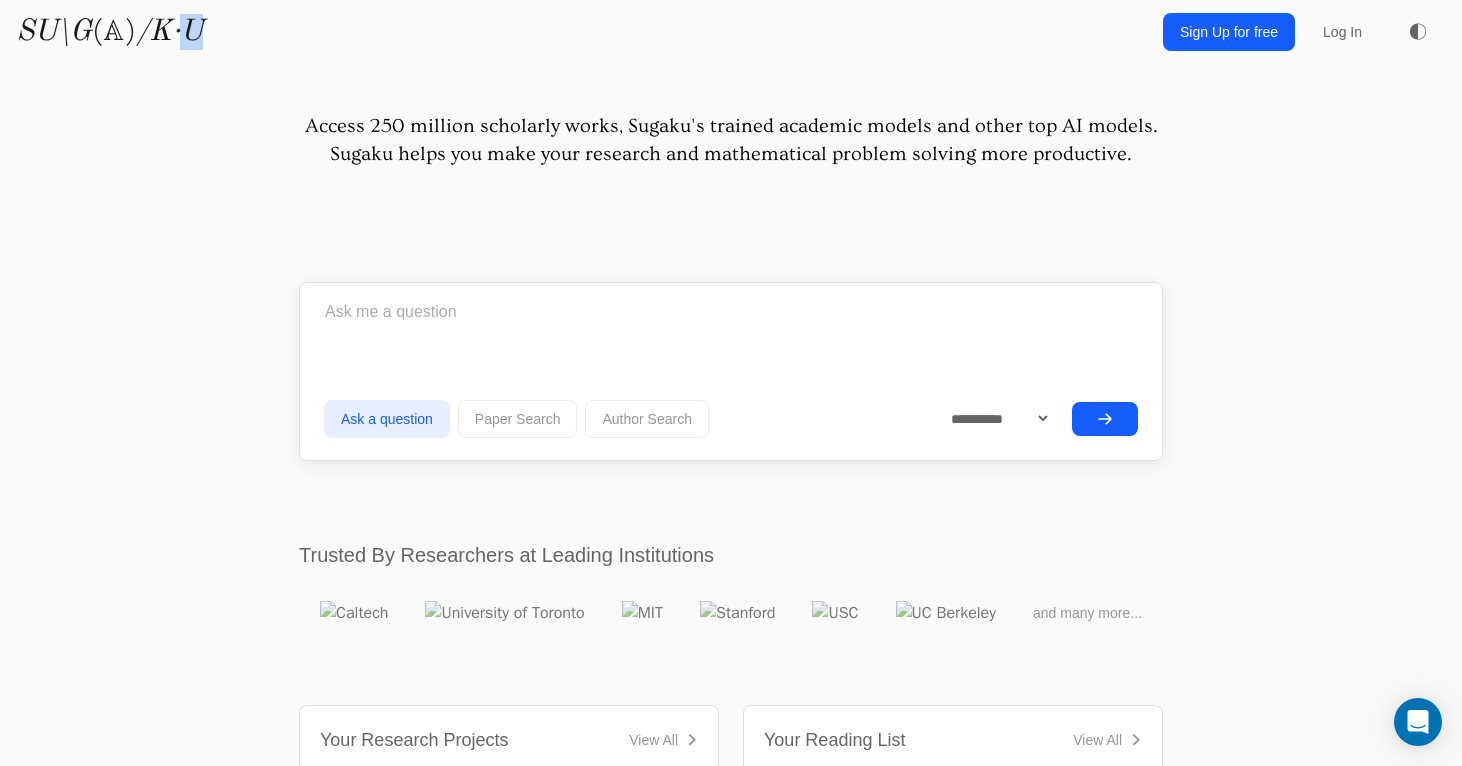 drag, startPoint x: 240, startPoint y: 18, endPoint x: 182, endPoint y: 34, distance: 60.166435 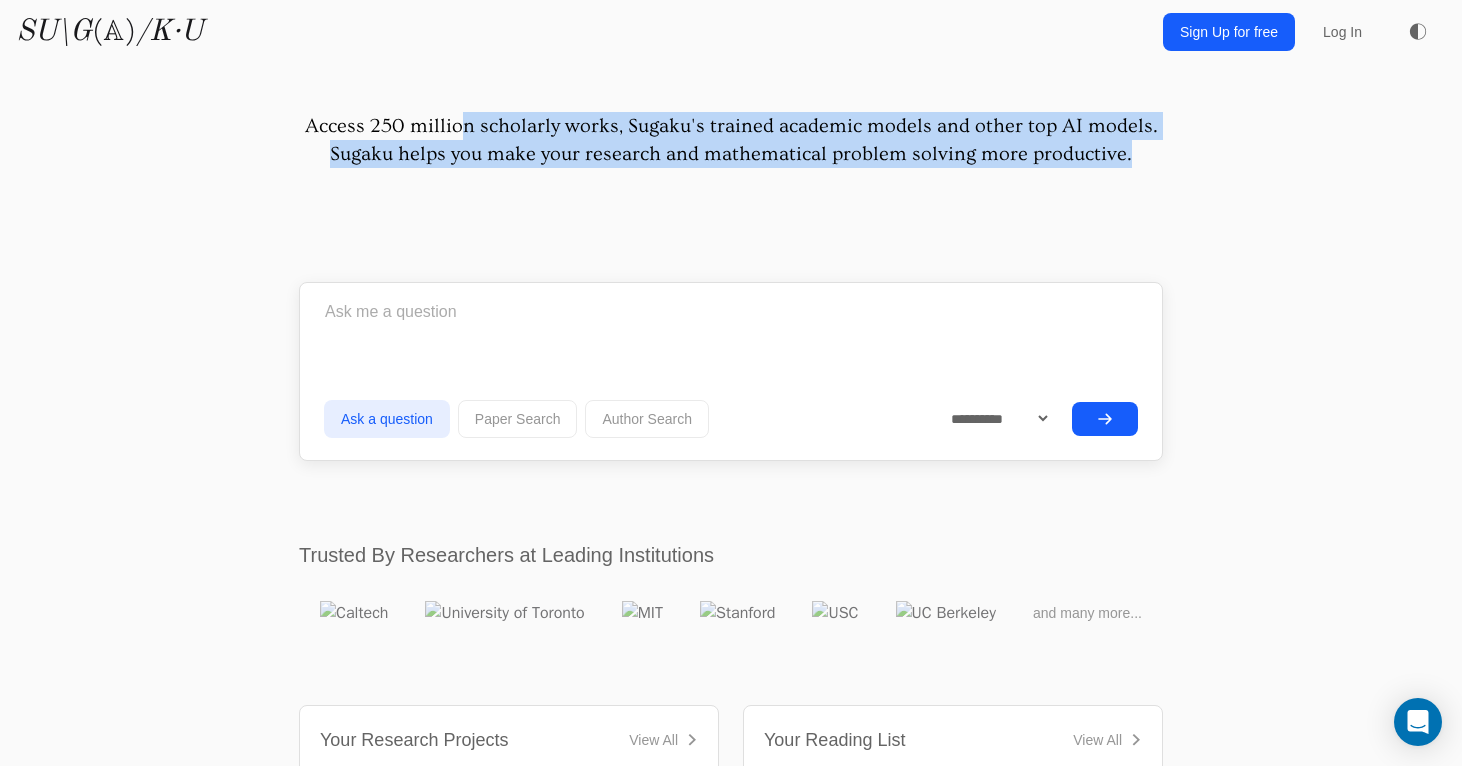 drag, startPoint x: 295, startPoint y: 119, endPoint x: 1177, endPoint y: 173, distance: 883.6515 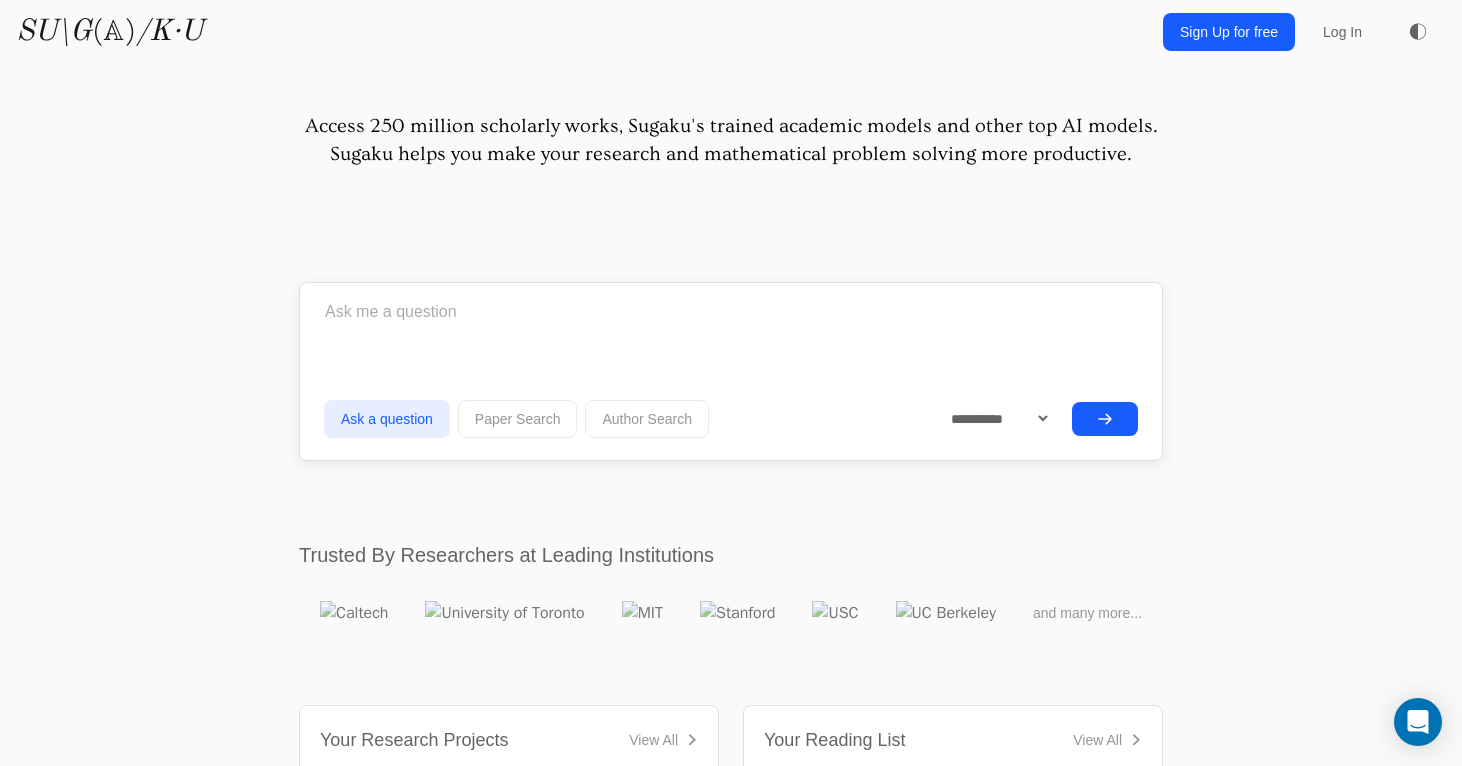 drag, startPoint x: 292, startPoint y: 104, endPoint x: 1167, endPoint y: 144, distance: 875.9138 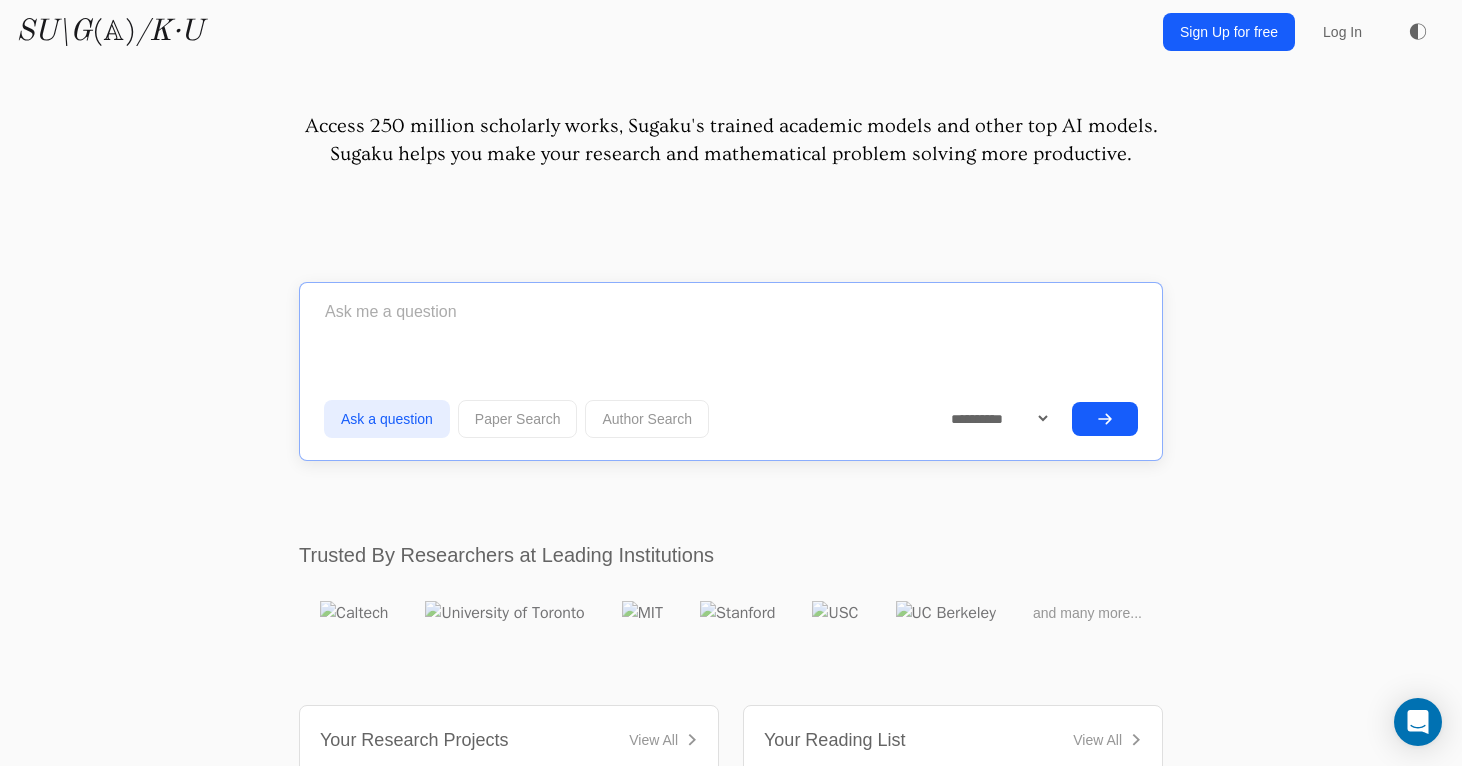 click at bounding box center (731, 312) 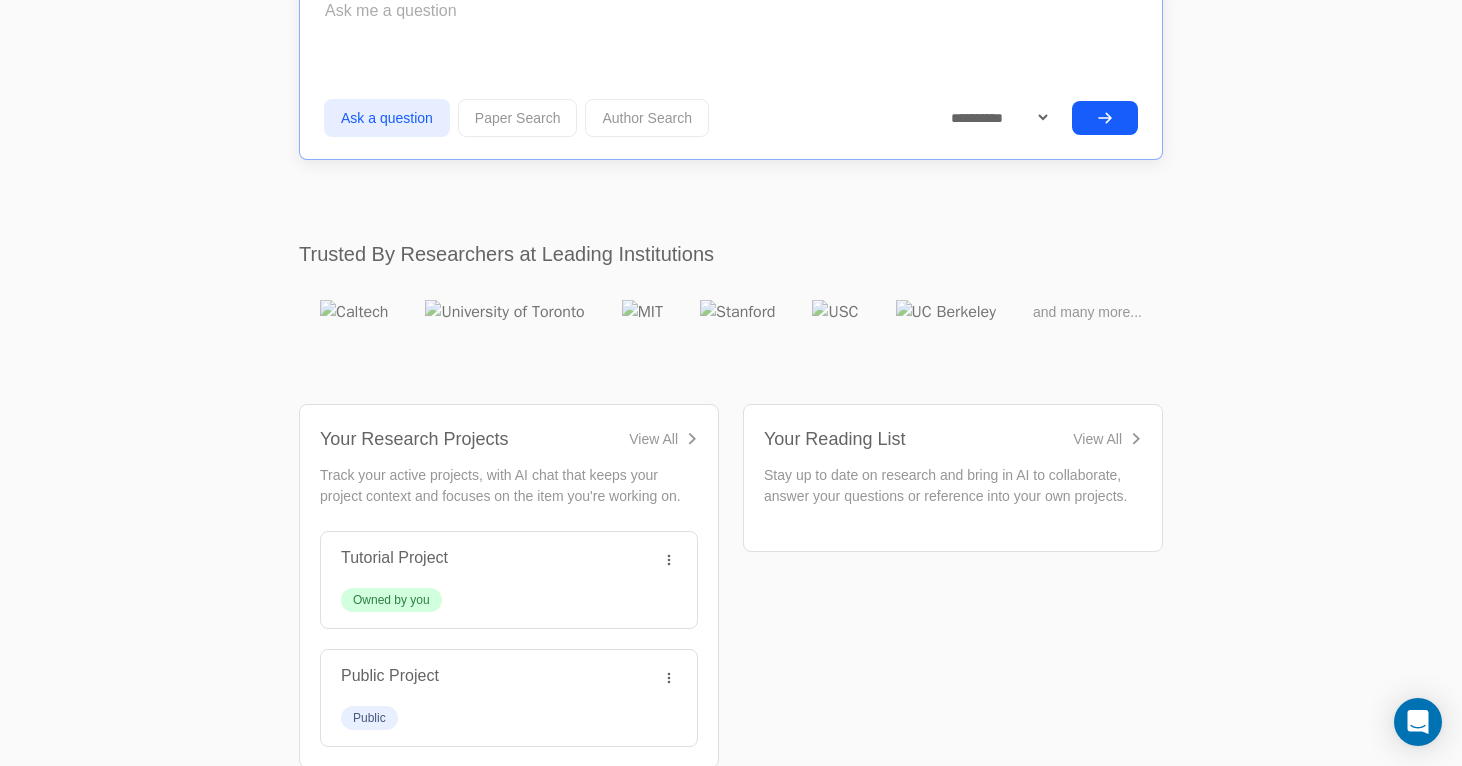 scroll, scrollTop: 318, scrollLeft: 0, axis: vertical 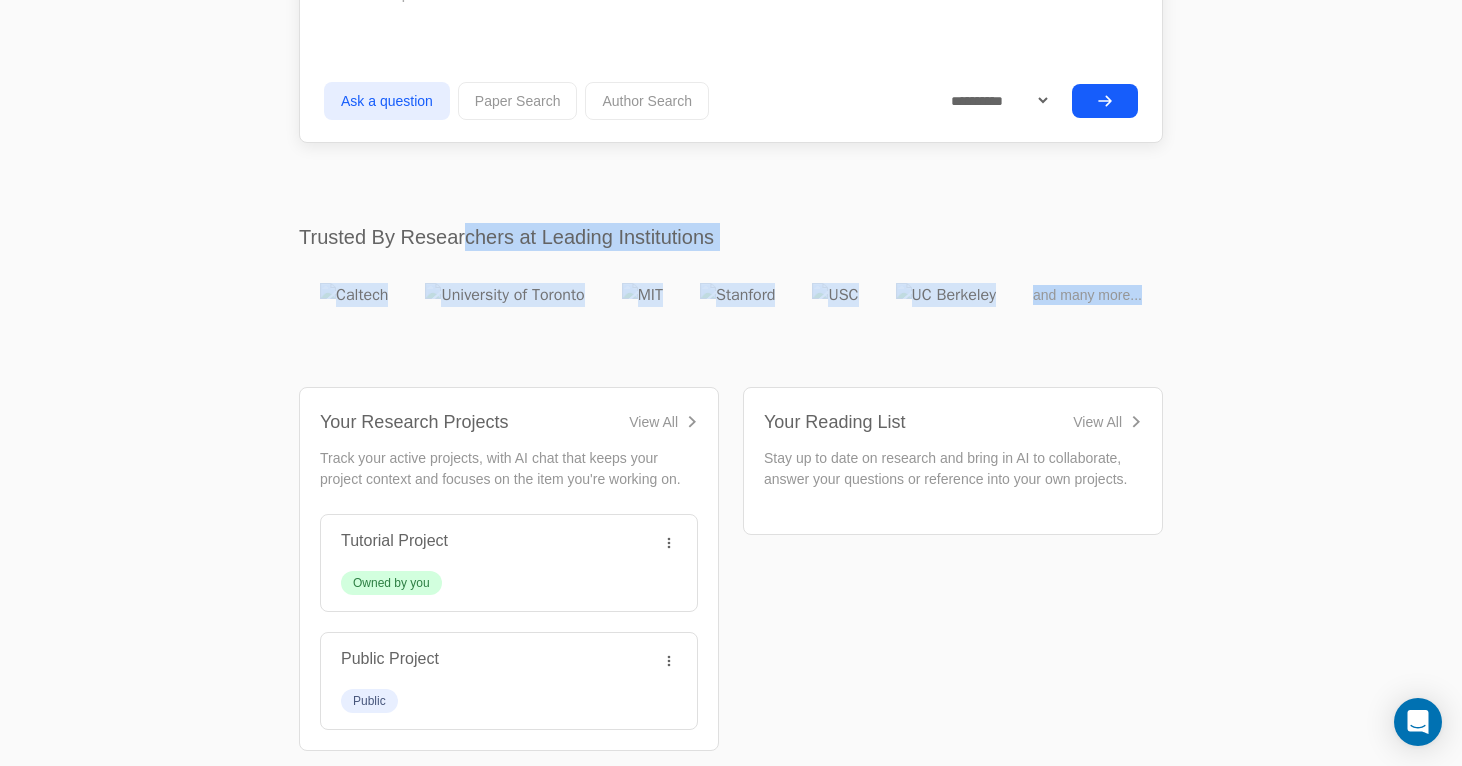 drag, startPoint x: 260, startPoint y: 234, endPoint x: 1260, endPoint y: 302, distance: 1002.3093 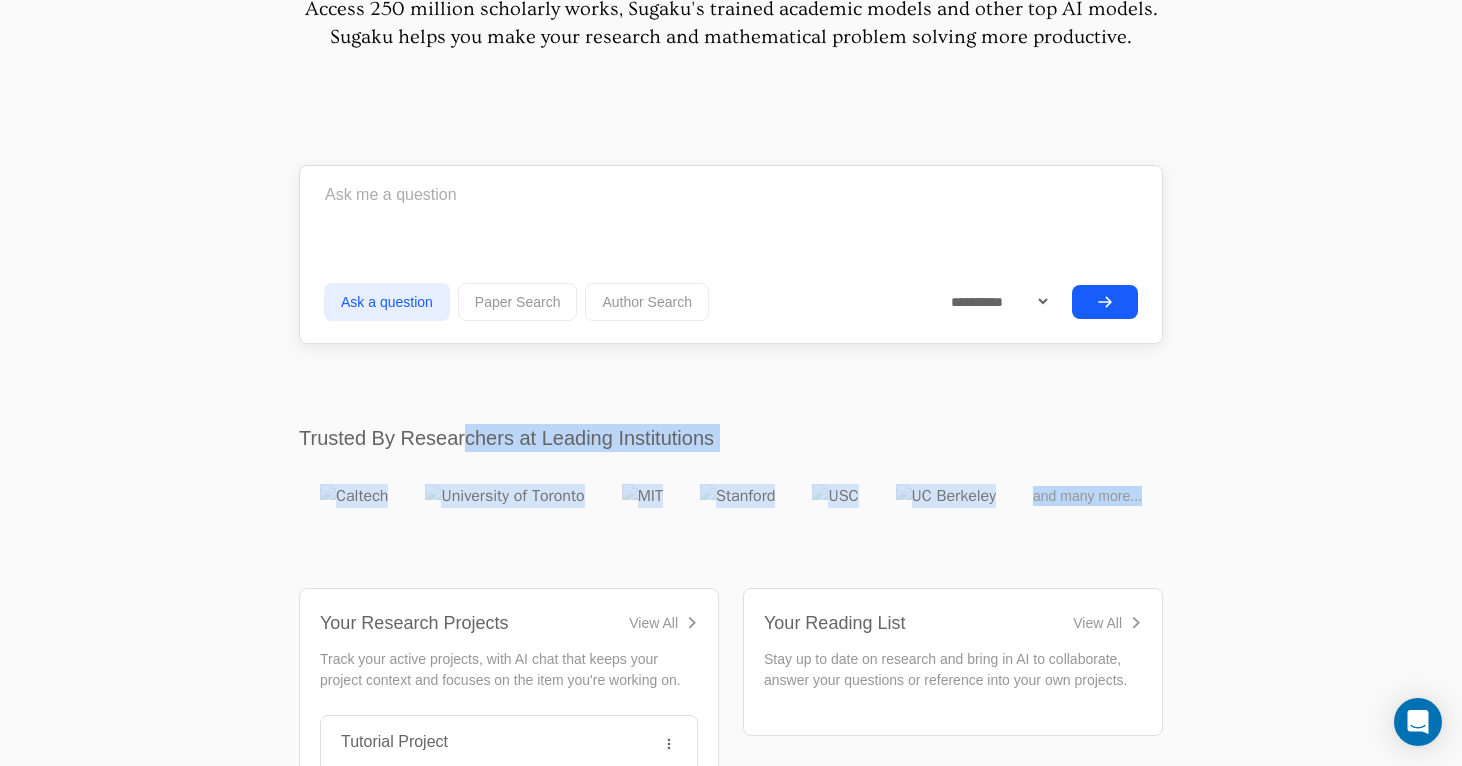 scroll, scrollTop: 0, scrollLeft: 0, axis: both 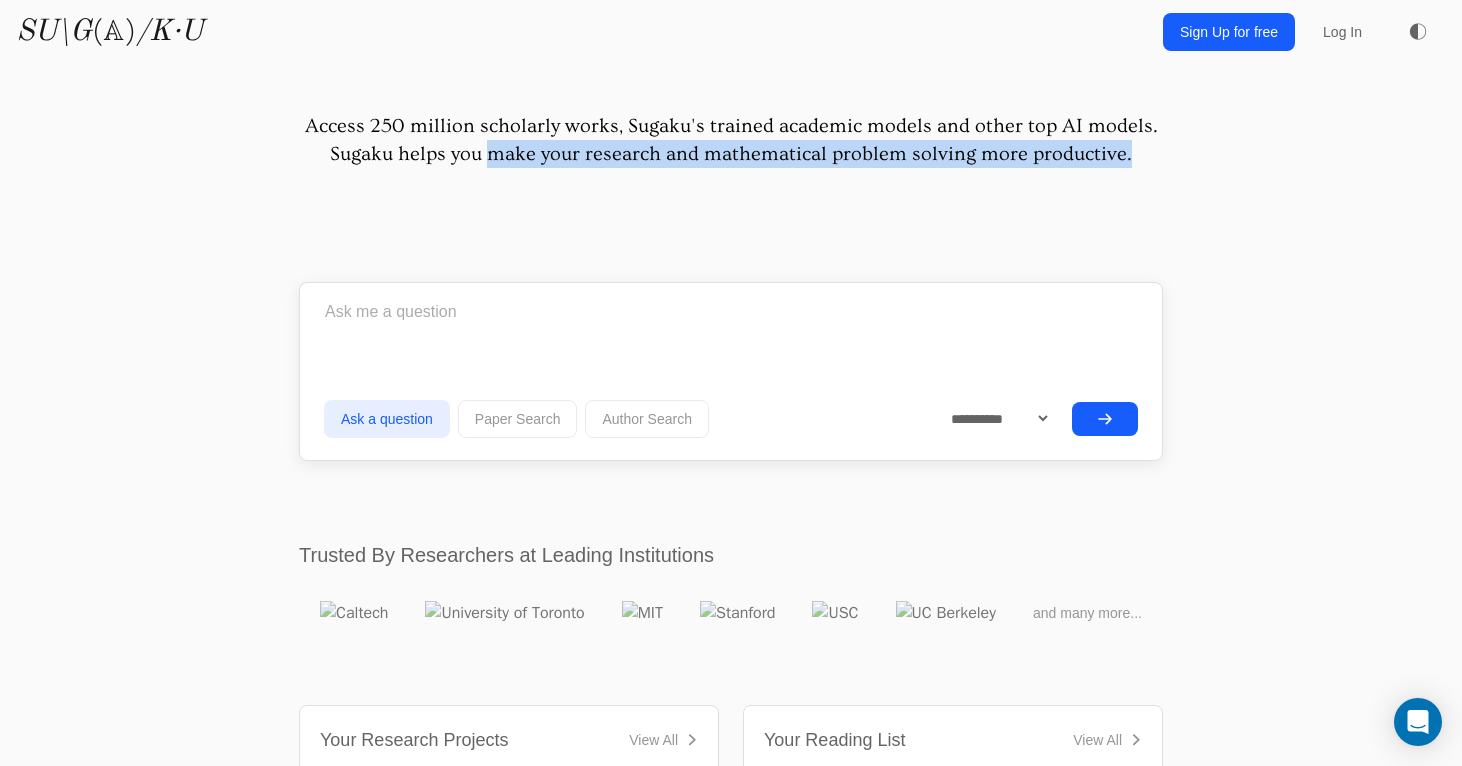drag, startPoint x: 296, startPoint y: 143, endPoint x: 1117, endPoint y: 201, distance: 823.04614 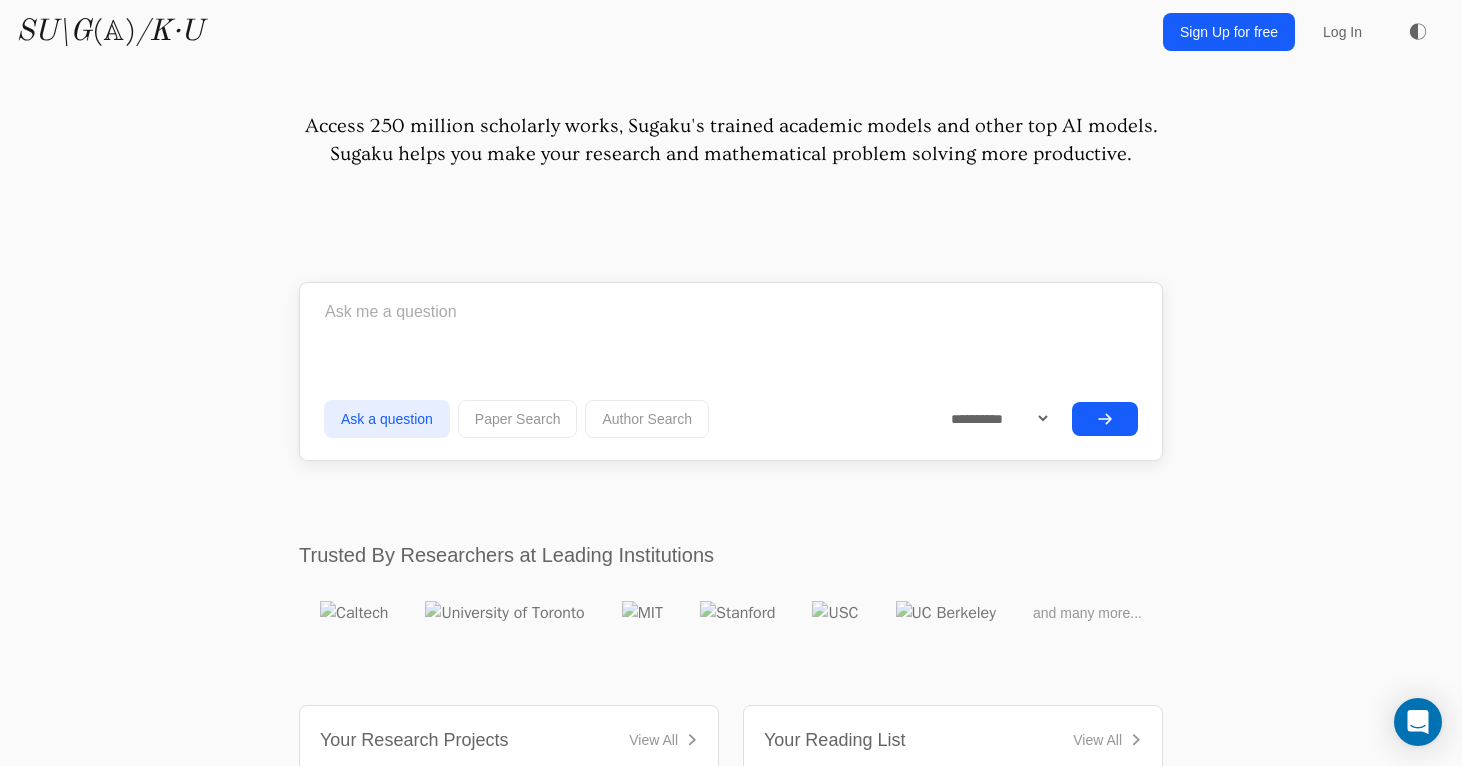 drag, startPoint x: 1182, startPoint y: 154, endPoint x: 269, endPoint y: 86, distance: 915.5288 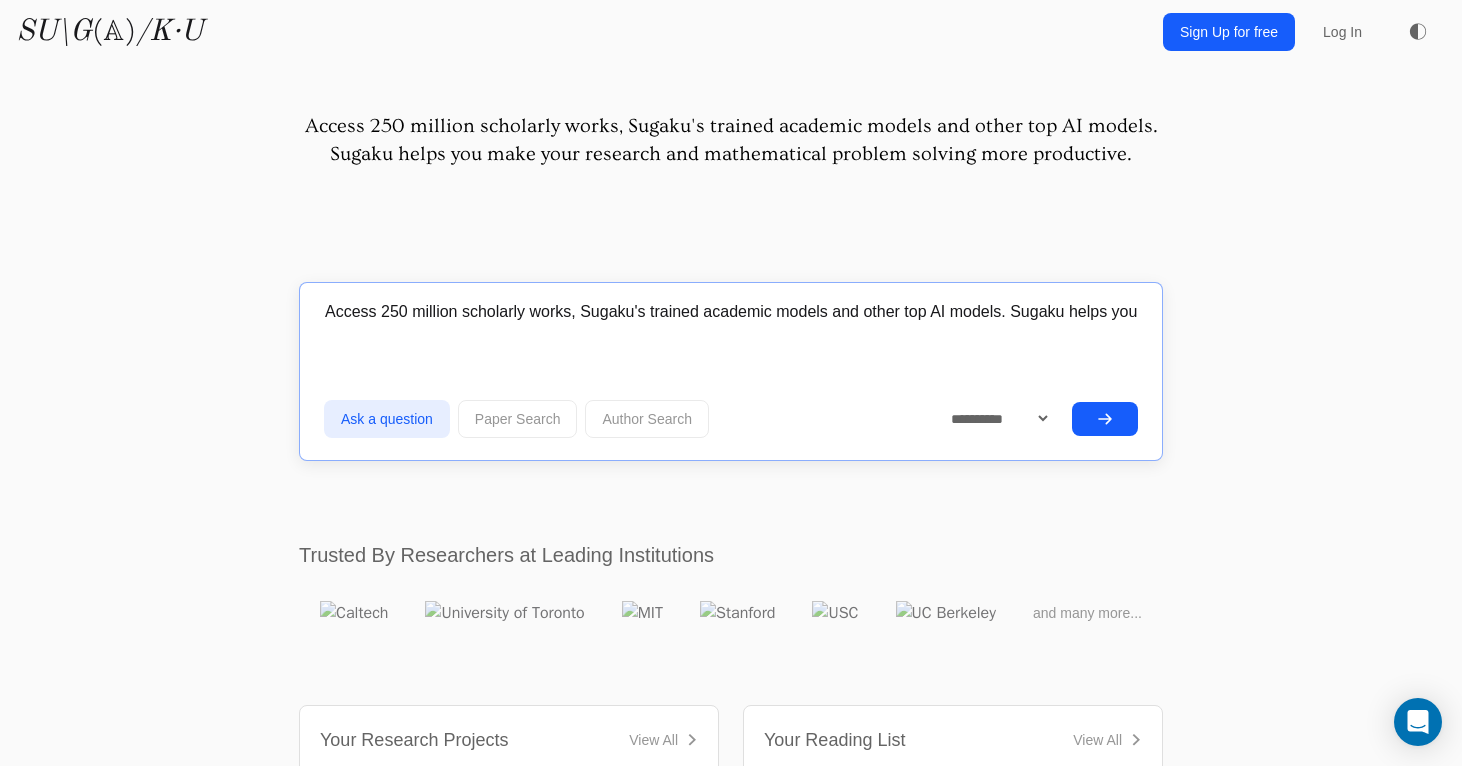 type 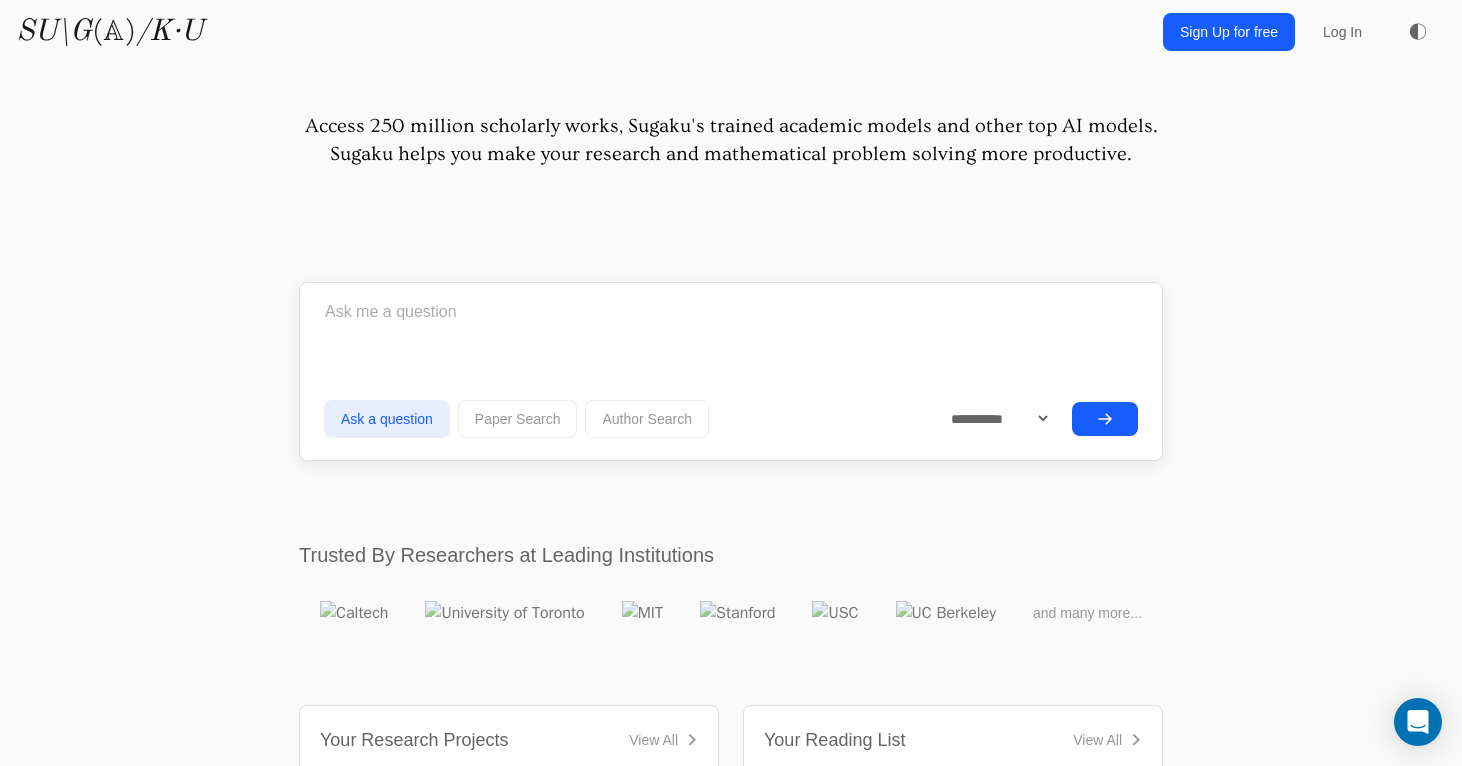 click on "" " successfully deleted from Your Projects.
UNDO" at bounding box center [731, 4783] 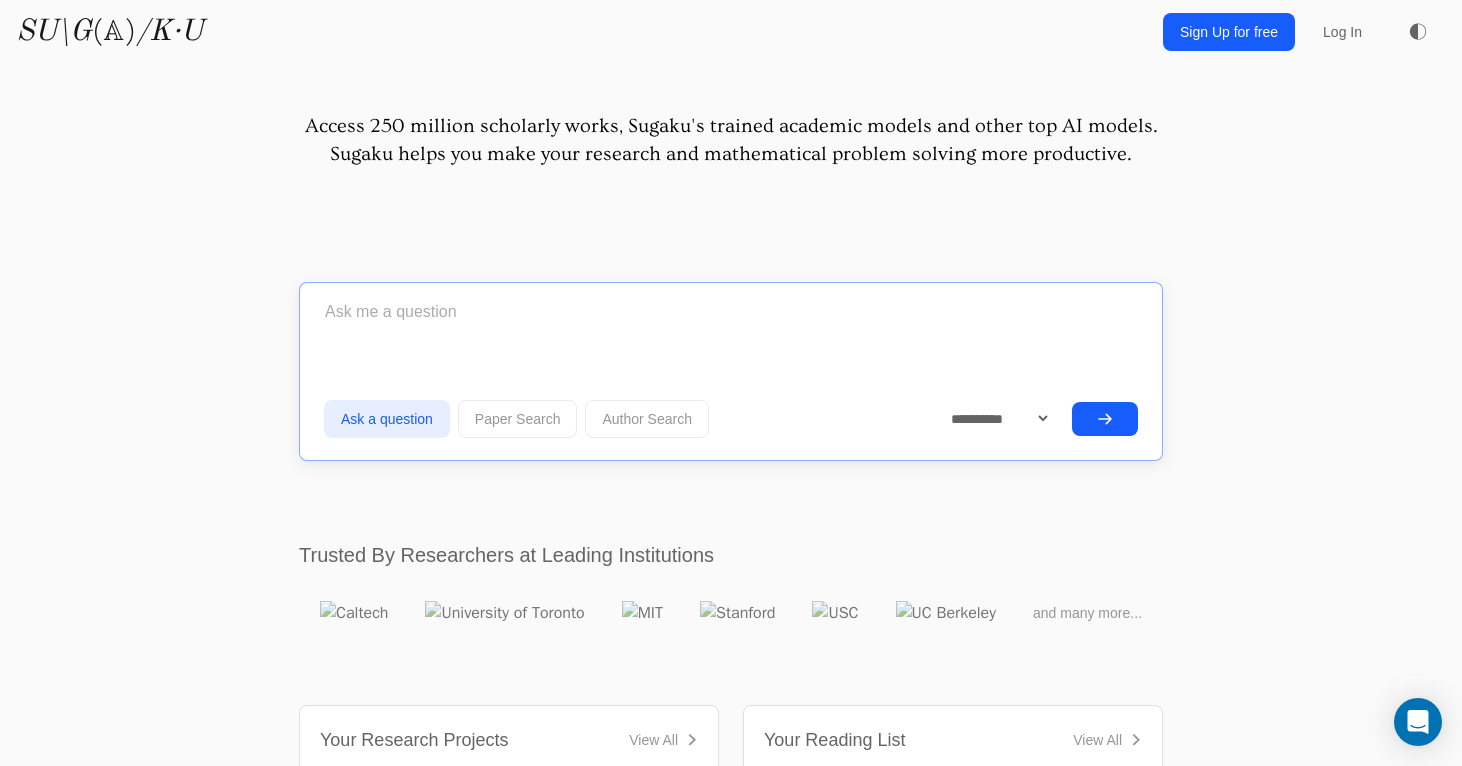 click at bounding box center [731, 312] 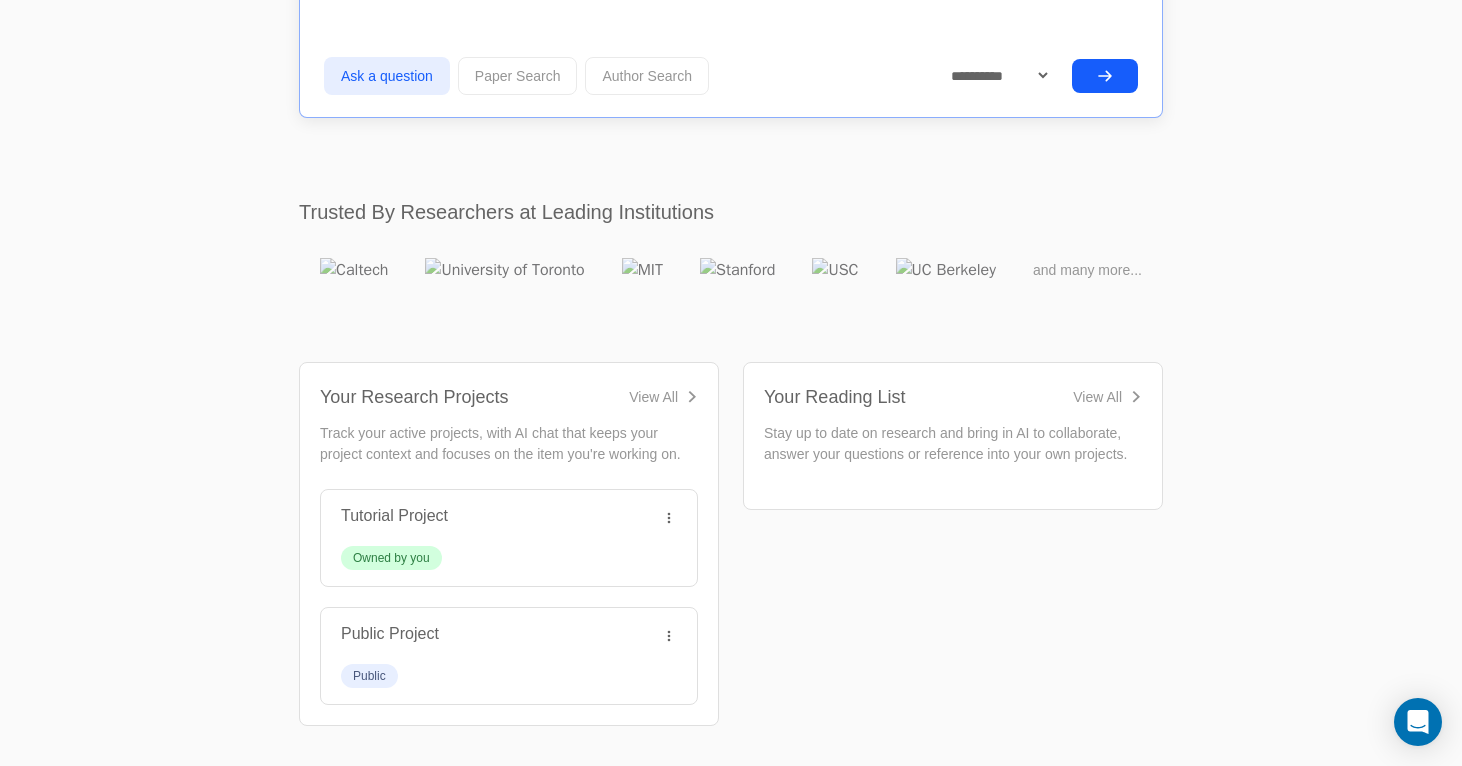 scroll, scrollTop: 344, scrollLeft: 0, axis: vertical 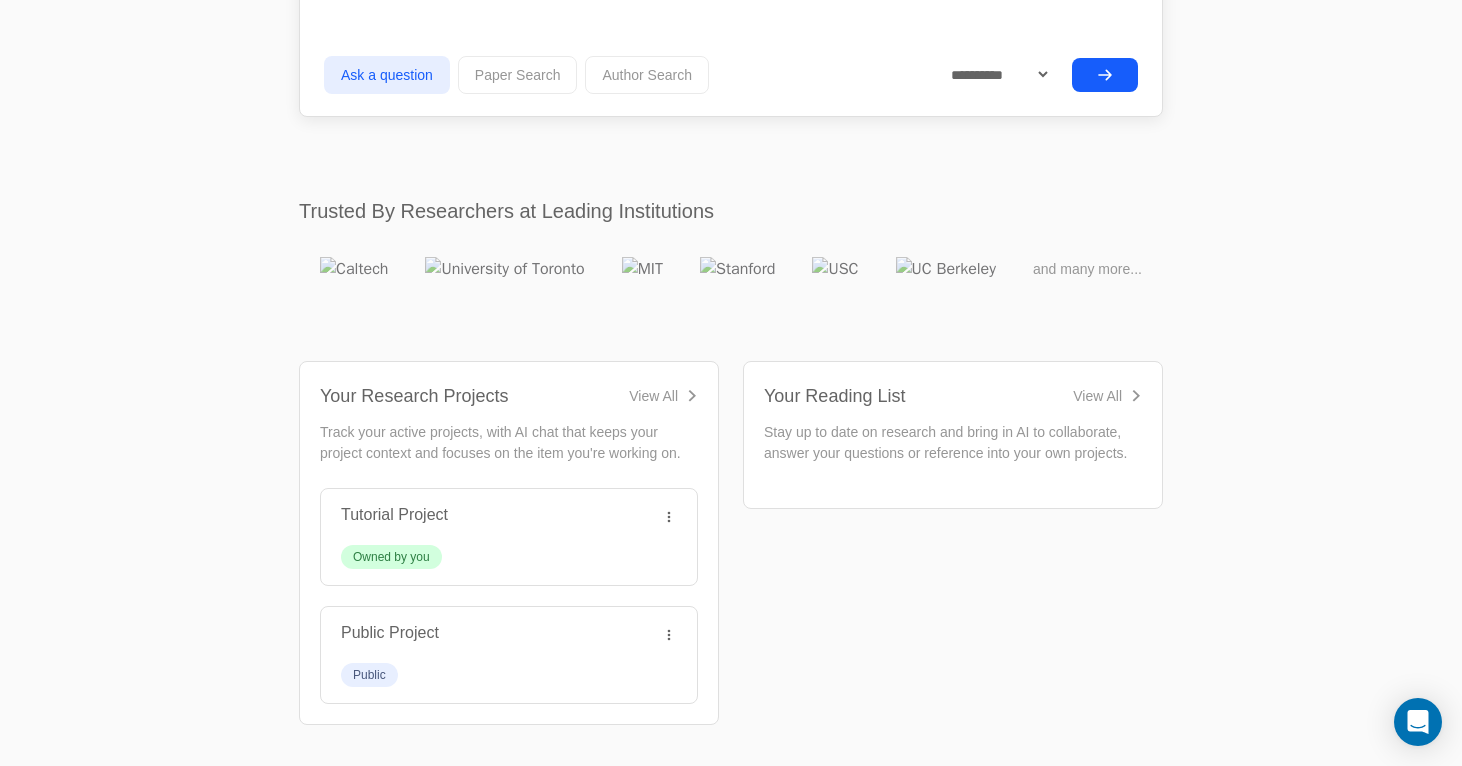 drag, startPoint x: 292, startPoint y: 228, endPoint x: 759, endPoint y: 235, distance: 467.05246 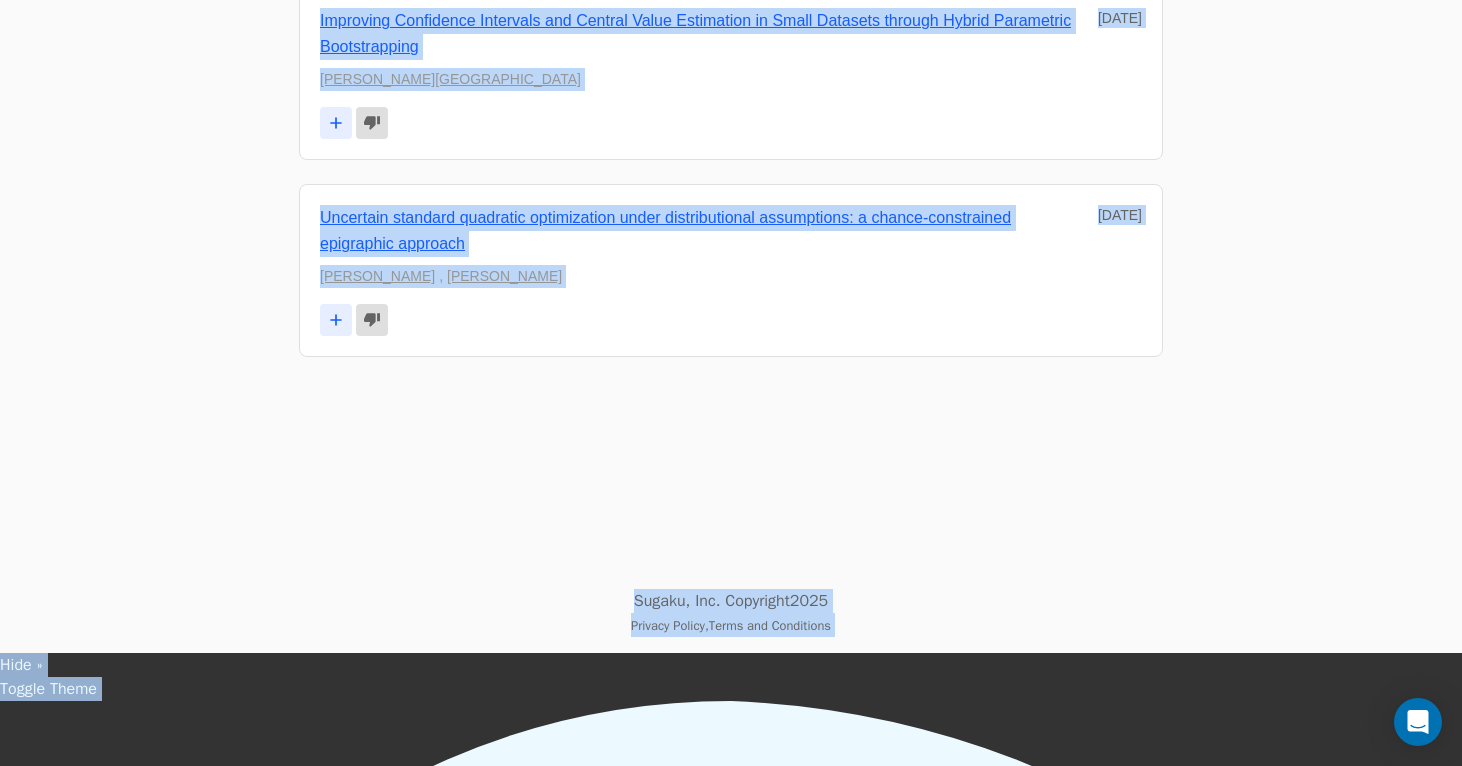 scroll, scrollTop: 0, scrollLeft: 0, axis: both 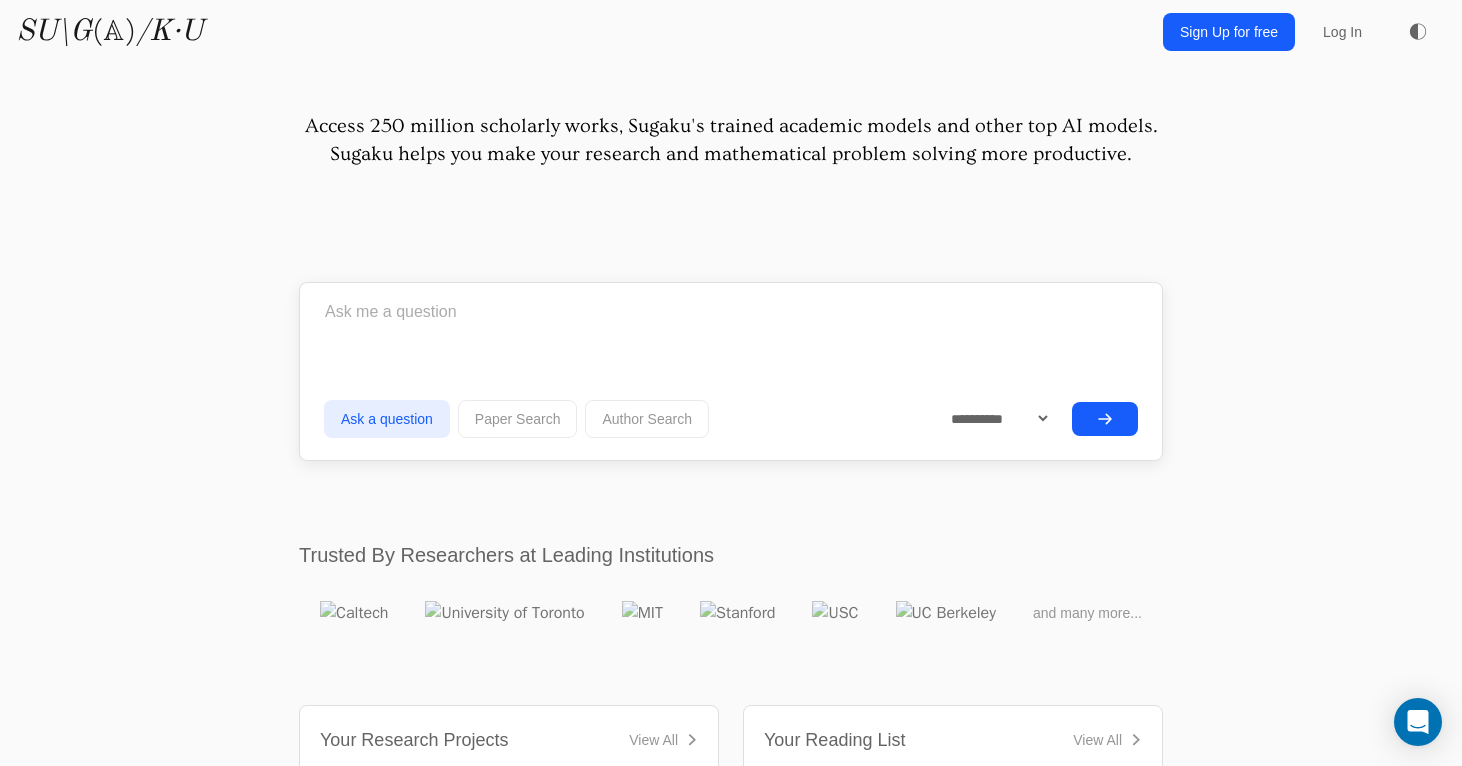 click on "Access 250 million scholarly works, Sugaku's trained academic models and other top AI models.
Sugaku helps you make your research and mathematical problem solving more productive.
Learn more at
The Cultural Divide between Mathematics and AI
or
The Disconnect Between AI Benchmarks and Math Research
Ask a question
, ," at bounding box center [731, 4783] 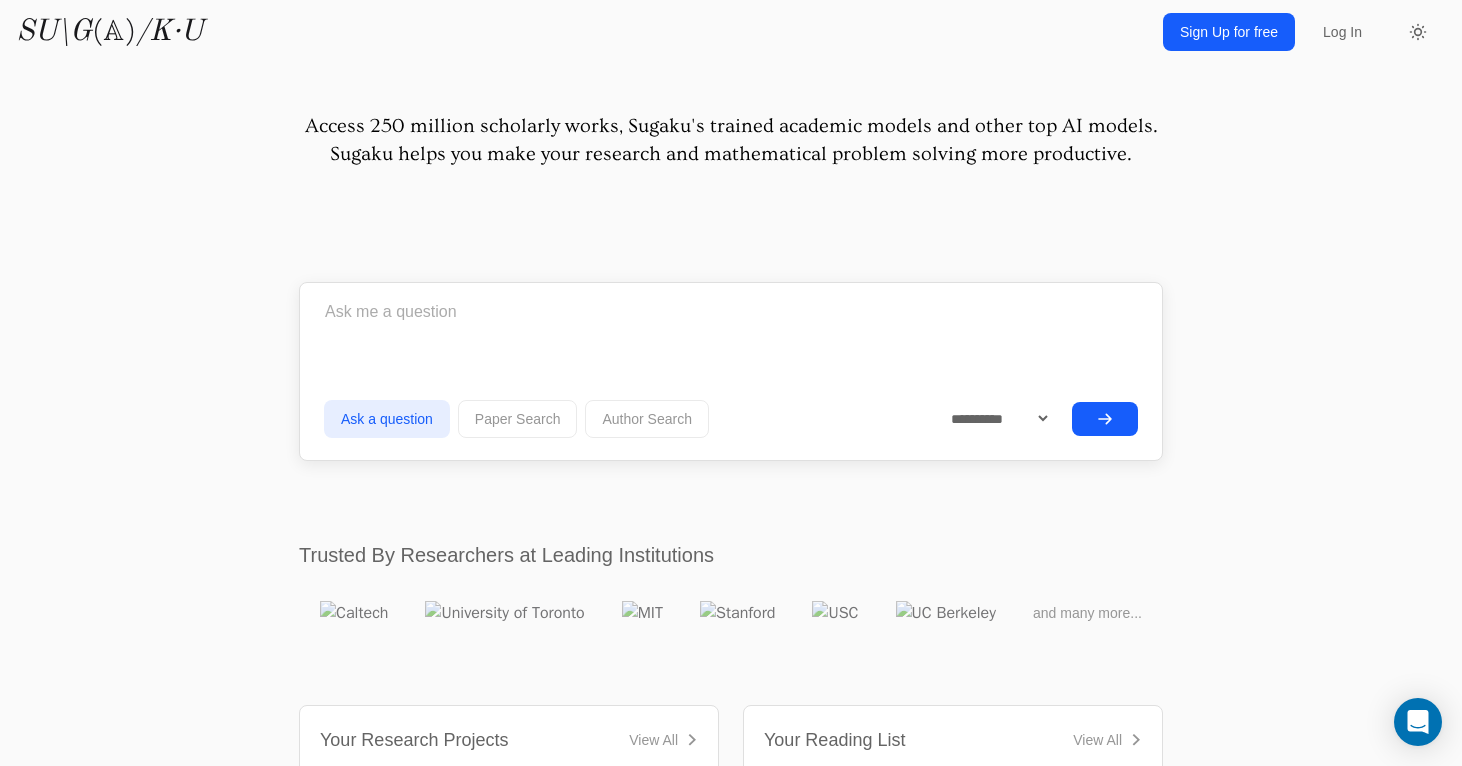 click 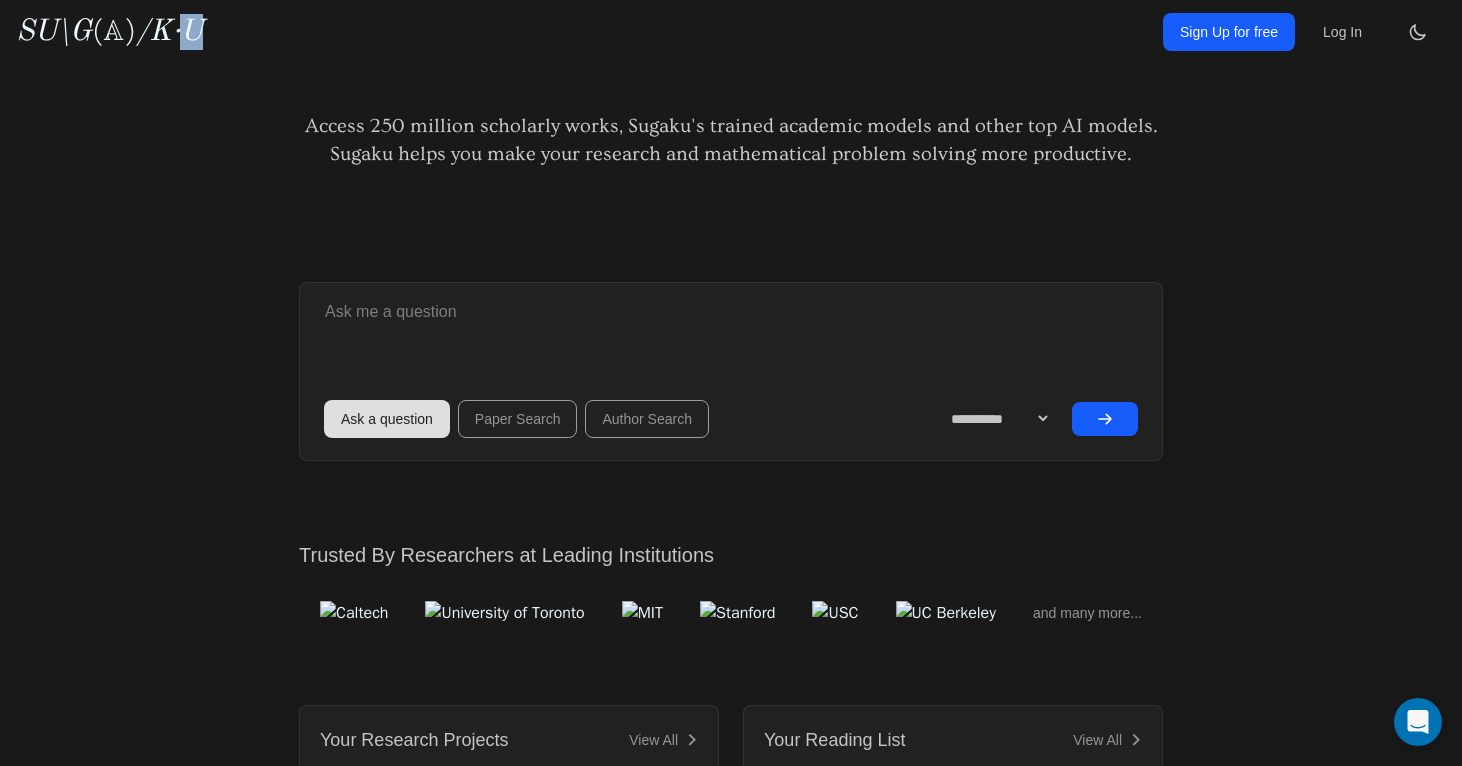 drag, startPoint x: 264, startPoint y: 24, endPoint x: 183, endPoint y: 29, distance: 81.154175 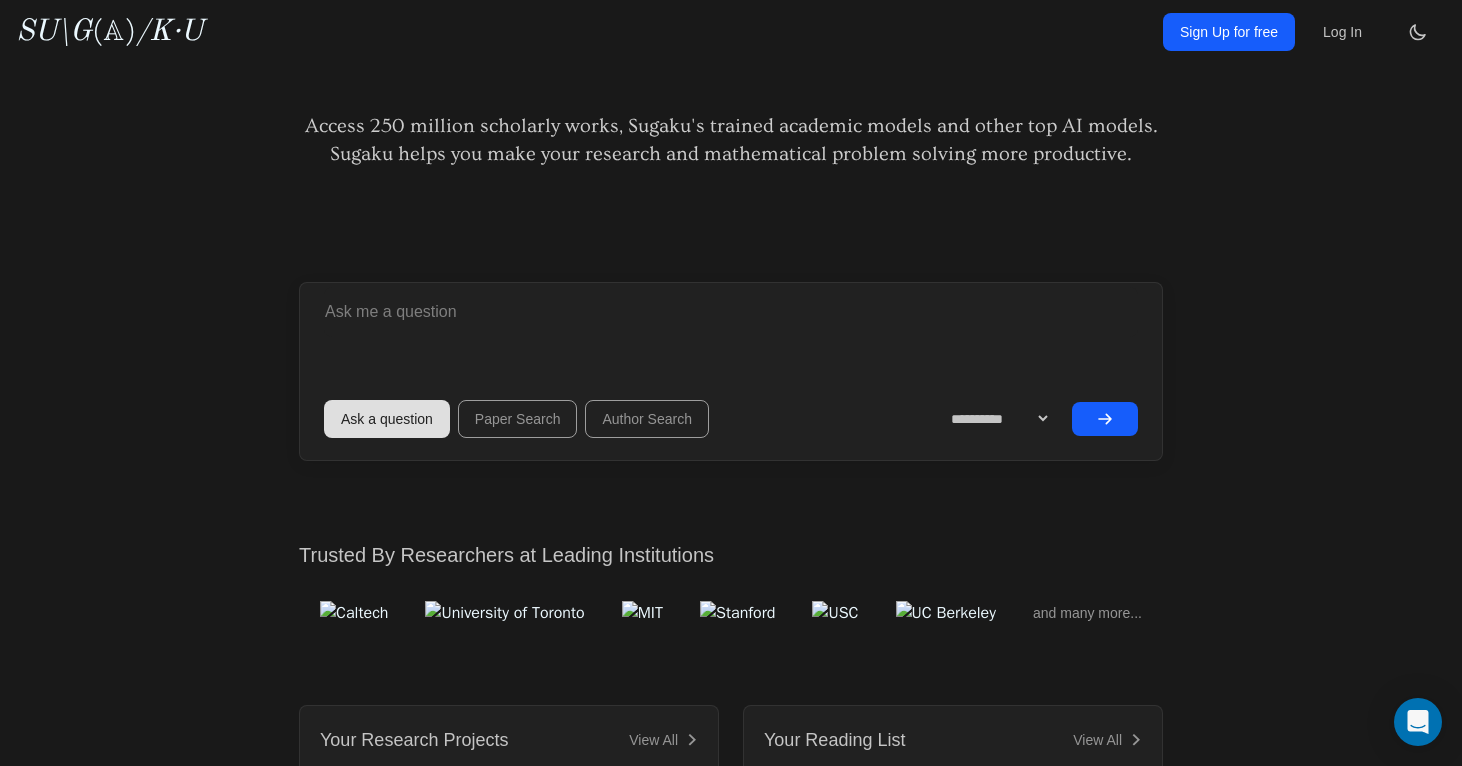 drag, startPoint x: 313, startPoint y: 48, endPoint x: 49, endPoint y: 38, distance: 264.18933 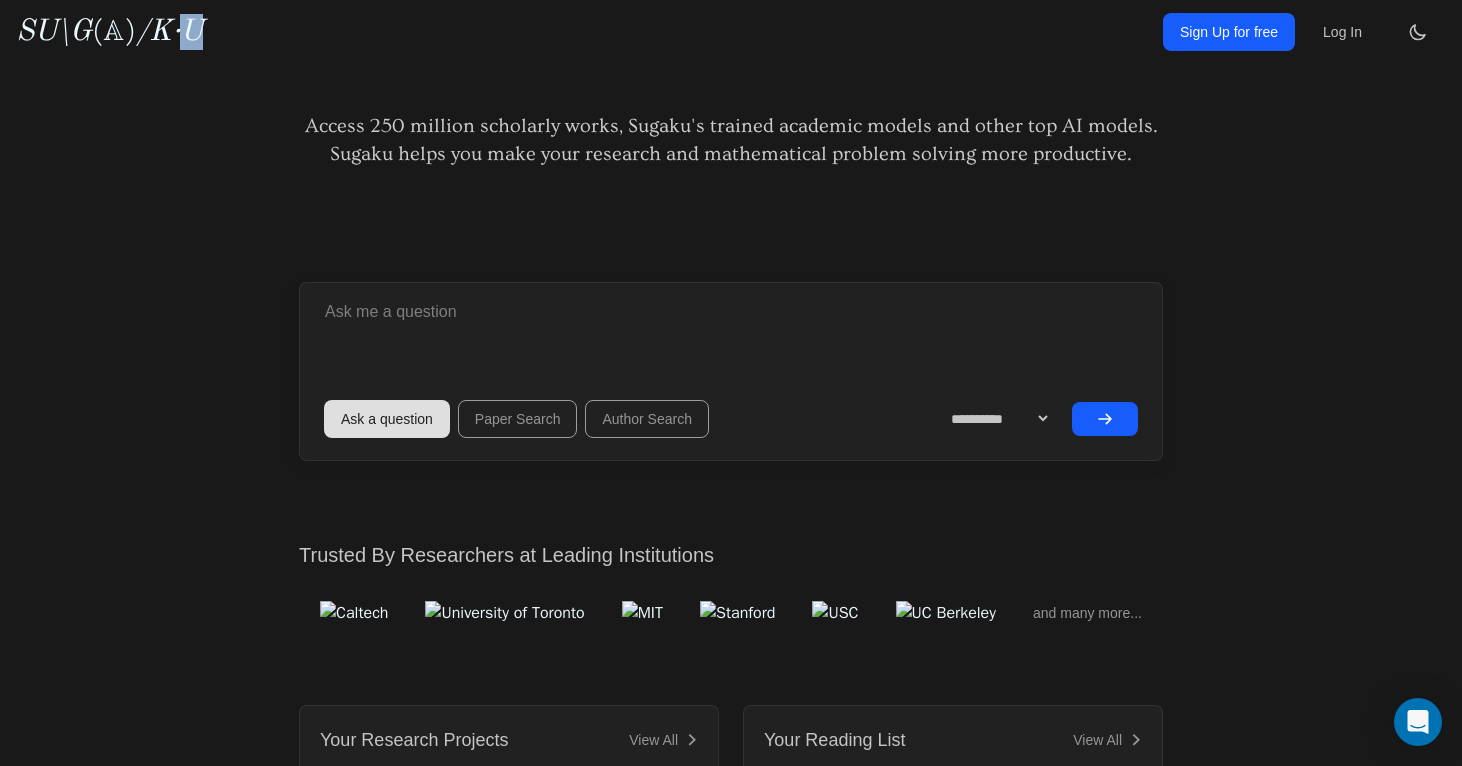 drag, startPoint x: 237, startPoint y: 37, endPoint x: 178, endPoint y: 30, distance: 59.413803 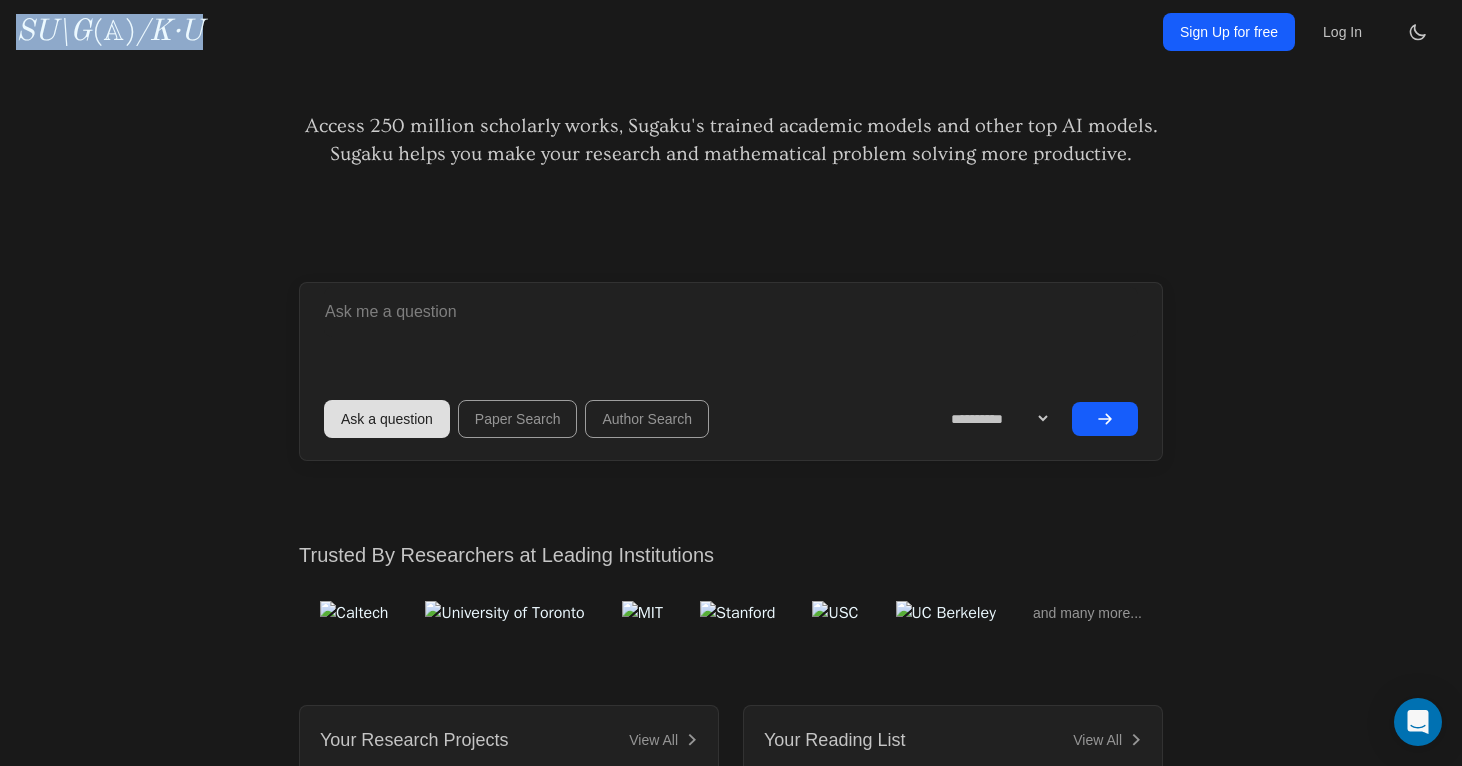 scroll, scrollTop: 12, scrollLeft: 0, axis: vertical 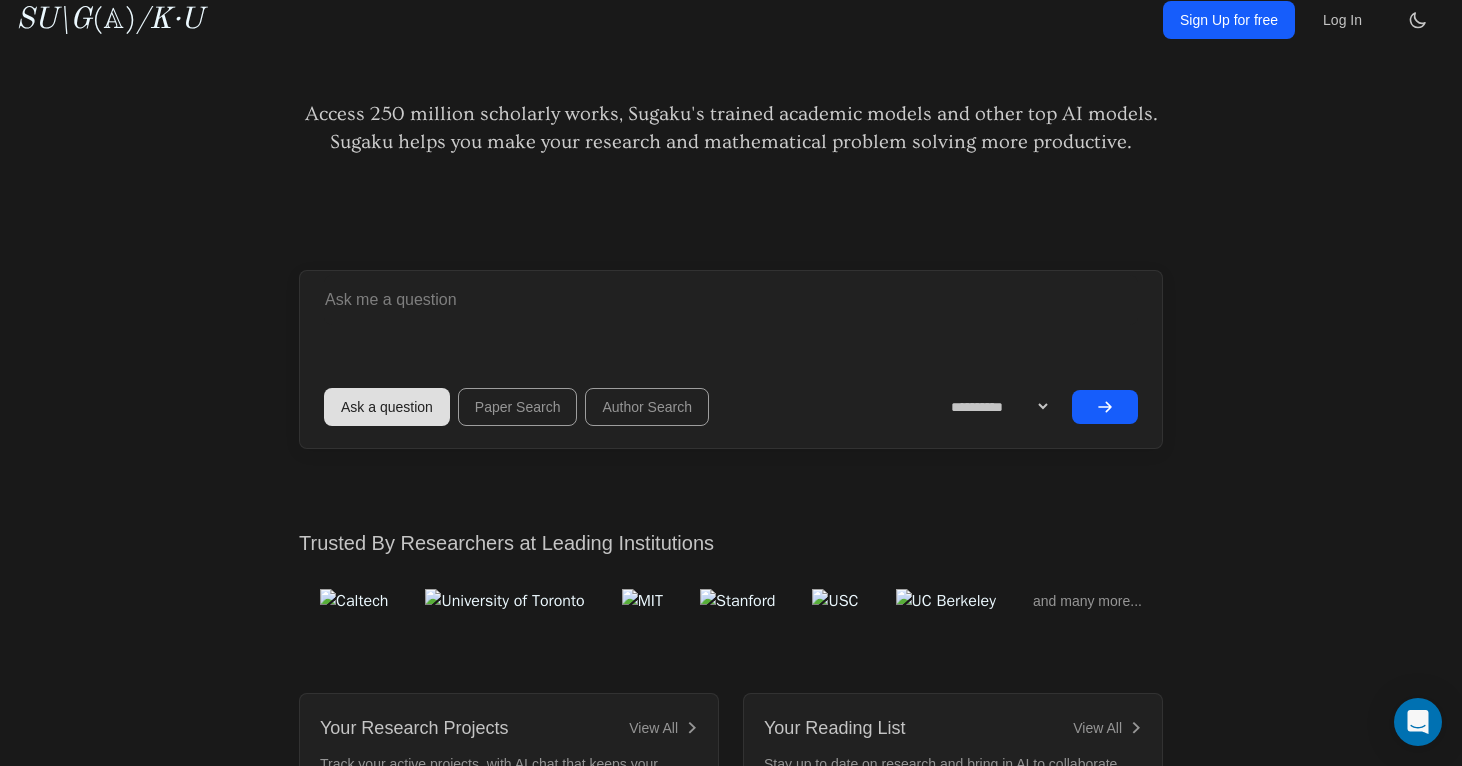 click at bounding box center (731, 300) 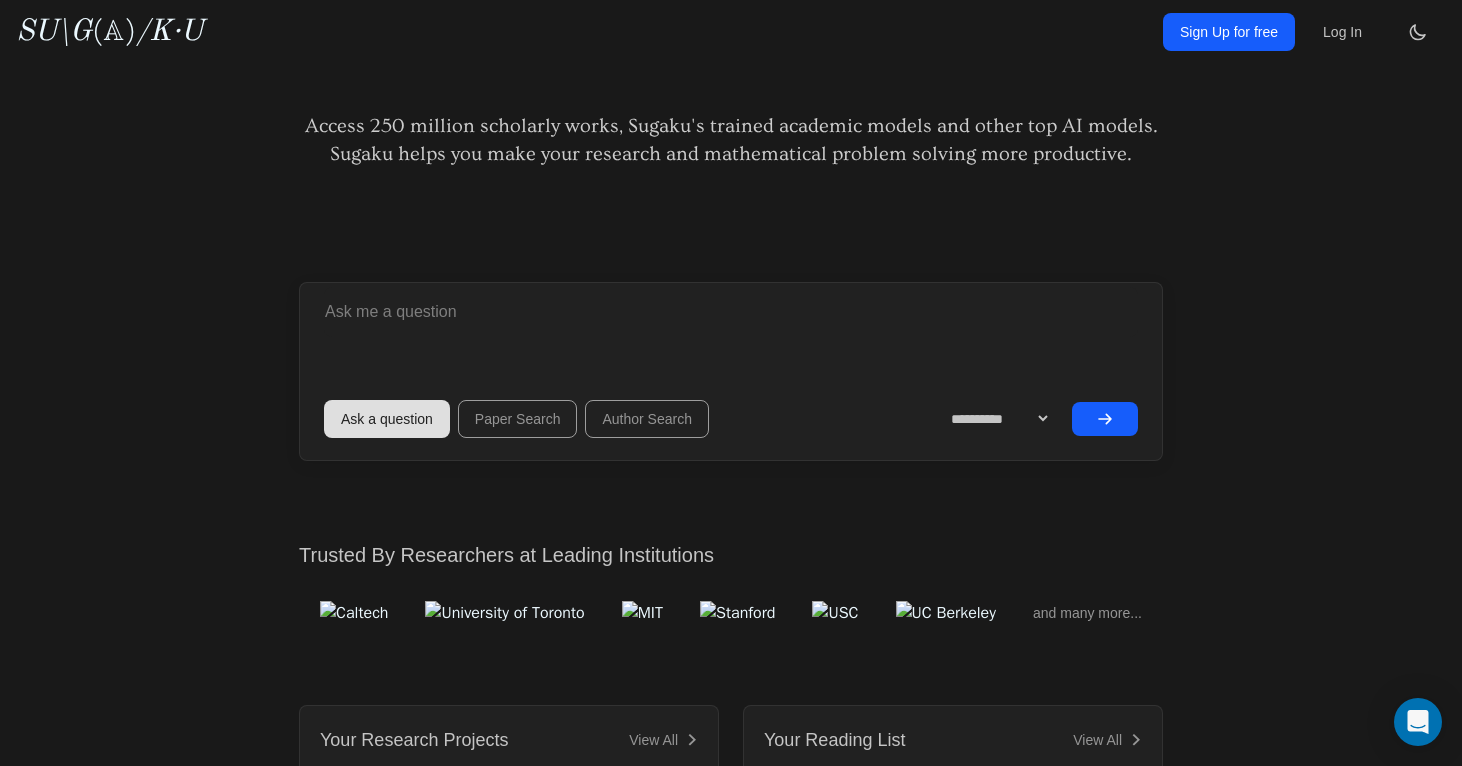 click 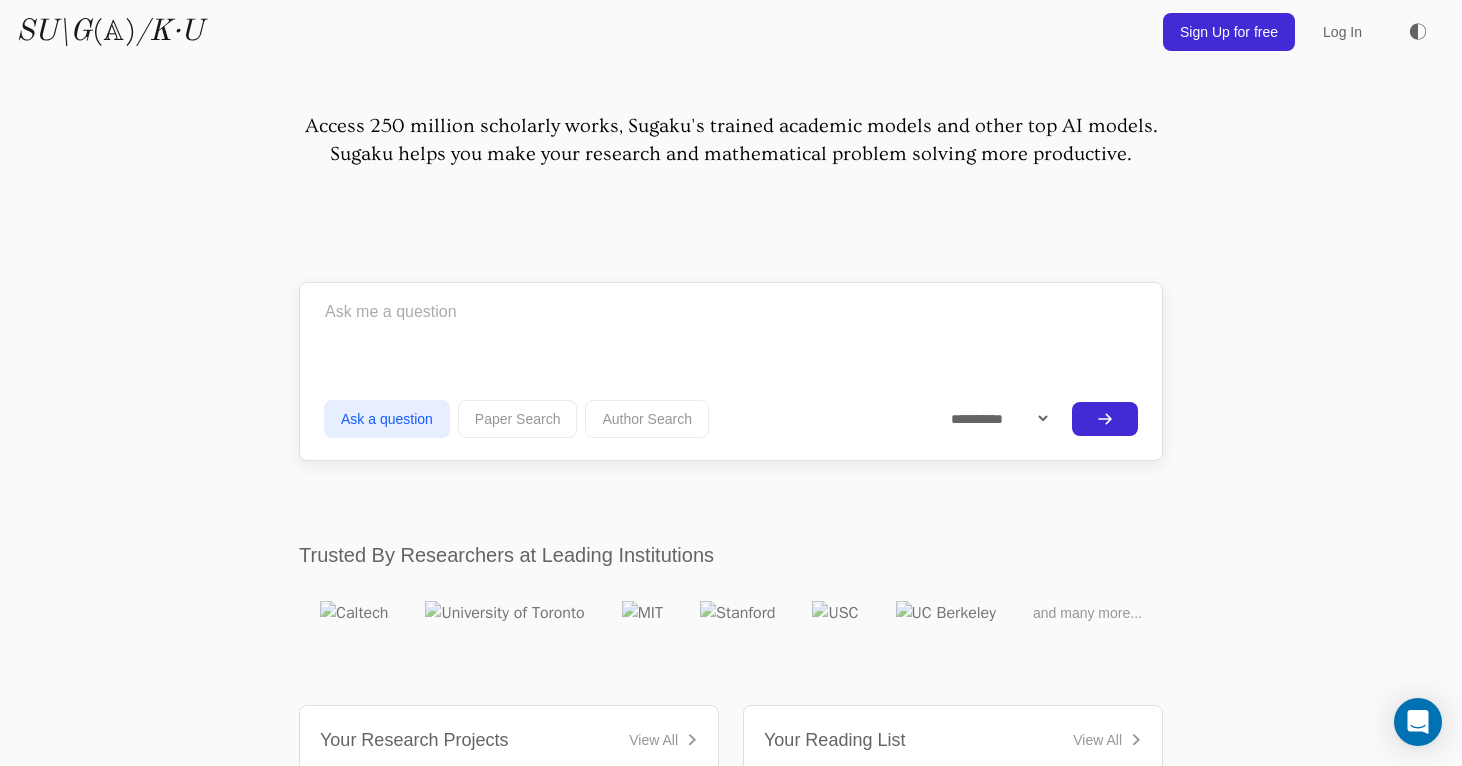 type 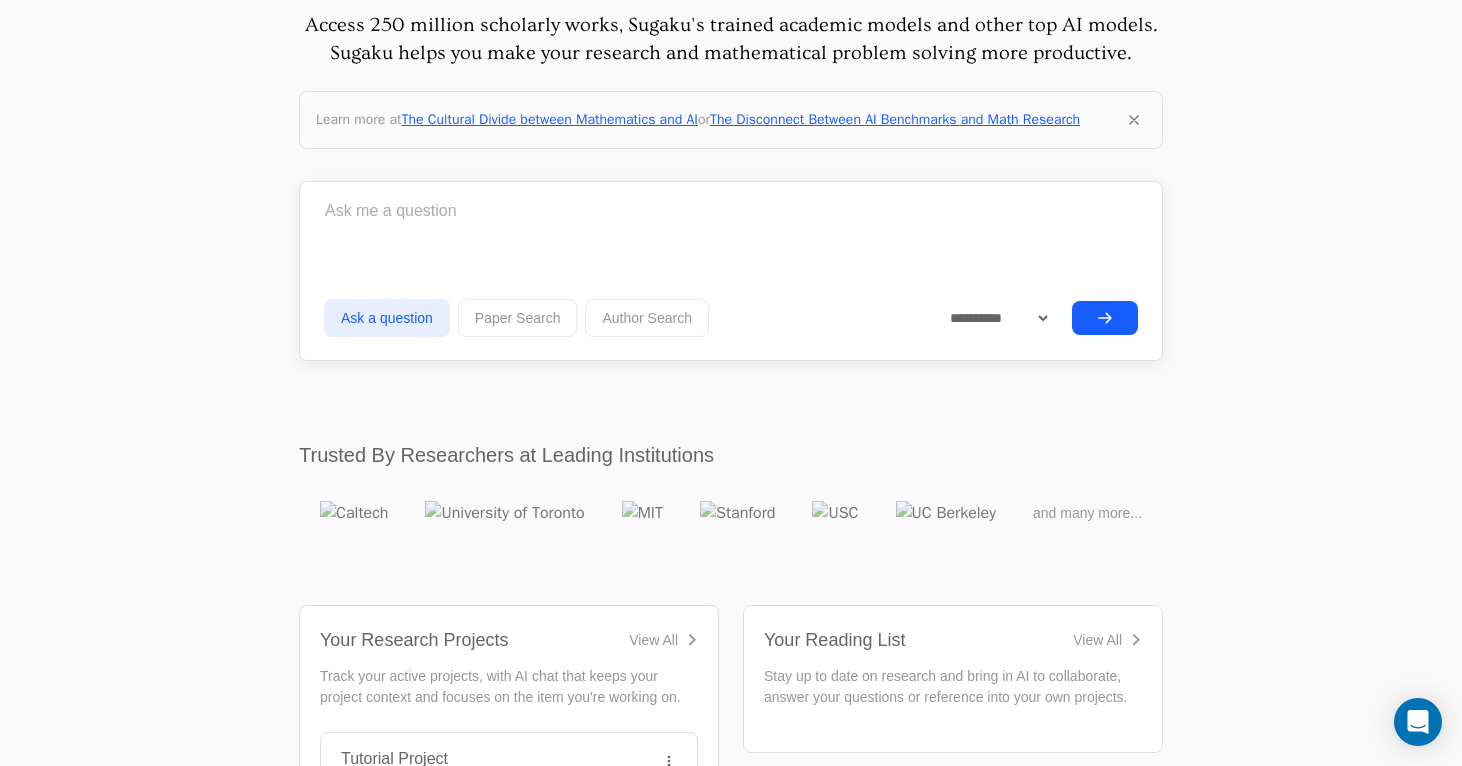 scroll, scrollTop: 105, scrollLeft: 0, axis: vertical 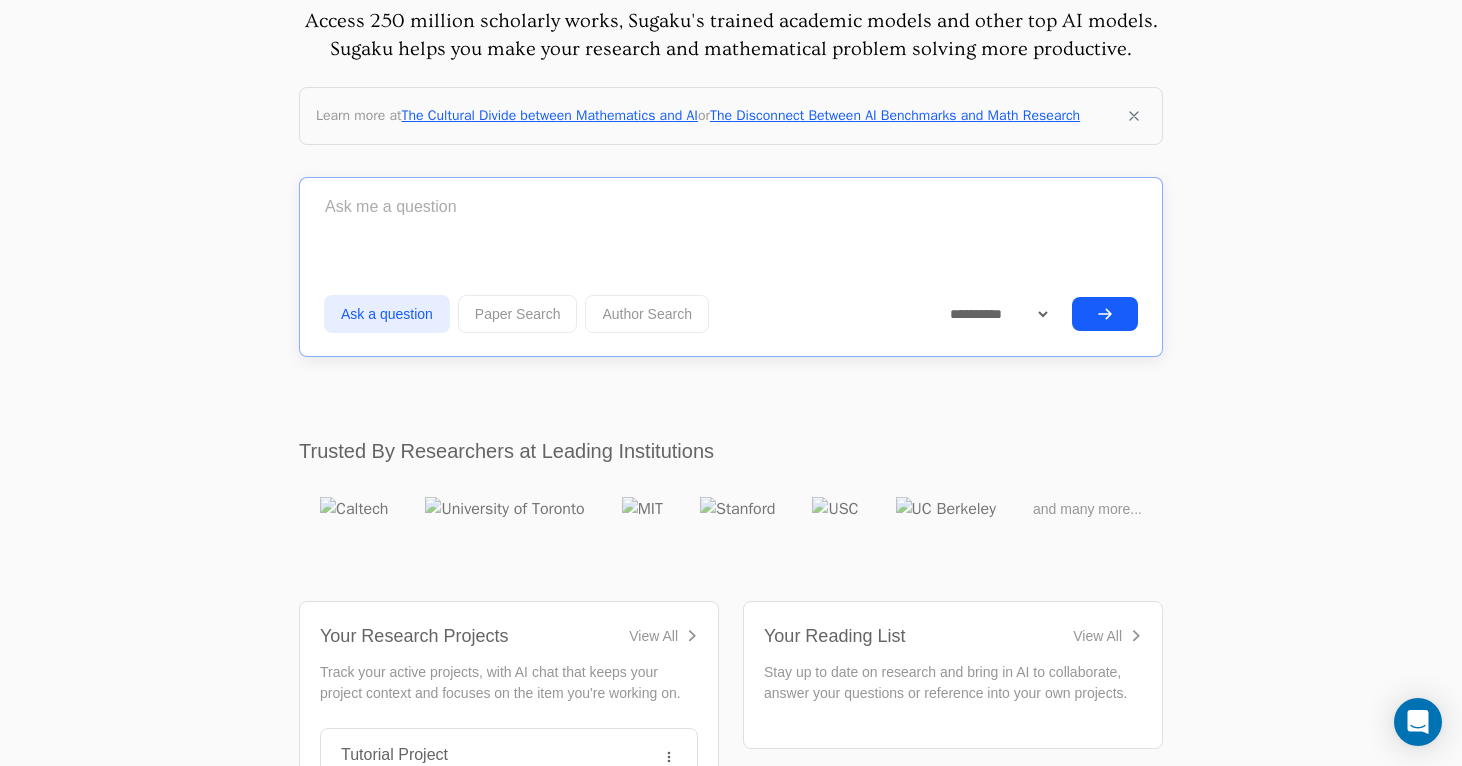 click at bounding box center (731, 207) 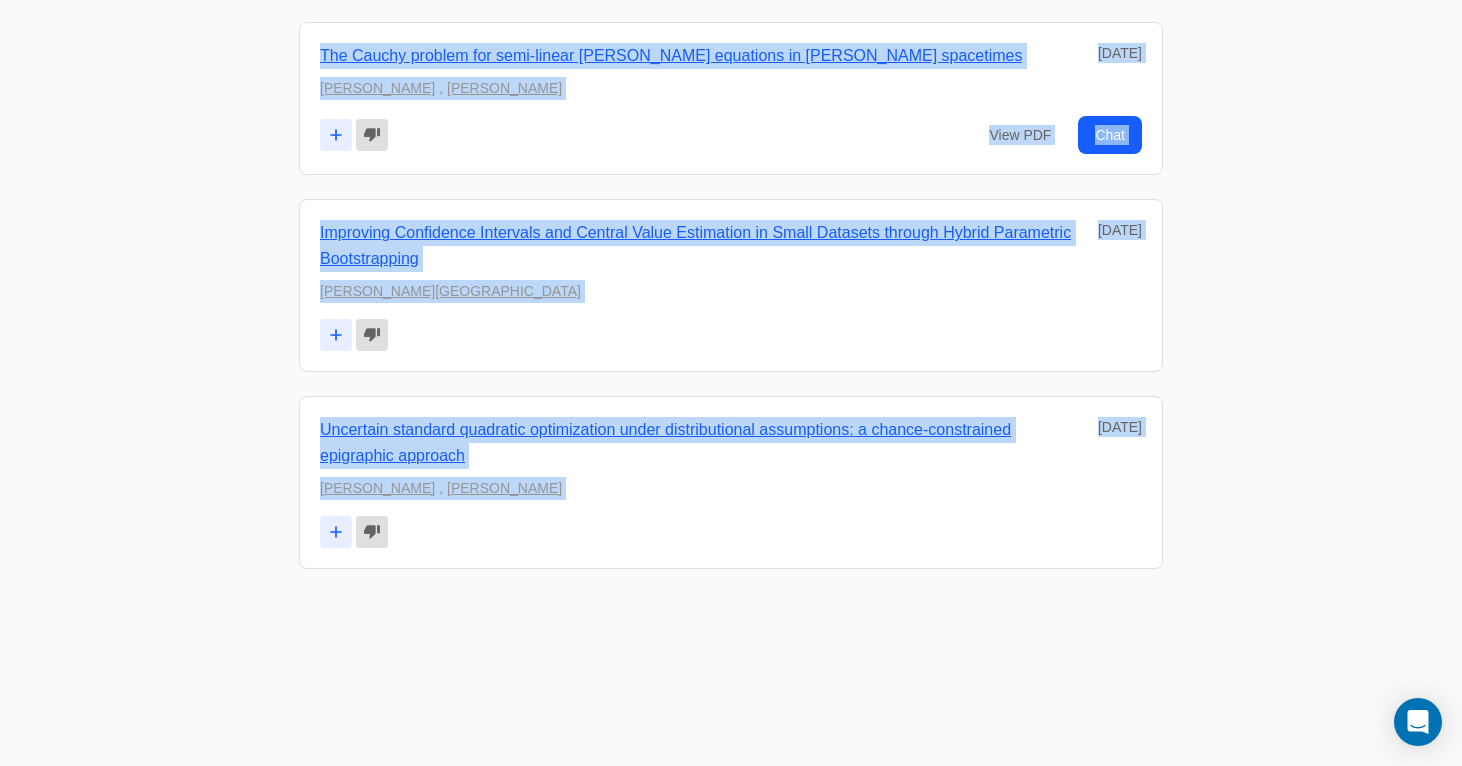 scroll, scrollTop: 9018, scrollLeft: 0, axis: vertical 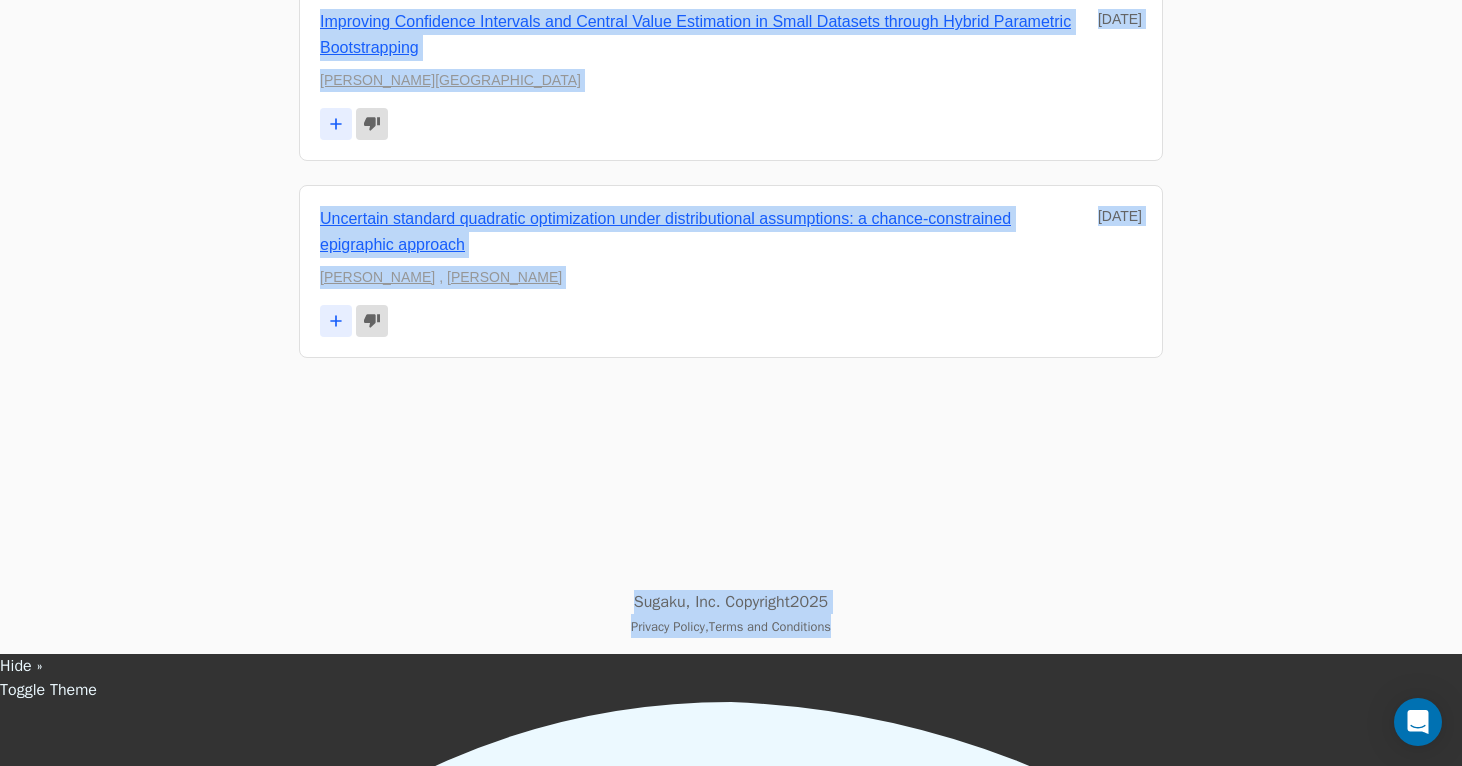 drag, startPoint x: 294, startPoint y: 467, endPoint x: 1134, endPoint y: 738, distance: 882.633 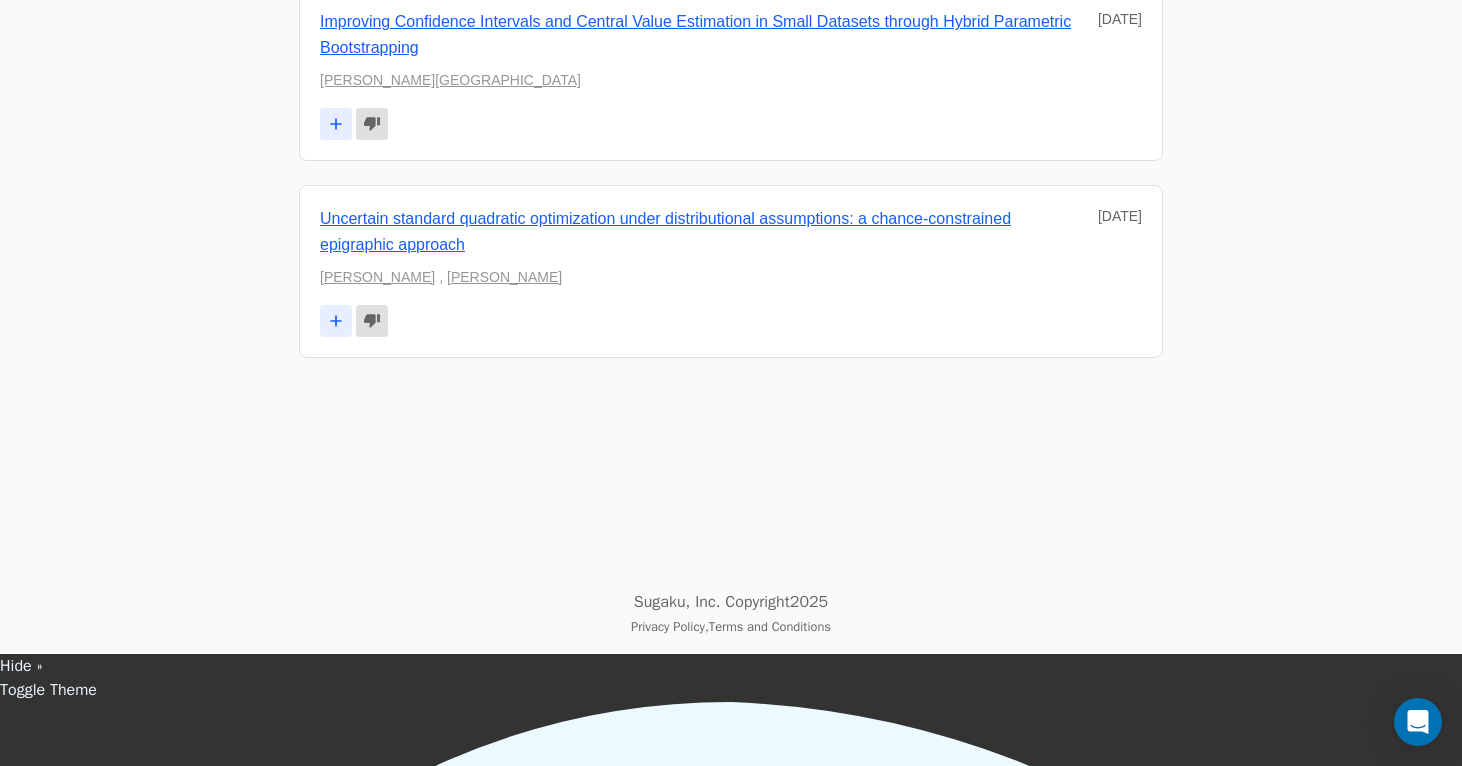 click on "Access 250 million scholarly works, Sugaku's trained academic models and other top AI models.
Sugaku helps you make your research and mathematical problem solving more productive.
Learn more at
The Cultural Divide between Mathematics and AI
or
The Disconnect Between AI Benchmarks and Math Research
Ask a question
, ," at bounding box center (731, -4234) 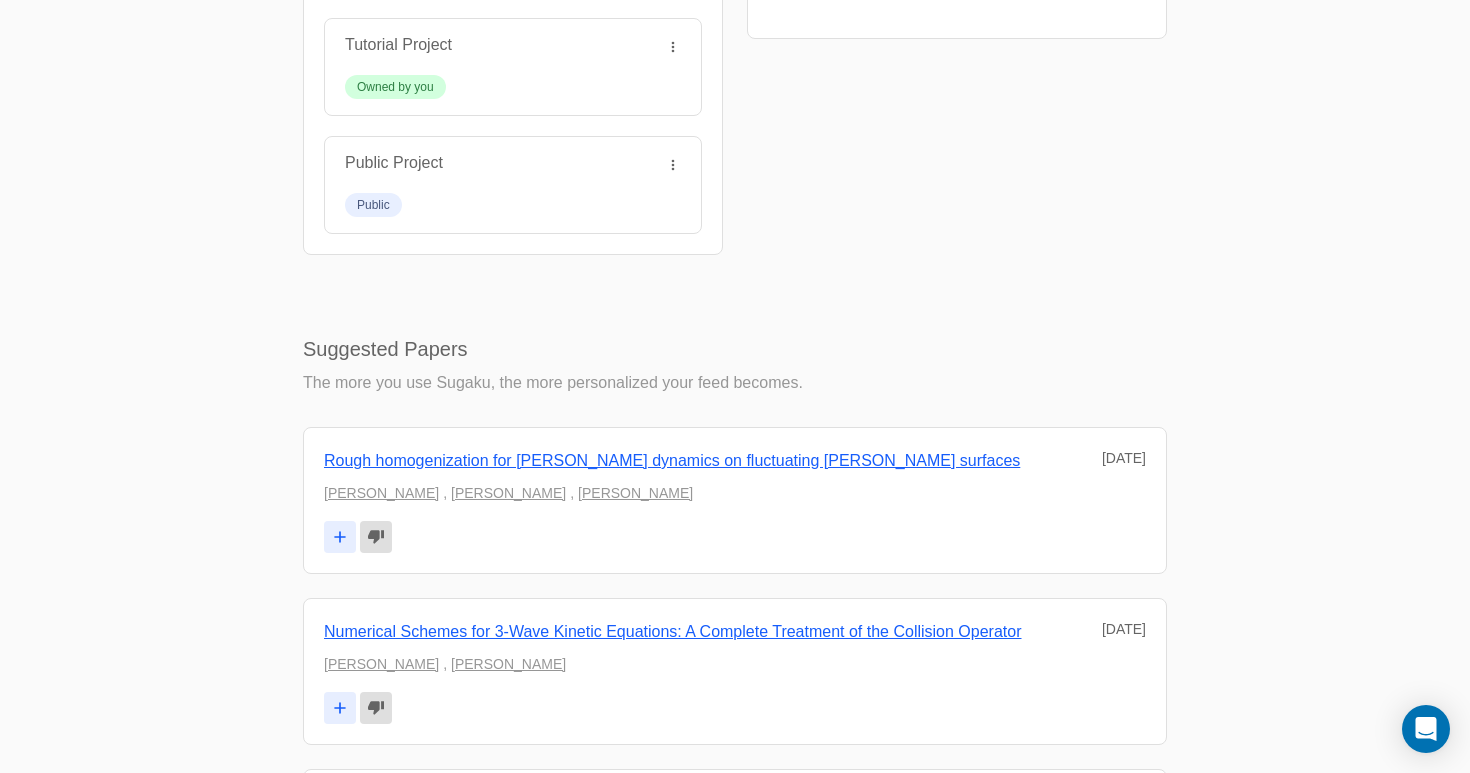 scroll, scrollTop: 0, scrollLeft: 0, axis: both 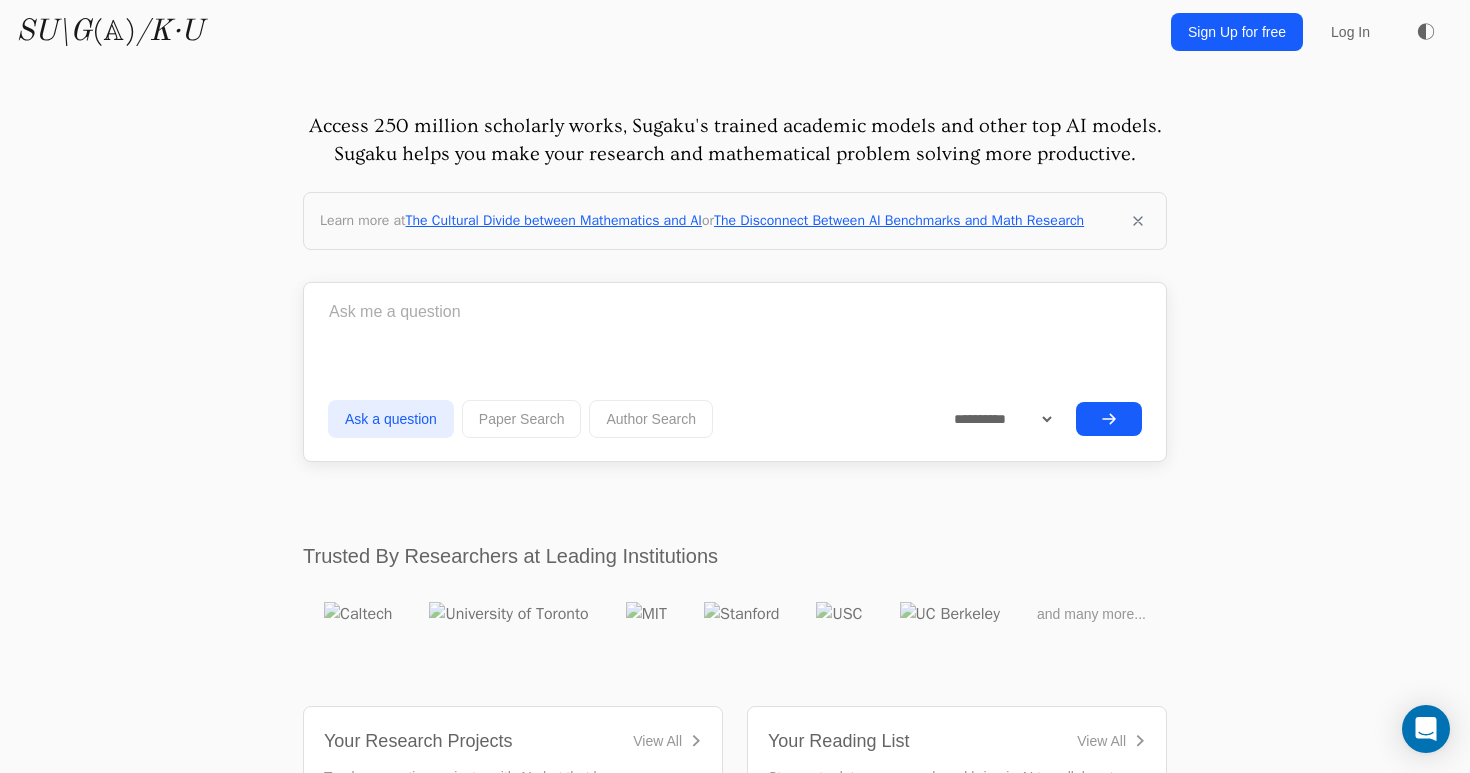 click on "/K·U" at bounding box center (169, 32) 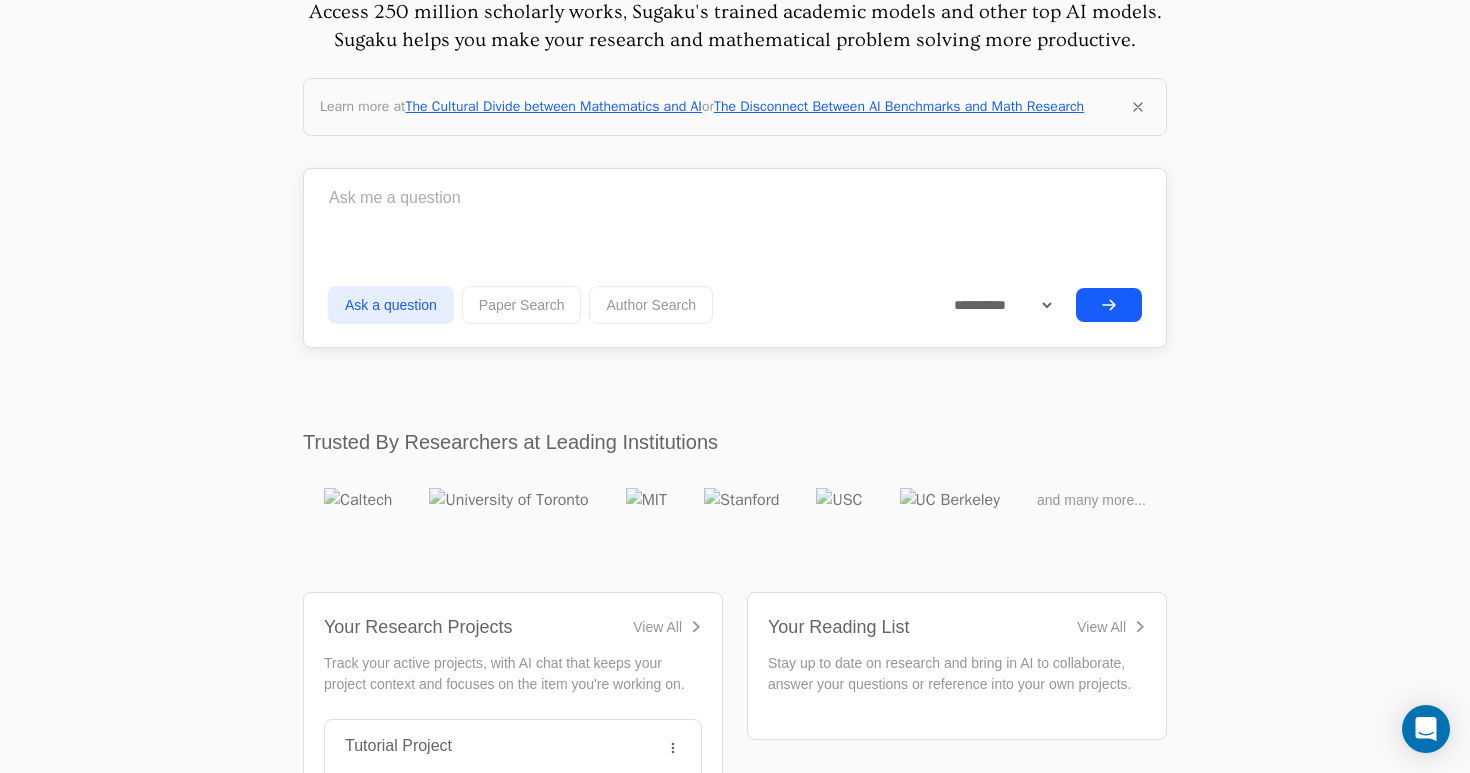 scroll, scrollTop: 0, scrollLeft: 0, axis: both 